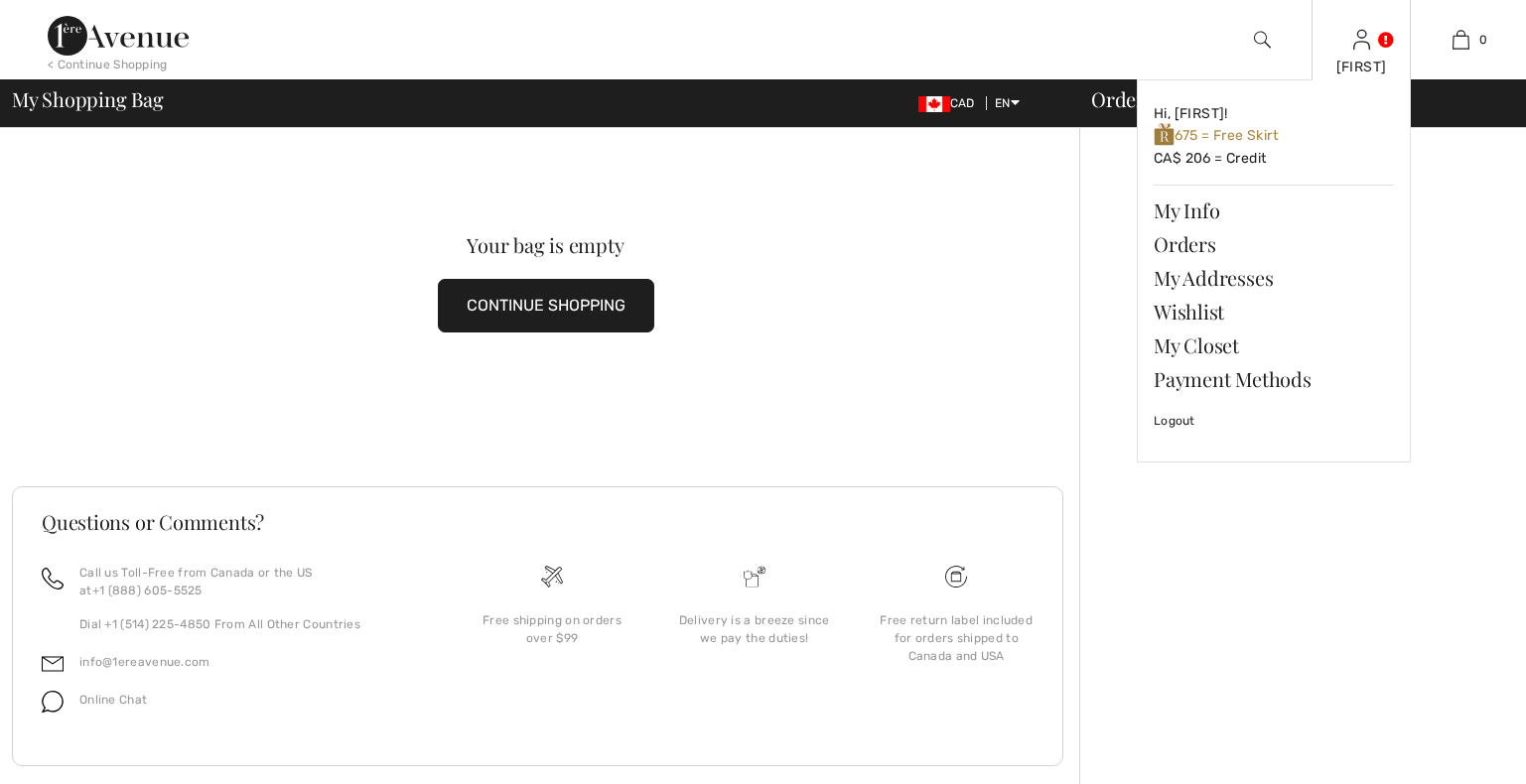 scroll, scrollTop: 0, scrollLeft: 0, axis: both 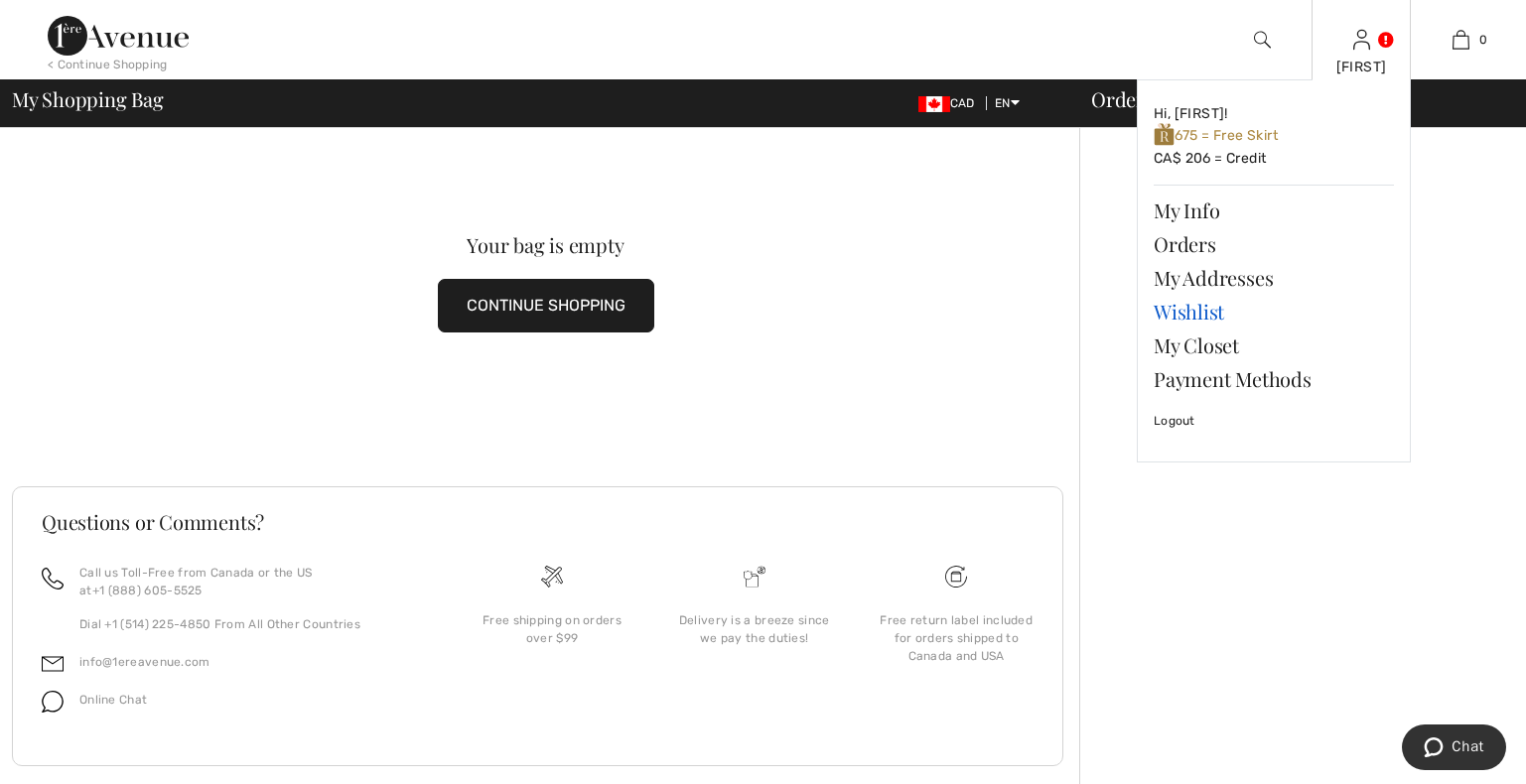 click on "Wishlist" at bounding box center [1274, 312] 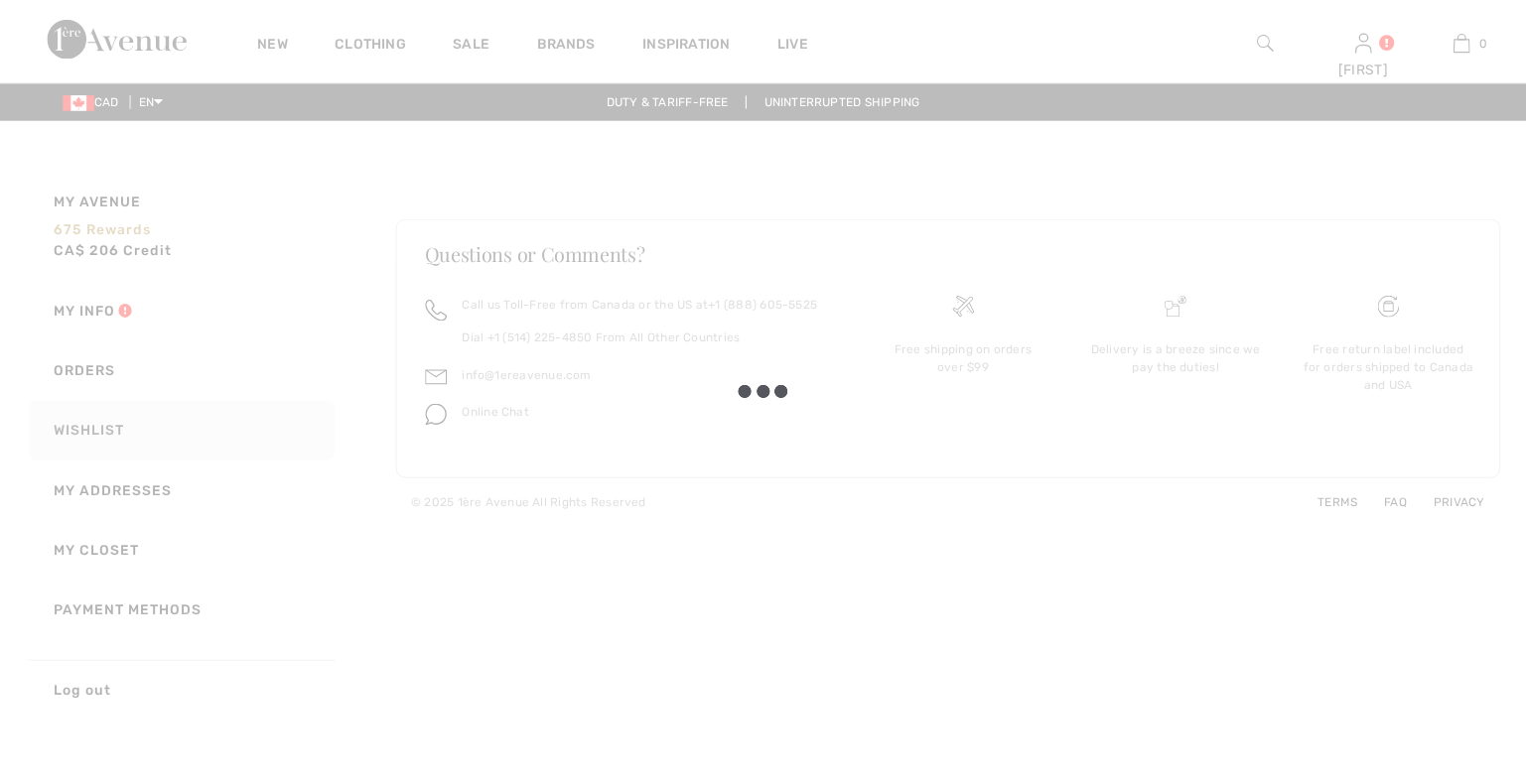 scroll, scrollTop: 0, scrollLeft: 0, axis: both 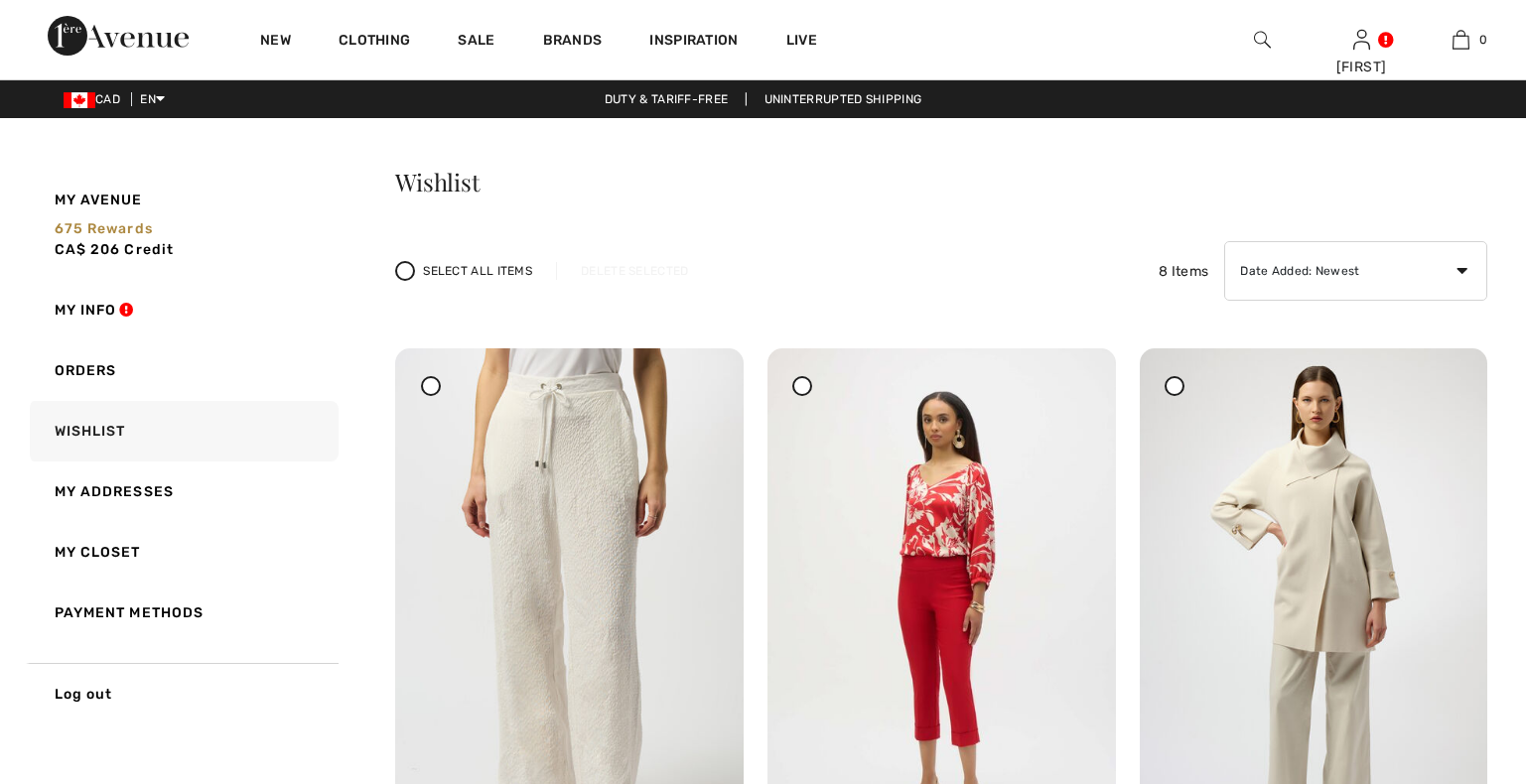 checkbox on "true" 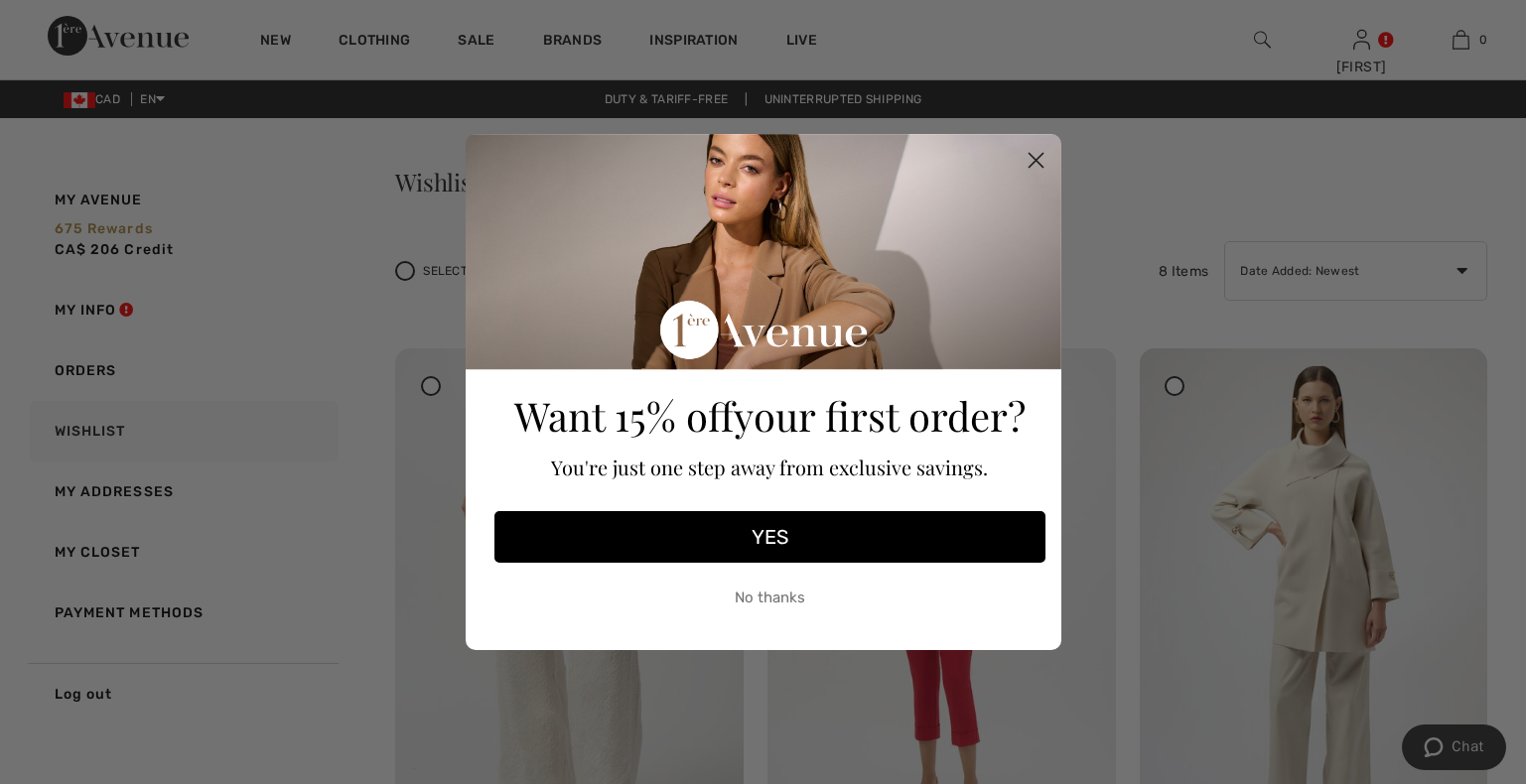 click 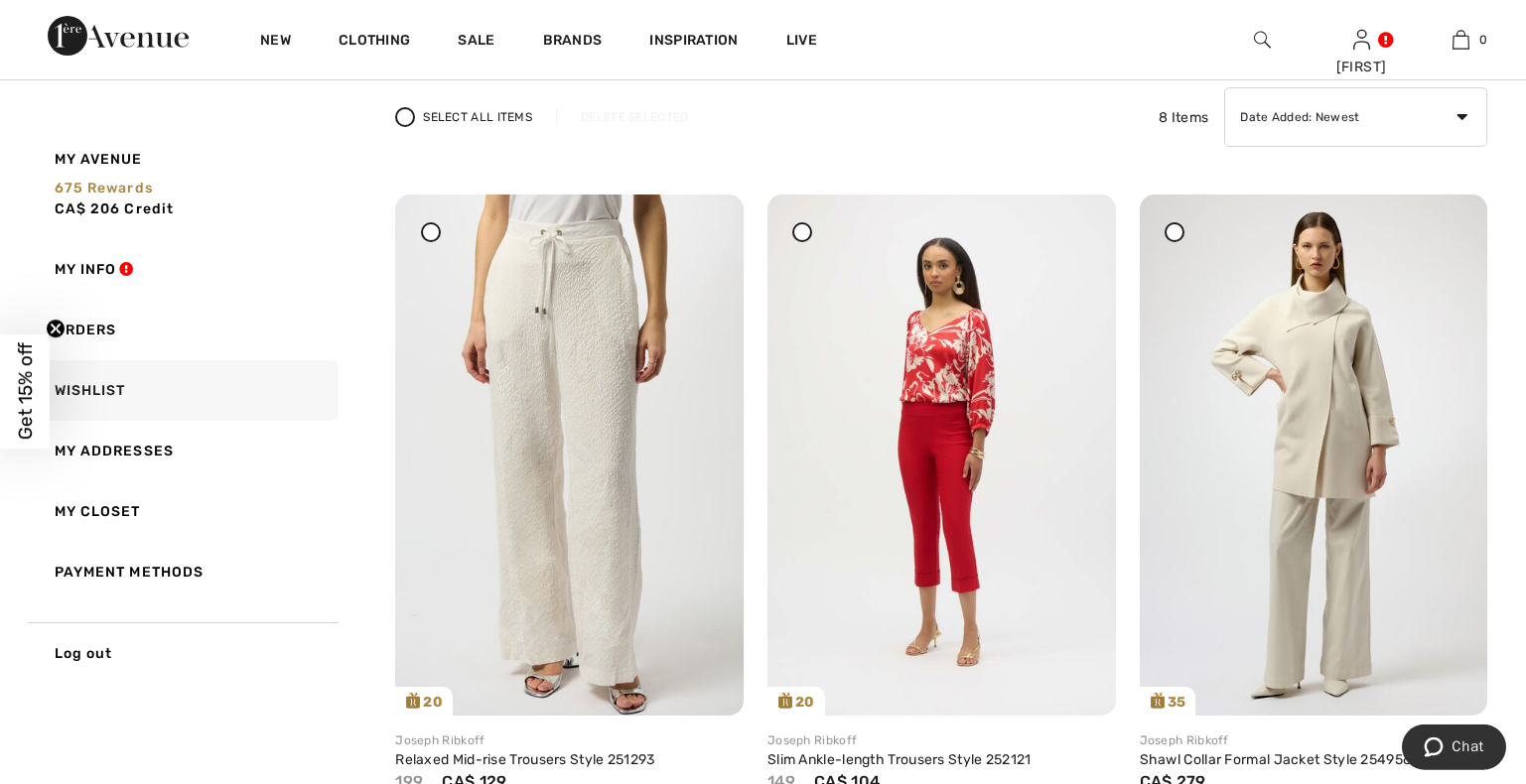 scroll, scrollTop: 202, scrollLeft: 0, axis: vertical 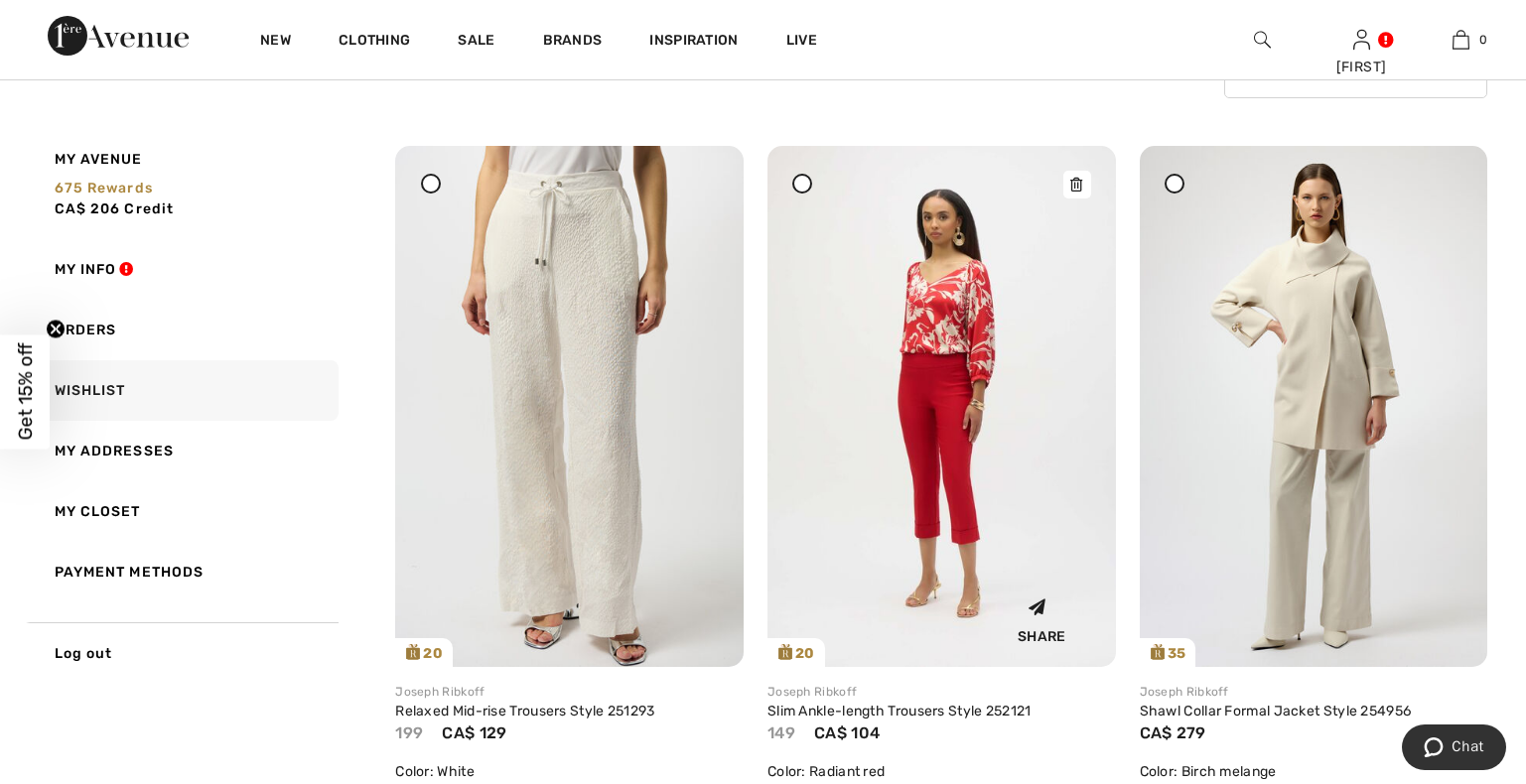 click at bounding box center (941, 406) 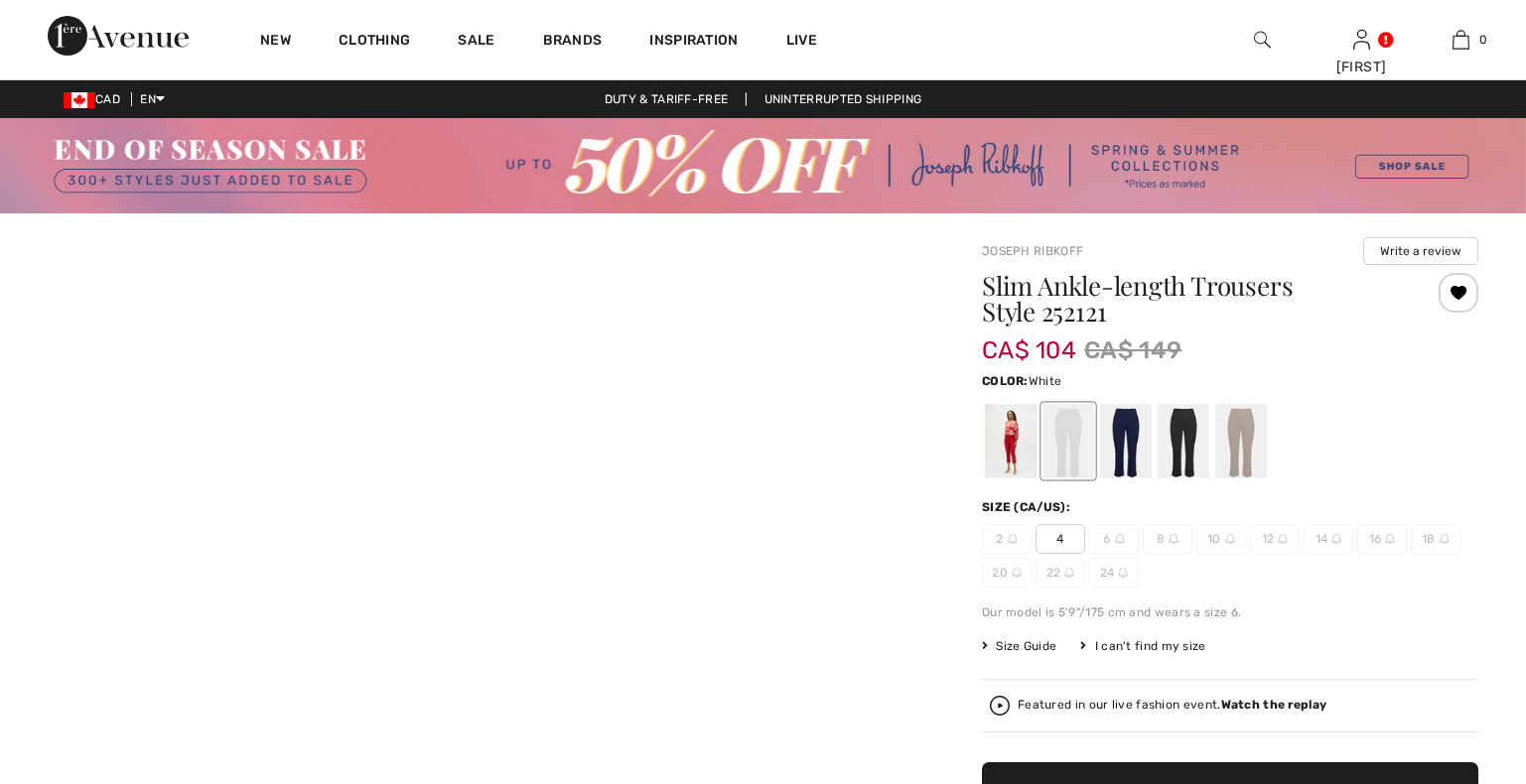 scroll, scrollTop: 0, scrollLeft: 0, axis: both 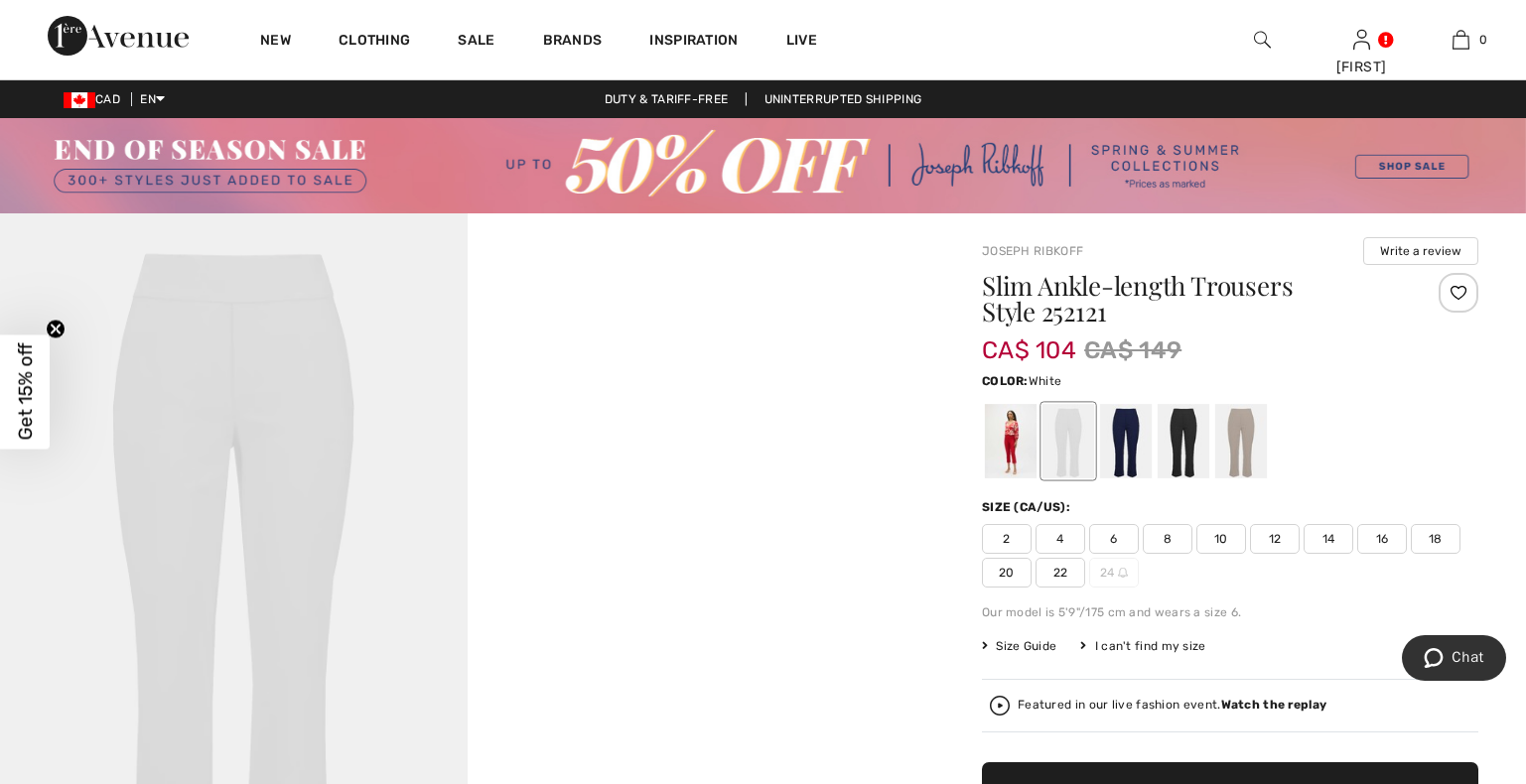 click at bounding box center (233, 564) 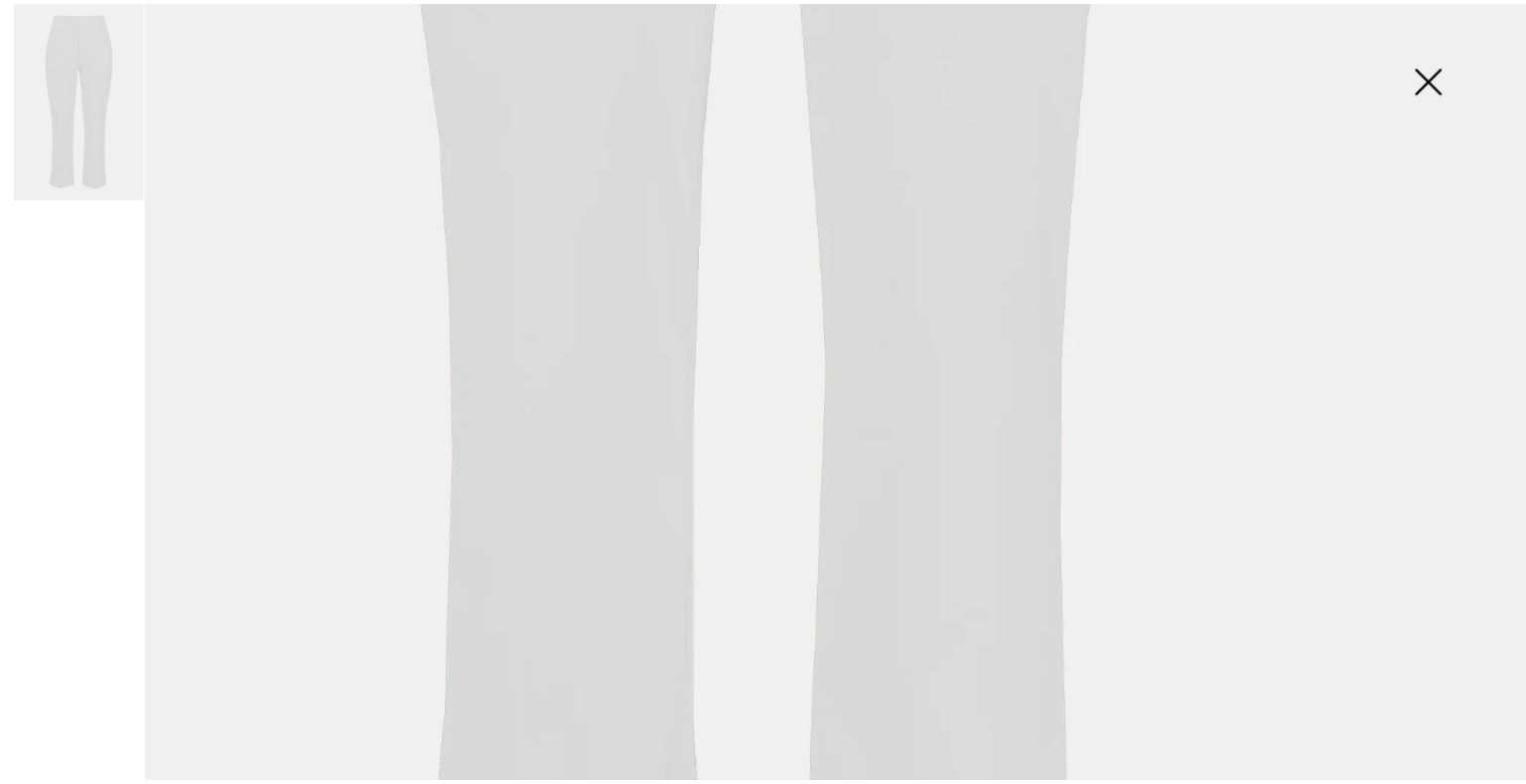 scroll, scrollTop: 1504, scrollLeft: 0, axis: vertical 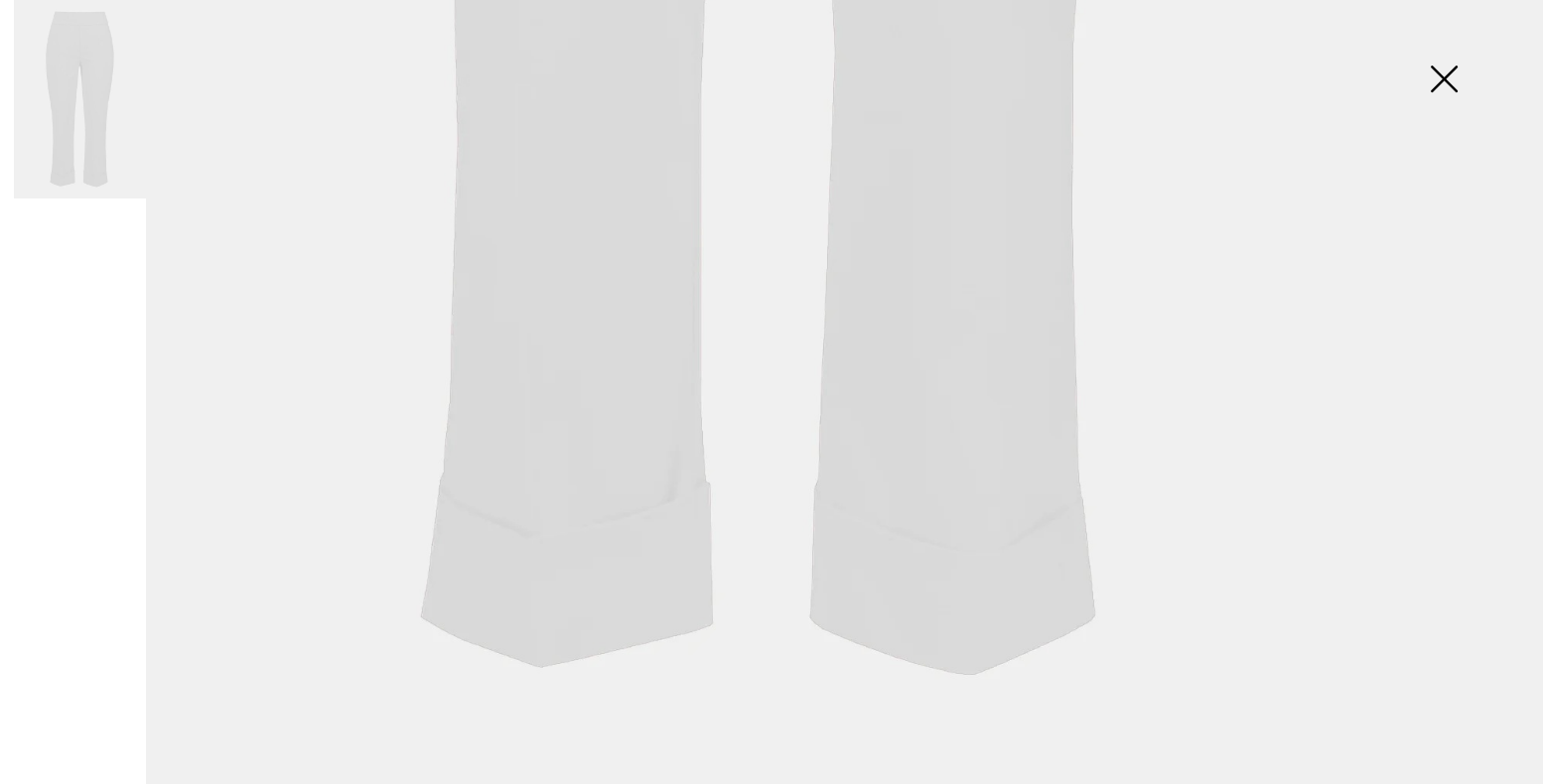 click at bounding box center (1444, 80) 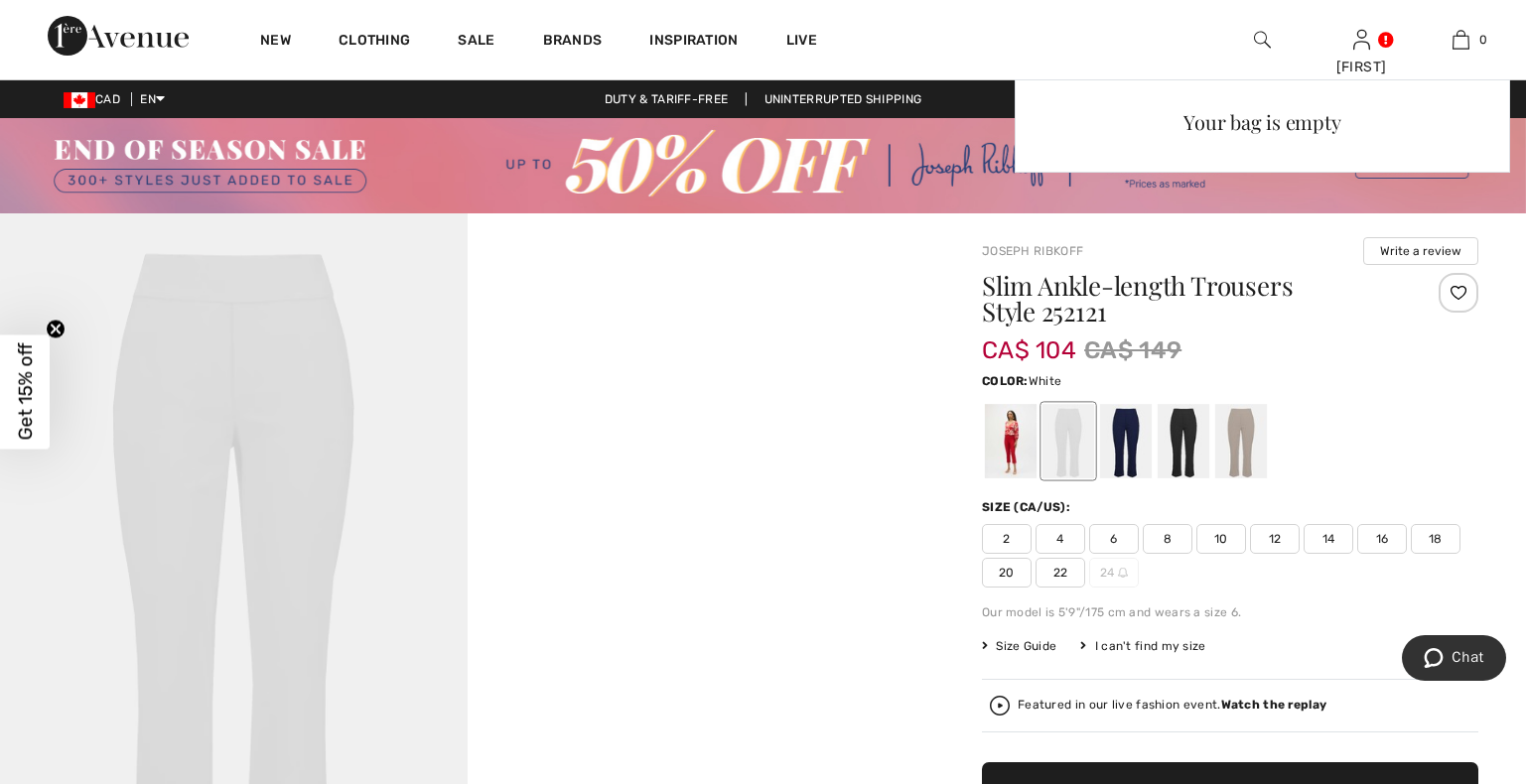 scroll, scrollTop: 1479, scrollLeft: 0, axis: vertical 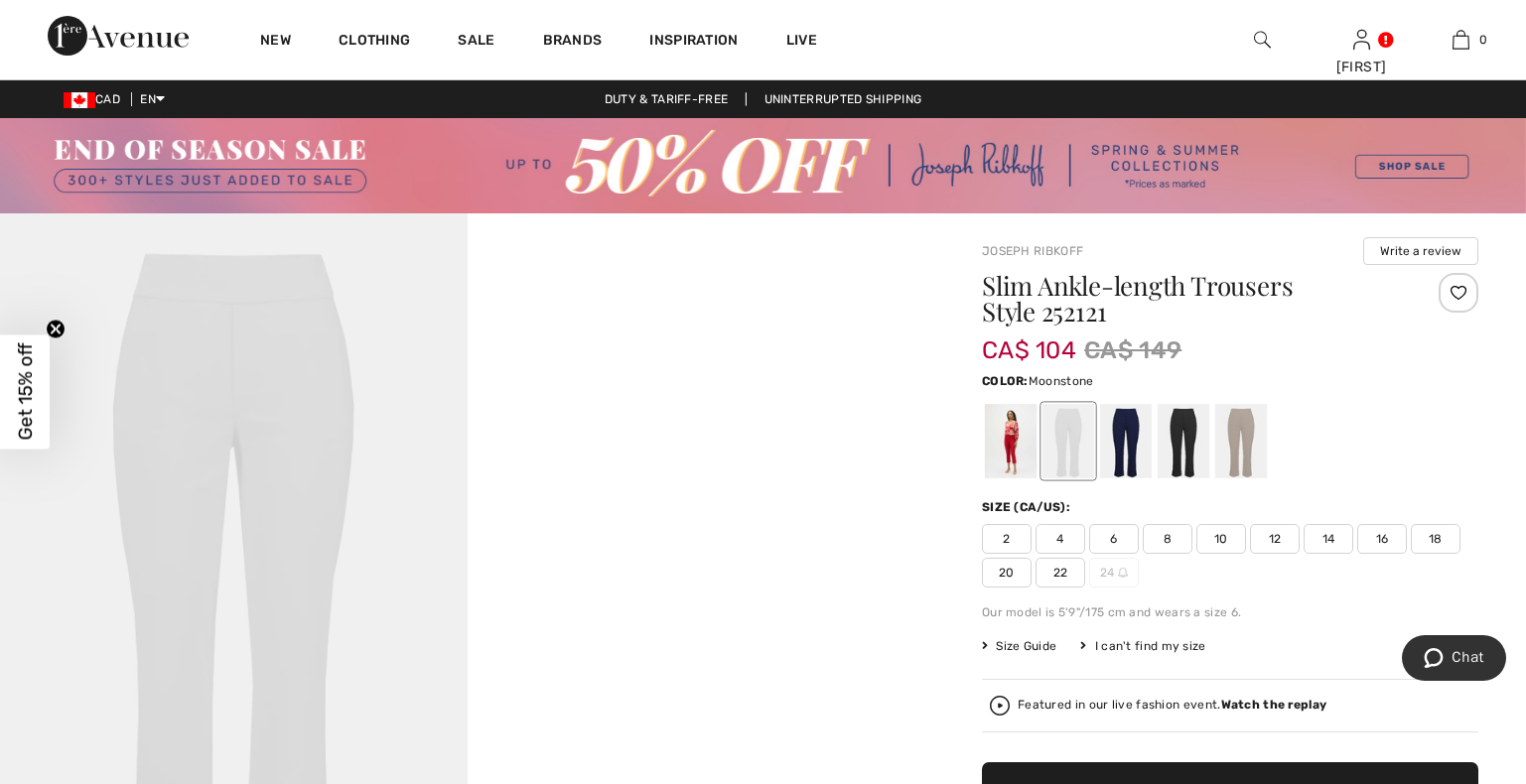 click at bounding box center (1241, 441) 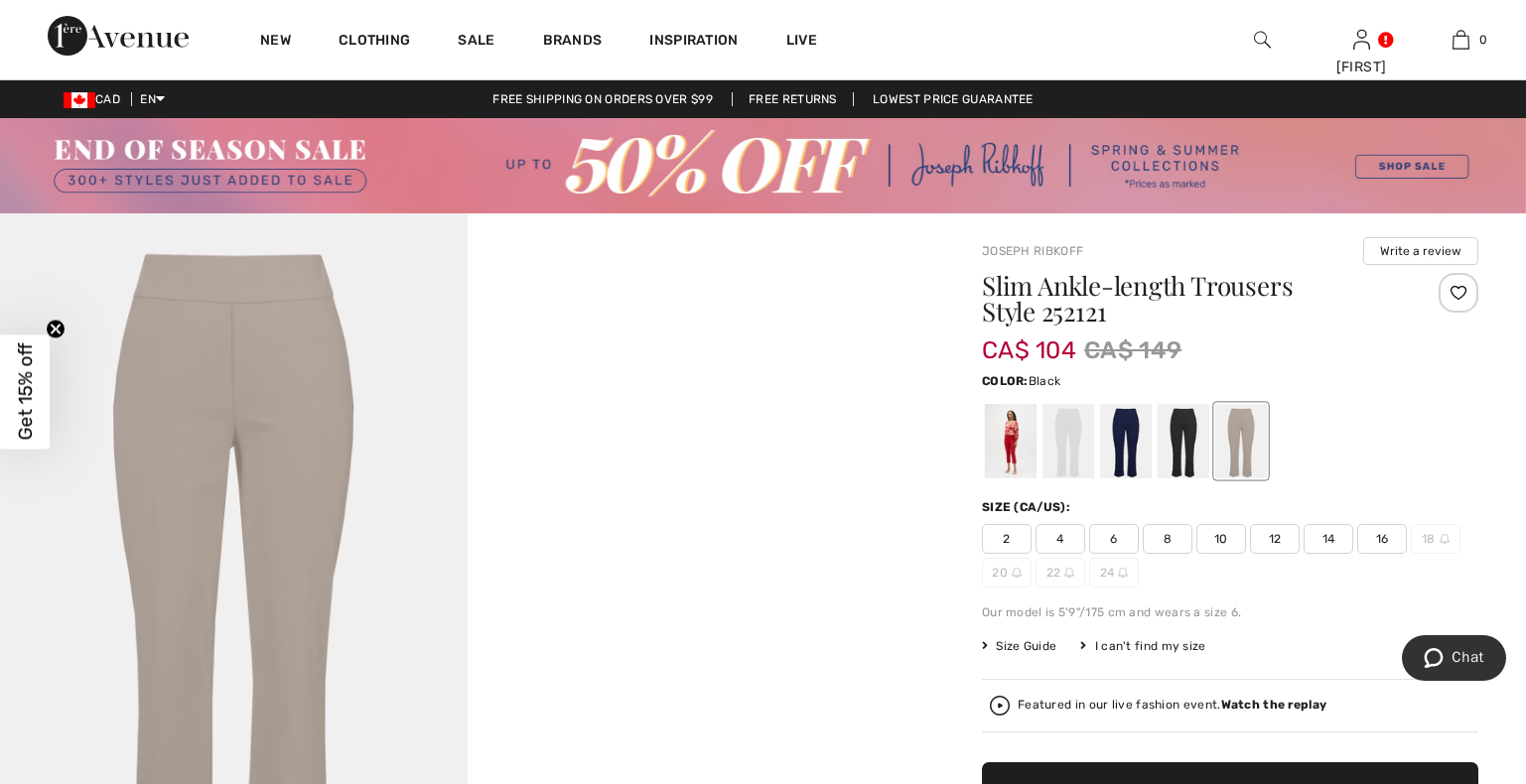 click at bounding box center (1183, 441) 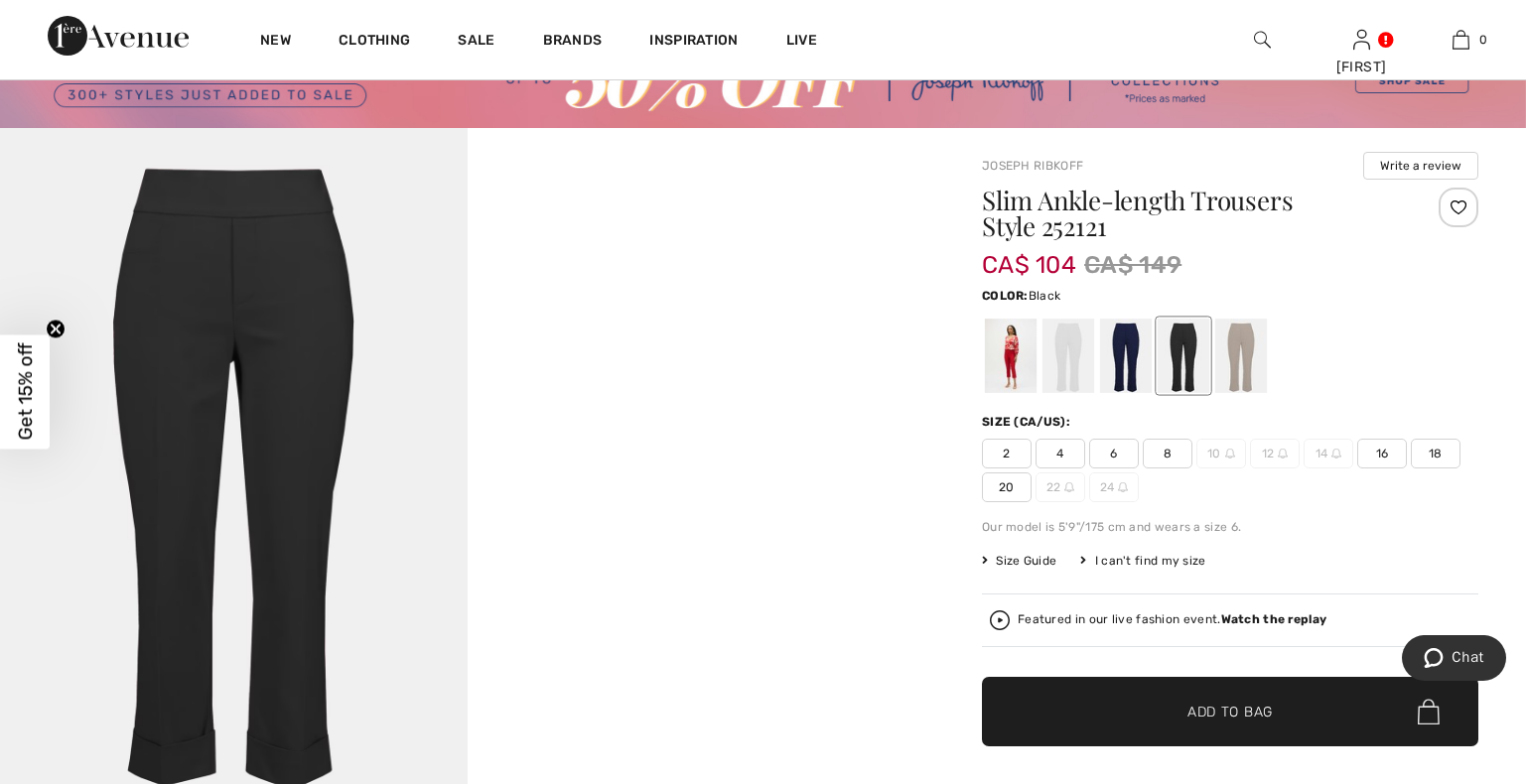 scroll, scrollTop: 0, scrollLeft: 0, axis: both 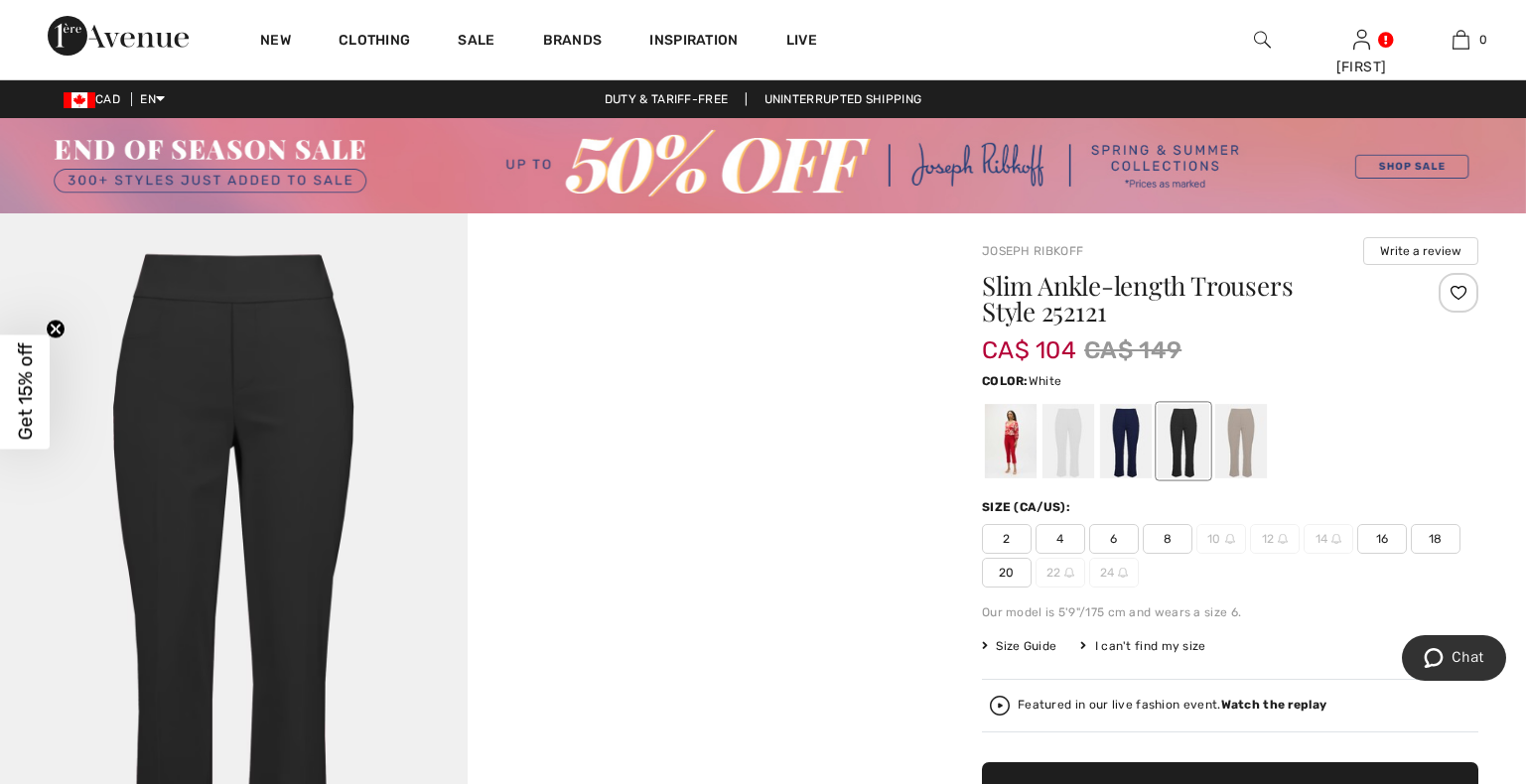 click at bounding box center (1068, 441) 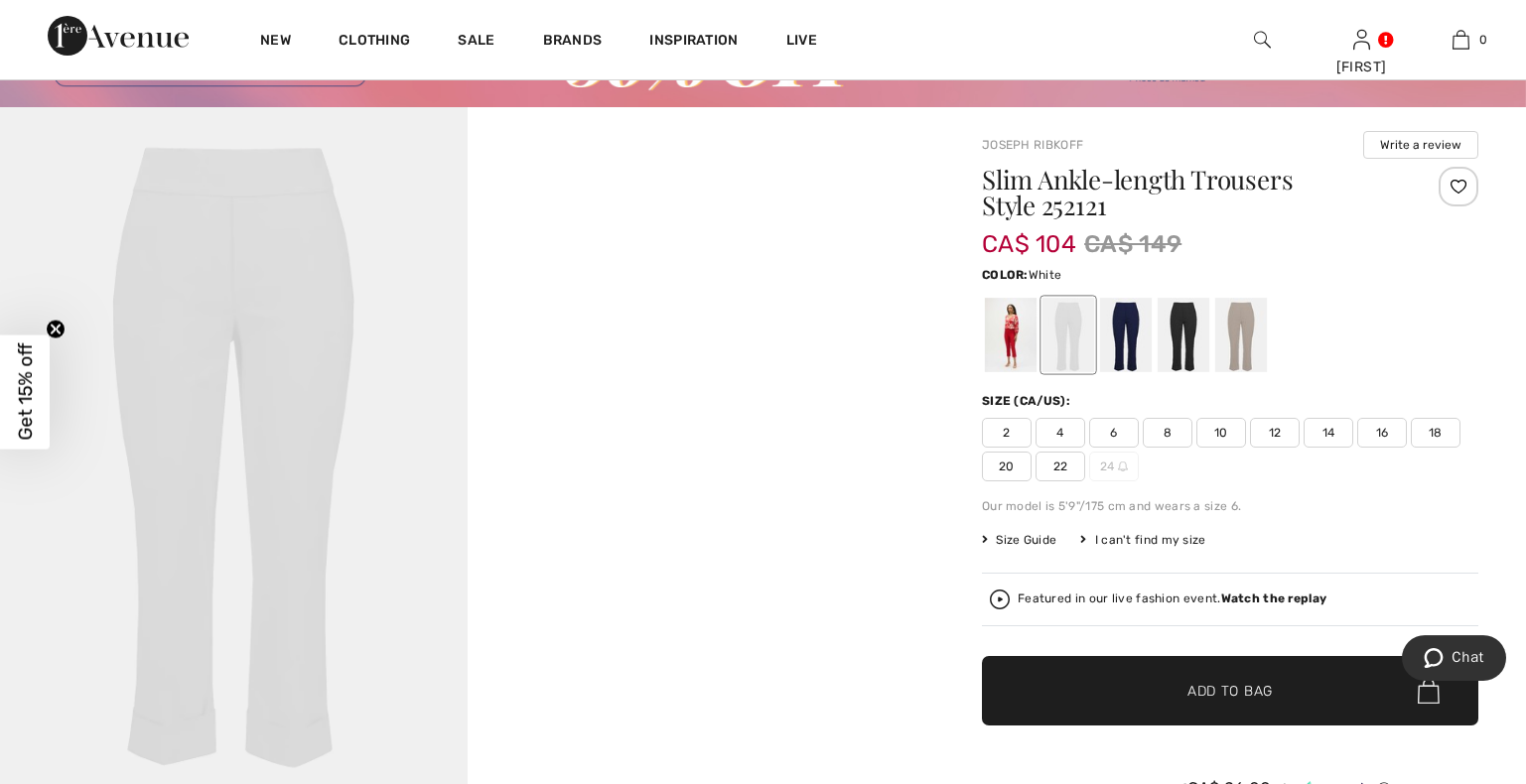 scroll, scrollTop: 0, scrollLeft: 0, axis: both 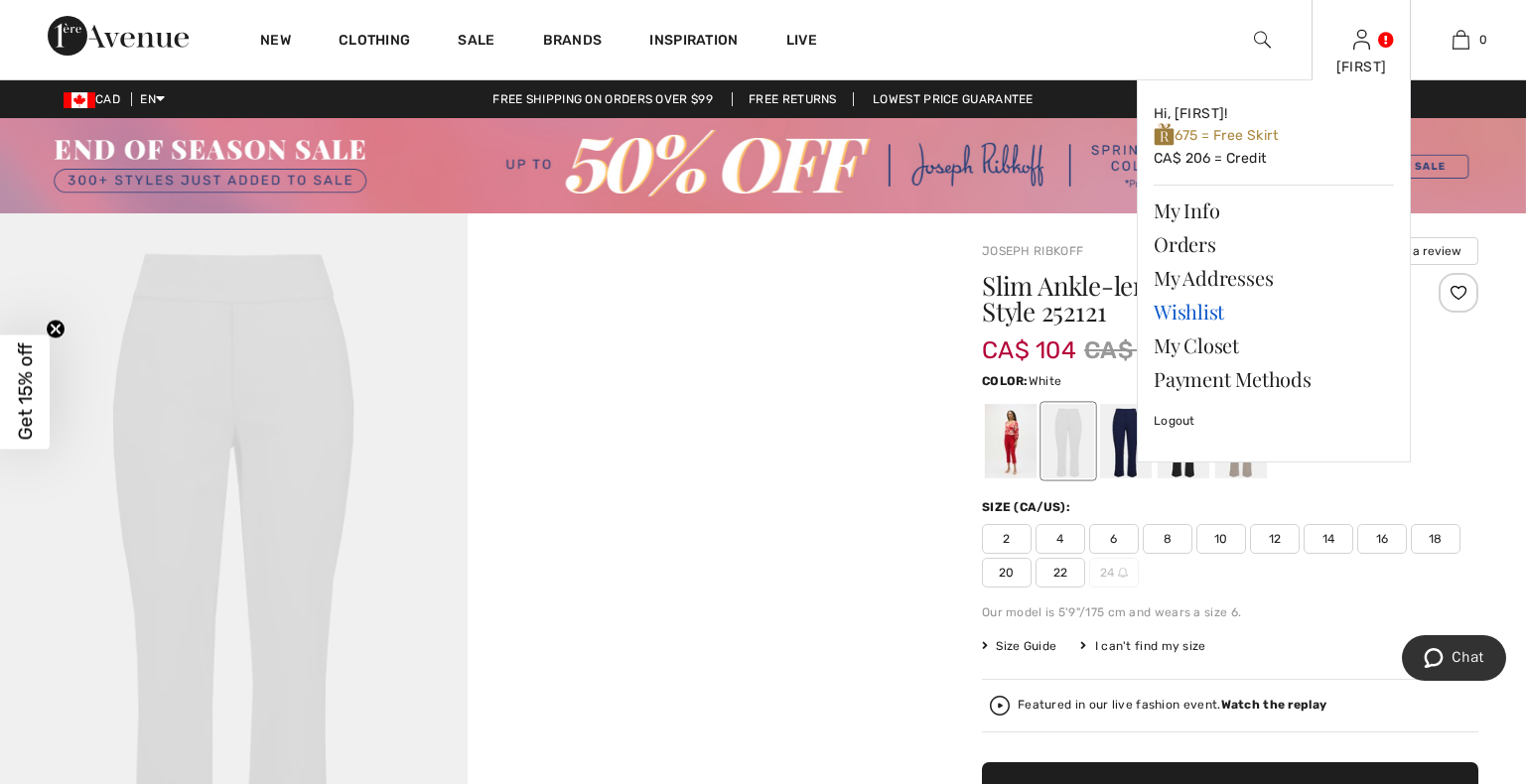 click on "Wishlist" at bounding box center (1274, 312) 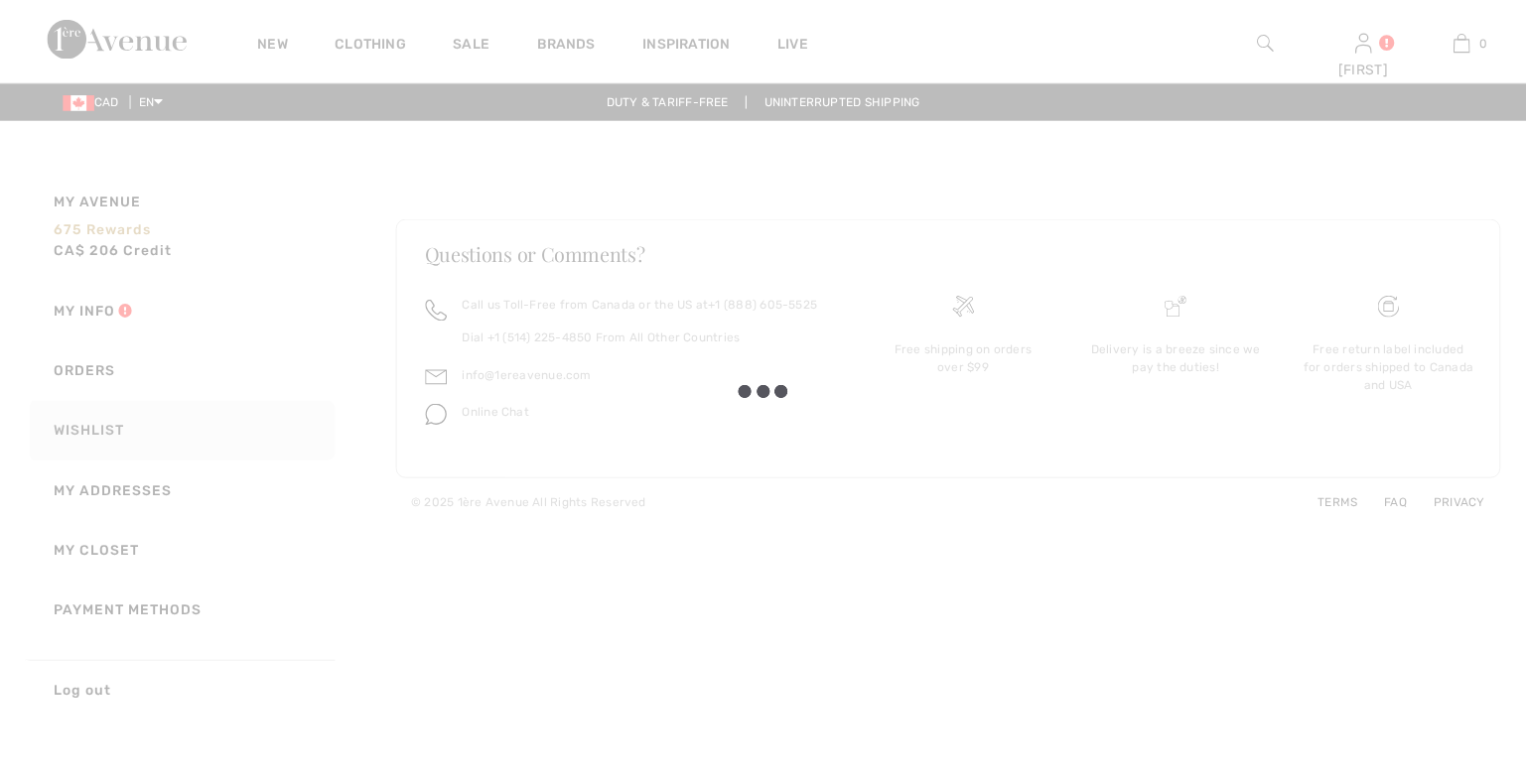 scroll, scrollTop: 0, scrollLeft: 0, axis: both 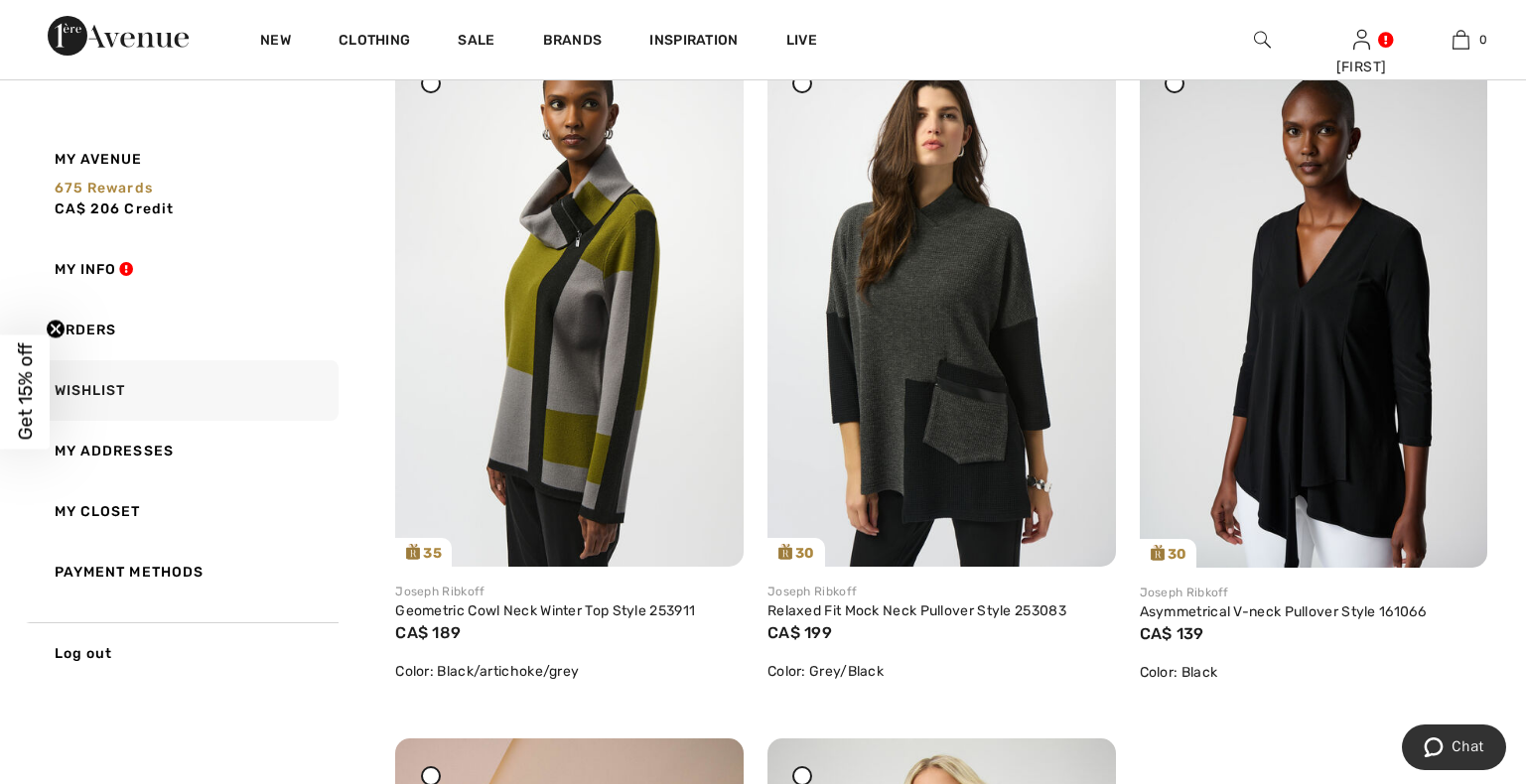 click at bounding box center (941, 306) 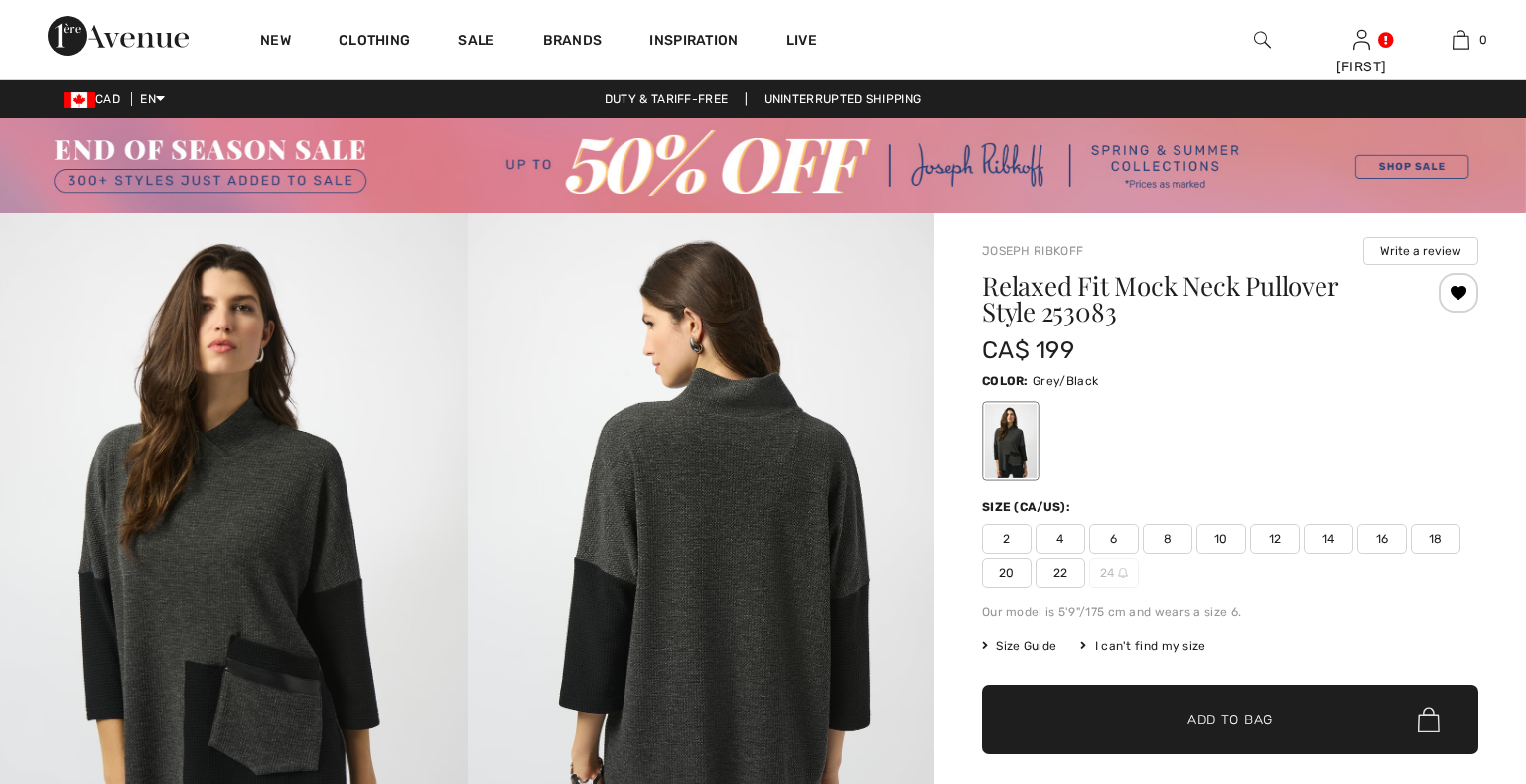 scroll, scrollTop: 0, scrollLeft: 0, axis: both 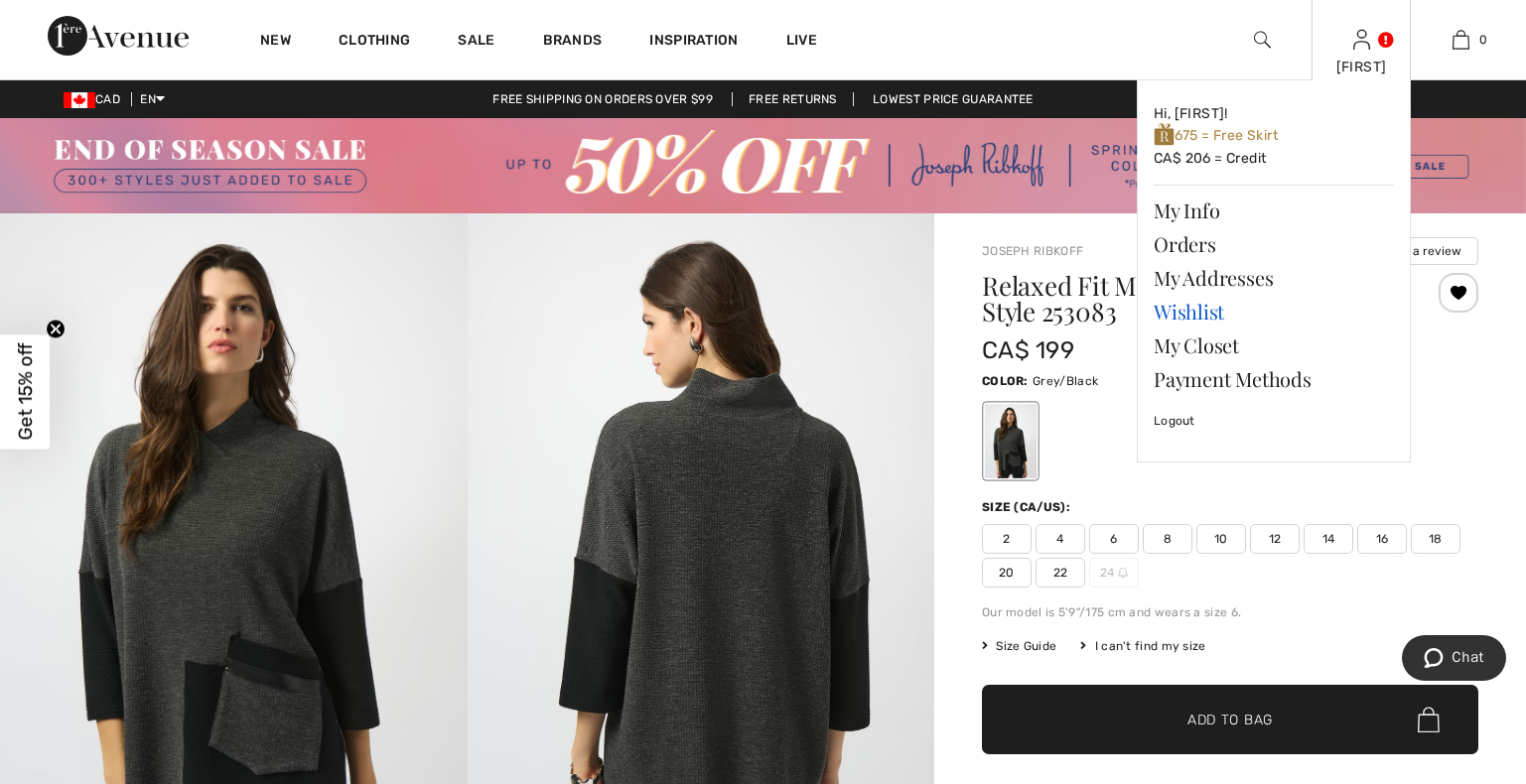 click on "Wishlist" at bounding box center (1274, 312) 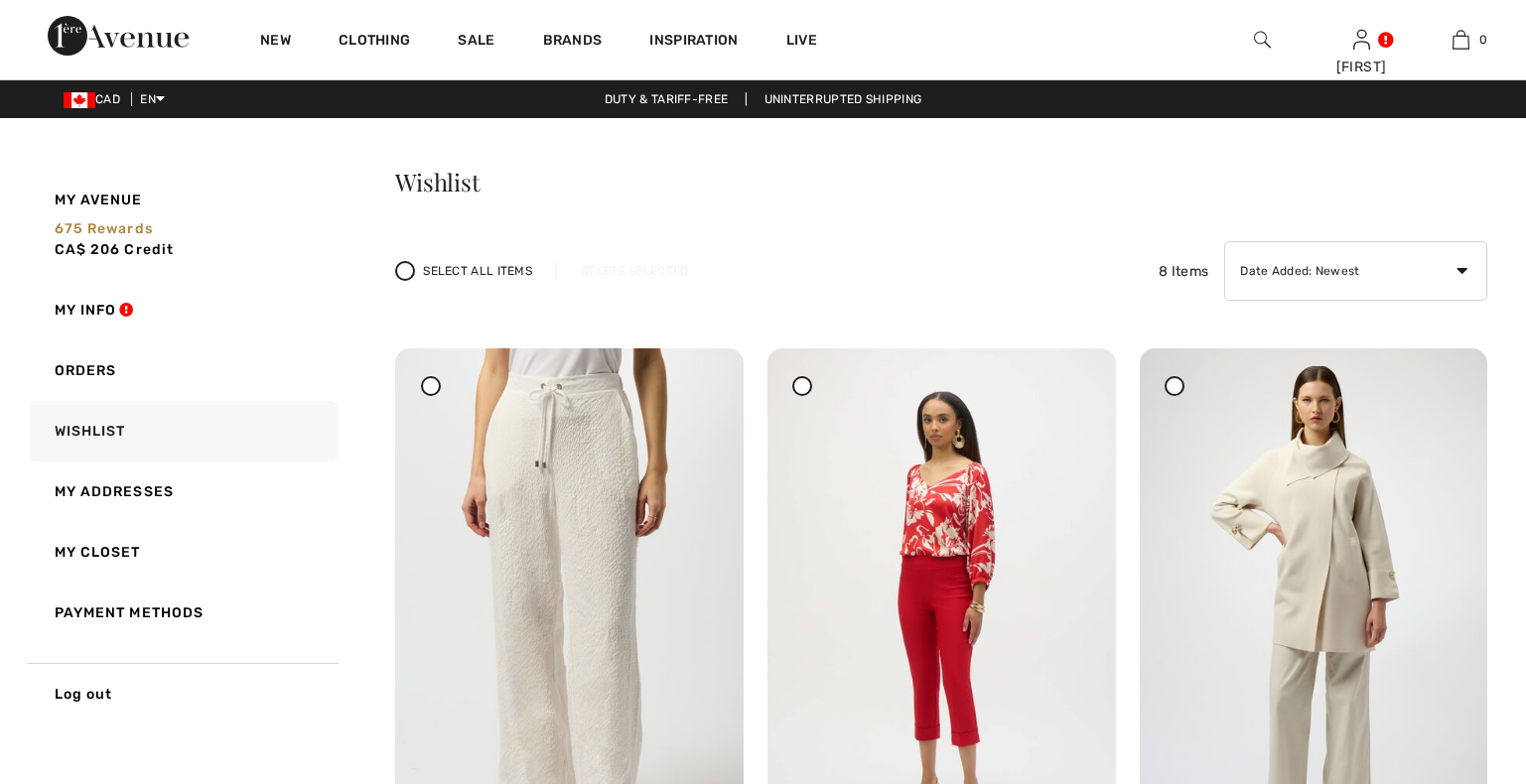 scroll, scrollTop: 0, scrollLeft: 0, axis: both 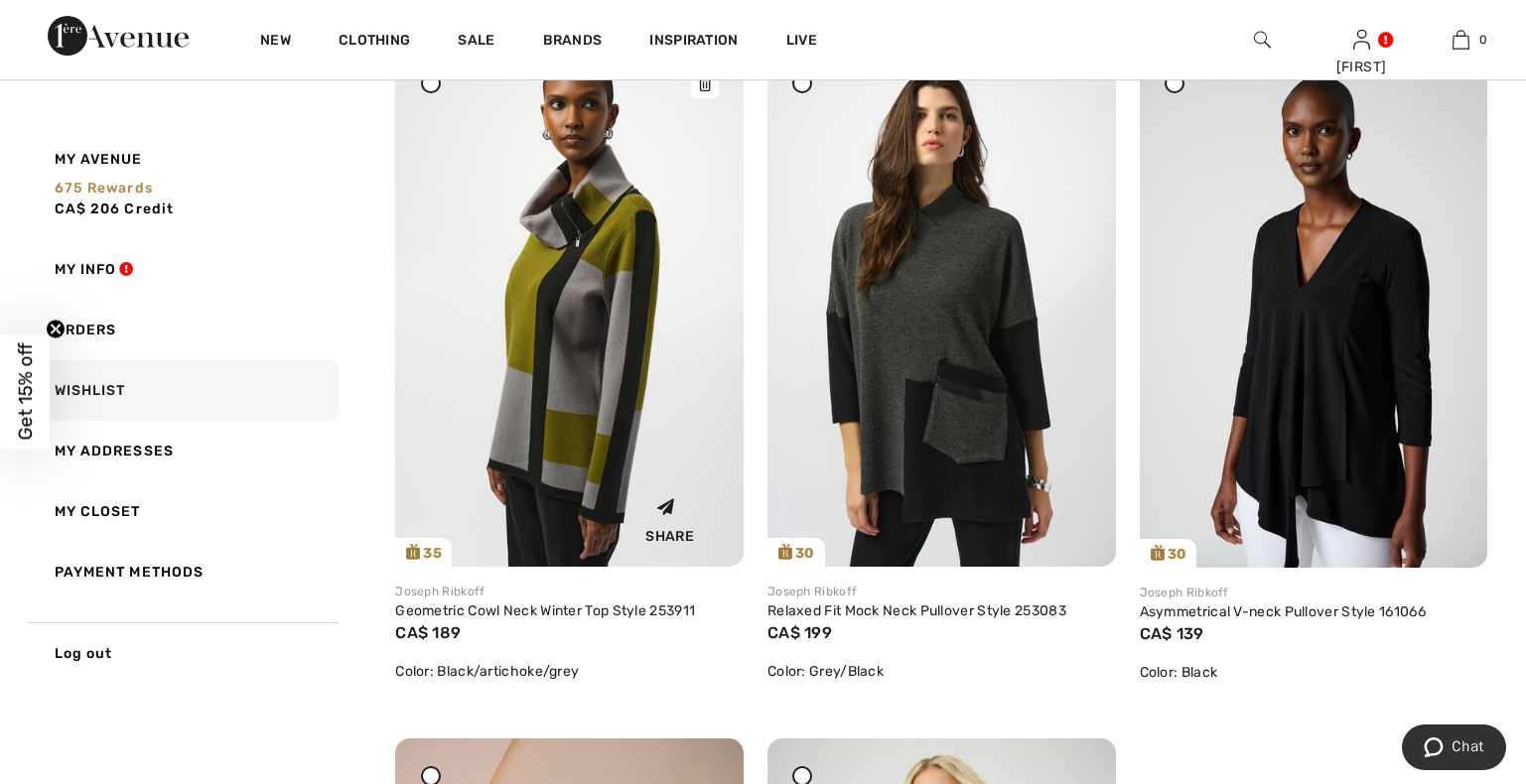 click at bounding box center (569, 306) 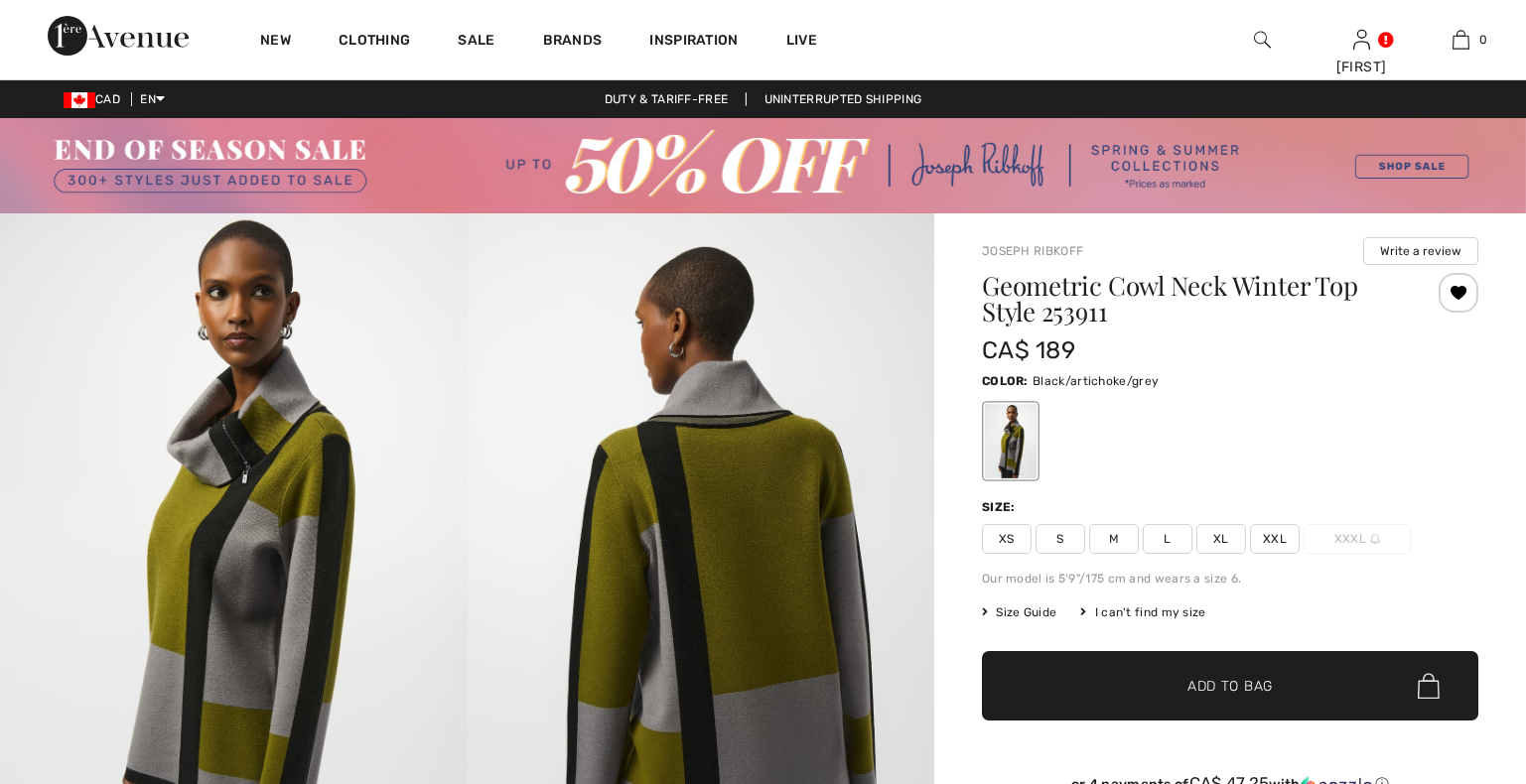 scroll, scrollTop: 0, scrollLeft: 0, axis: both 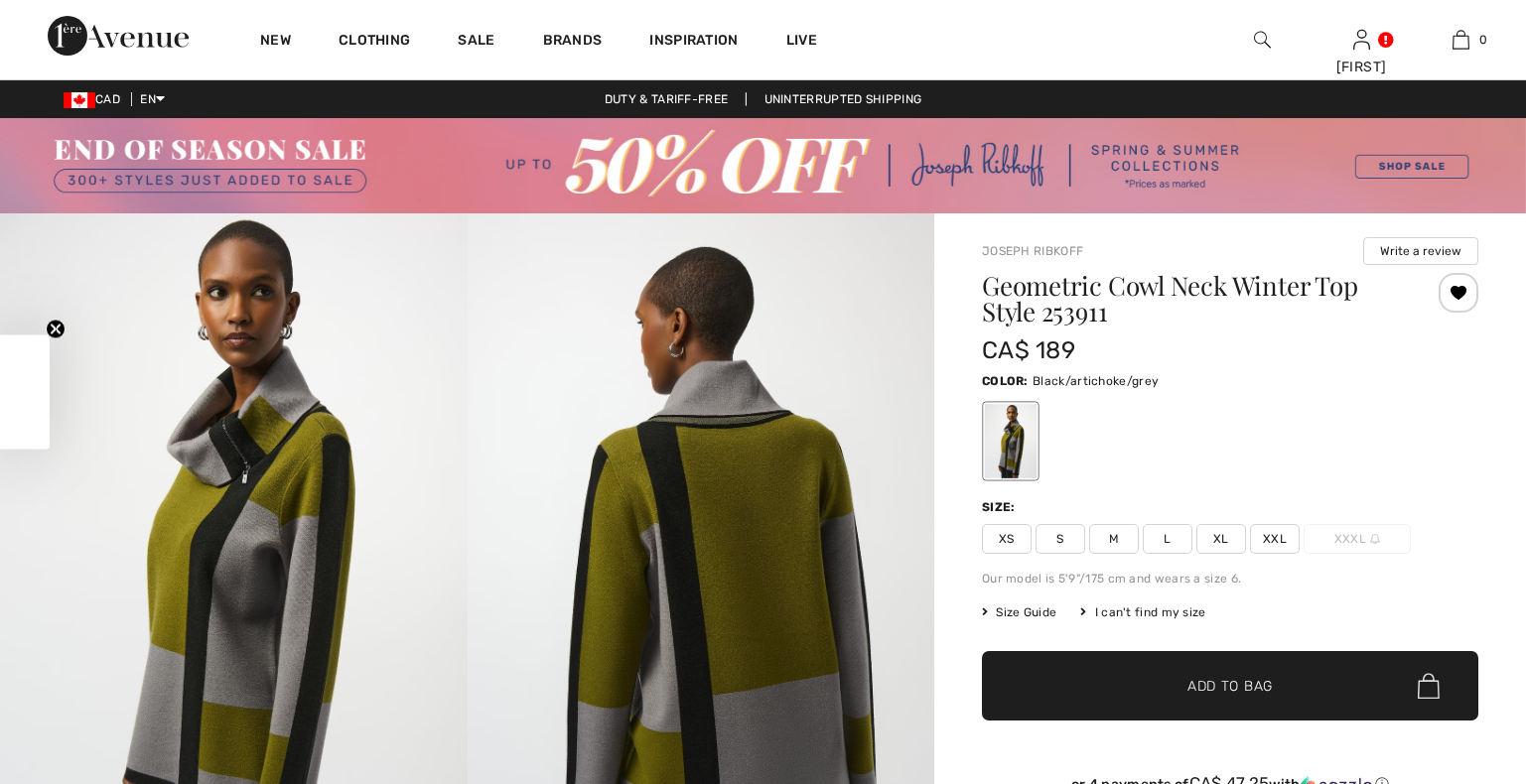 checkbox on "true" 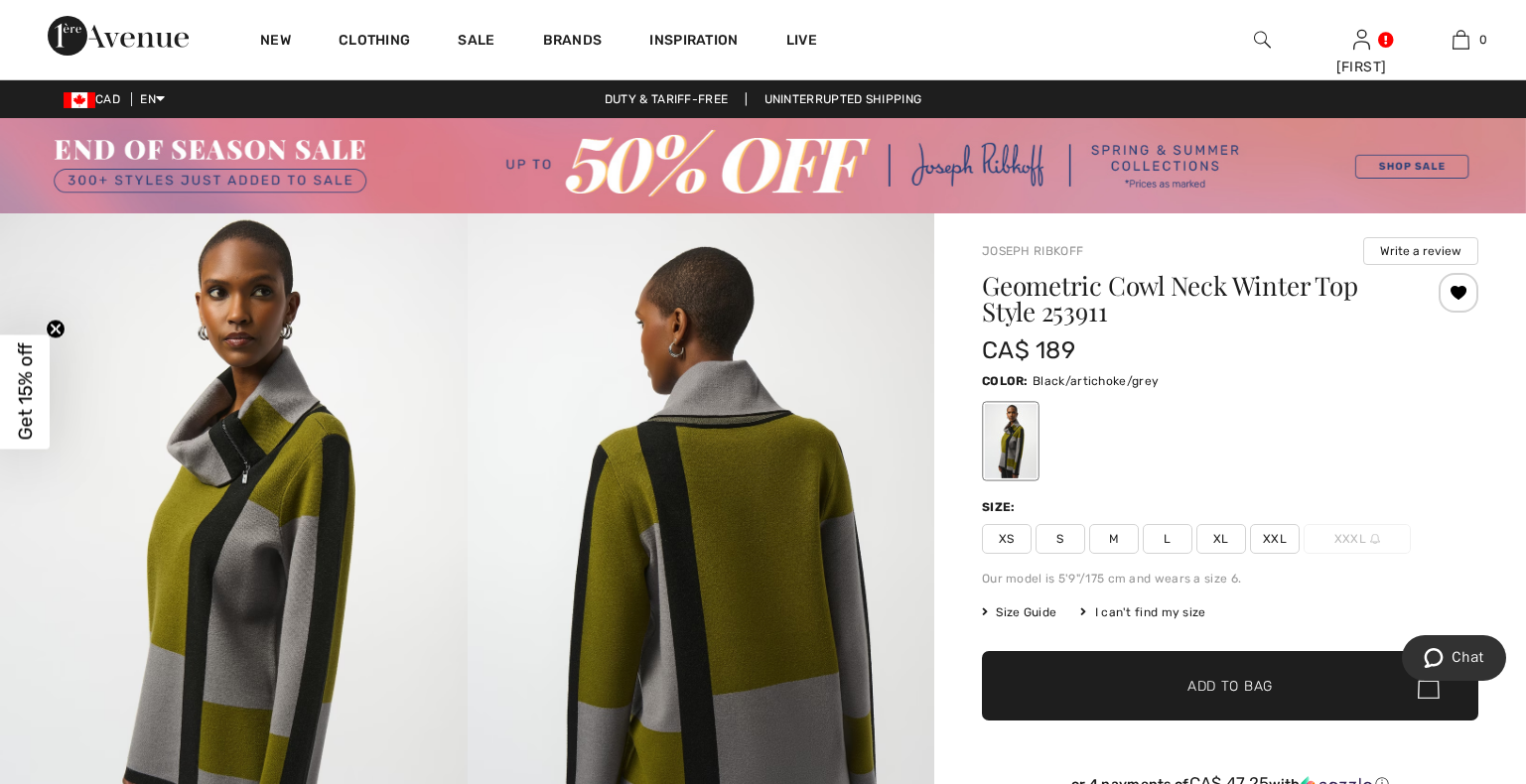 scroll, scrollTop: 0, scrollLeft: 0, axis: both 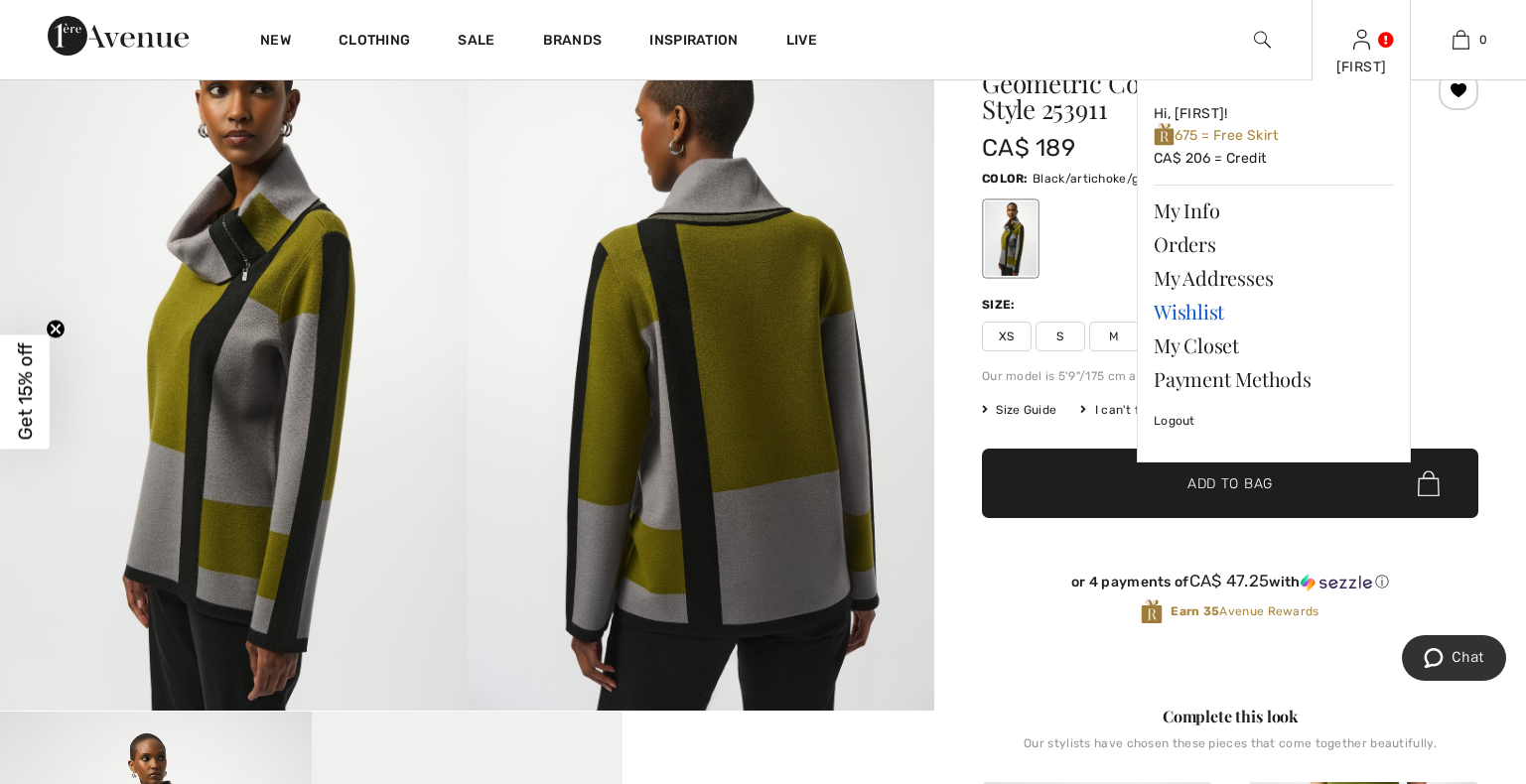 click on "Wishlist" at bounding box center [1274, 312] 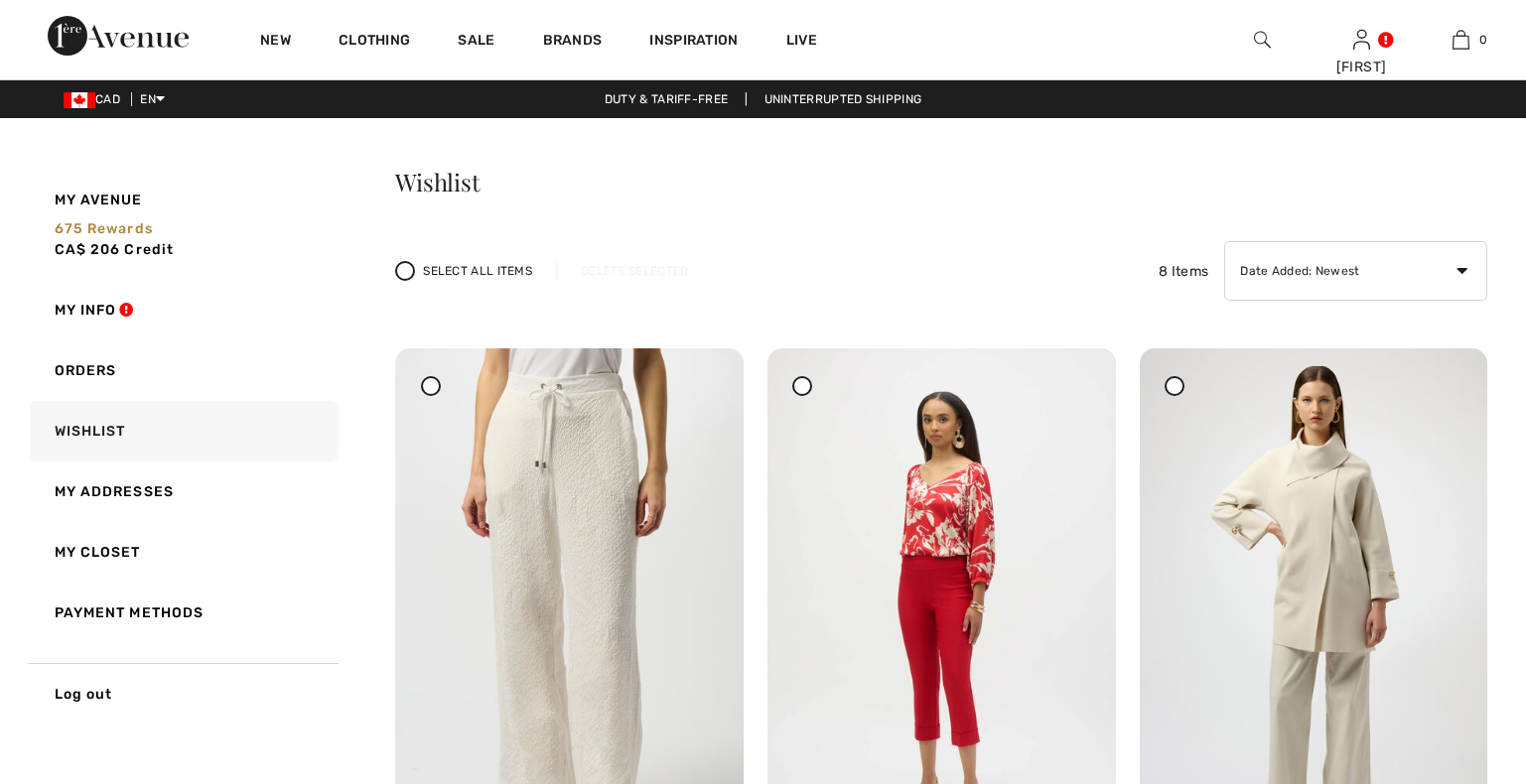 scroll, scrollTop: 0, scrollLeft: 0, axis: both 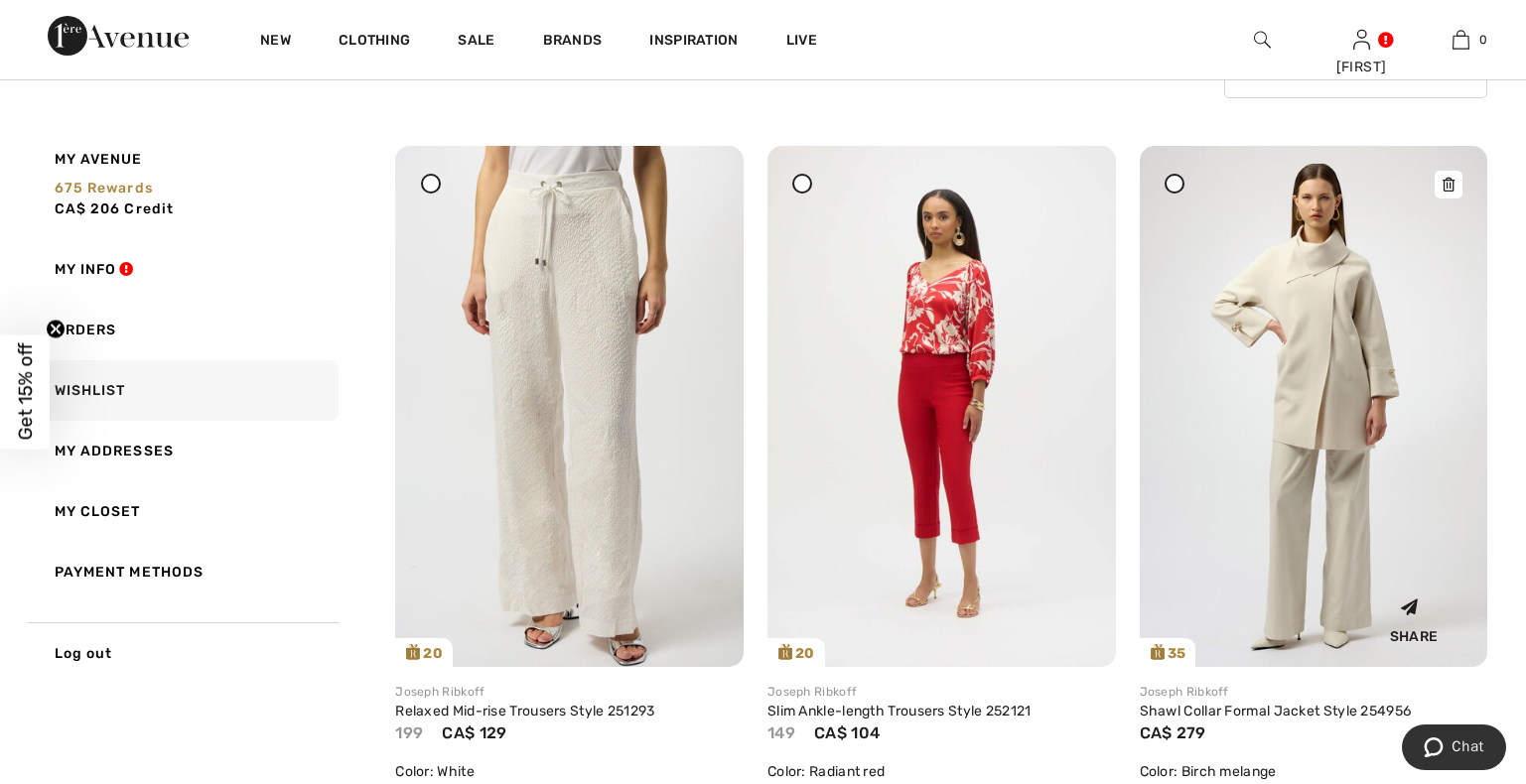 click at bounding box center [1314, 406] 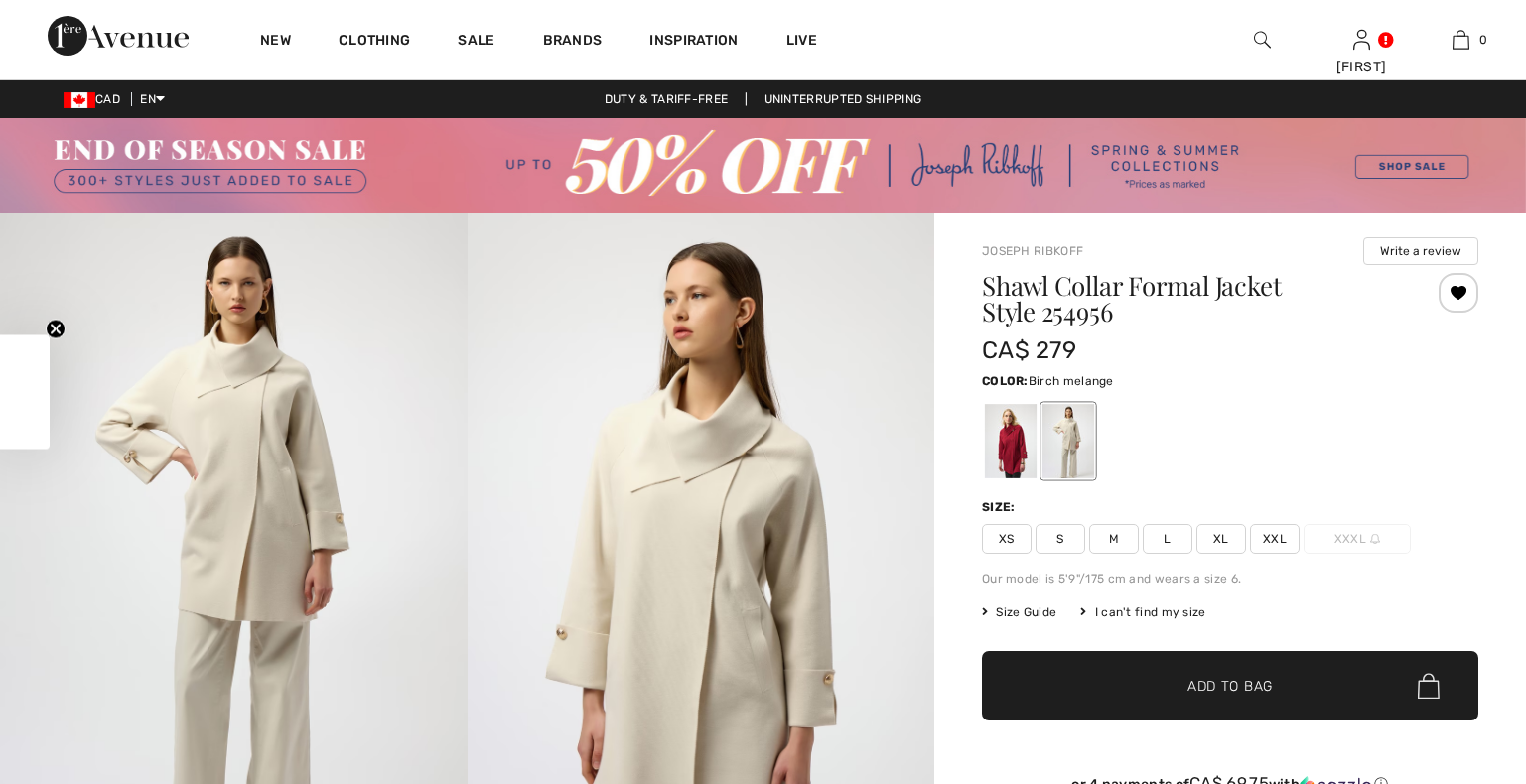scroll, scrollTop: 0, scrollLeft: 0, axis: both 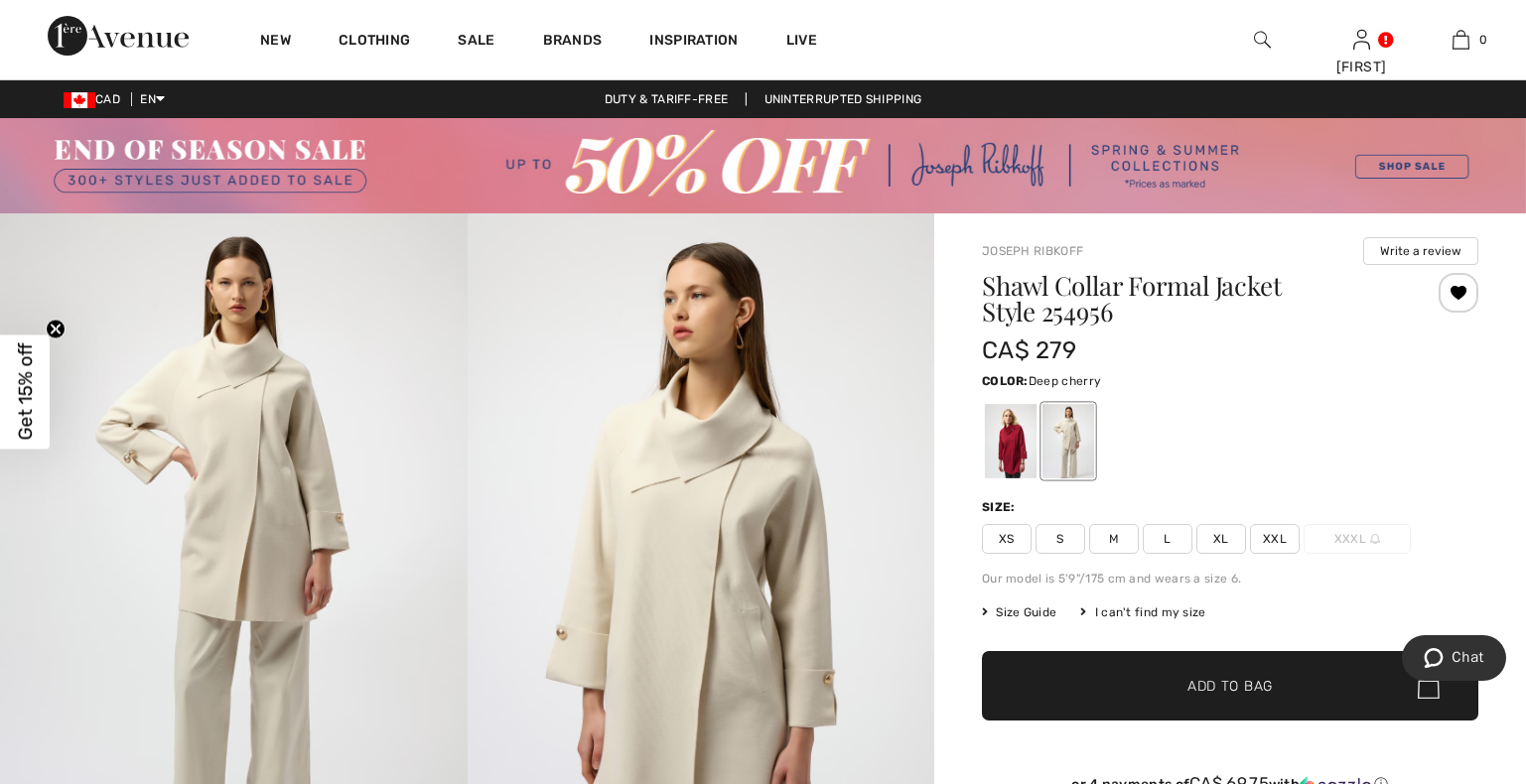 click at bounding box center [1011, 441] 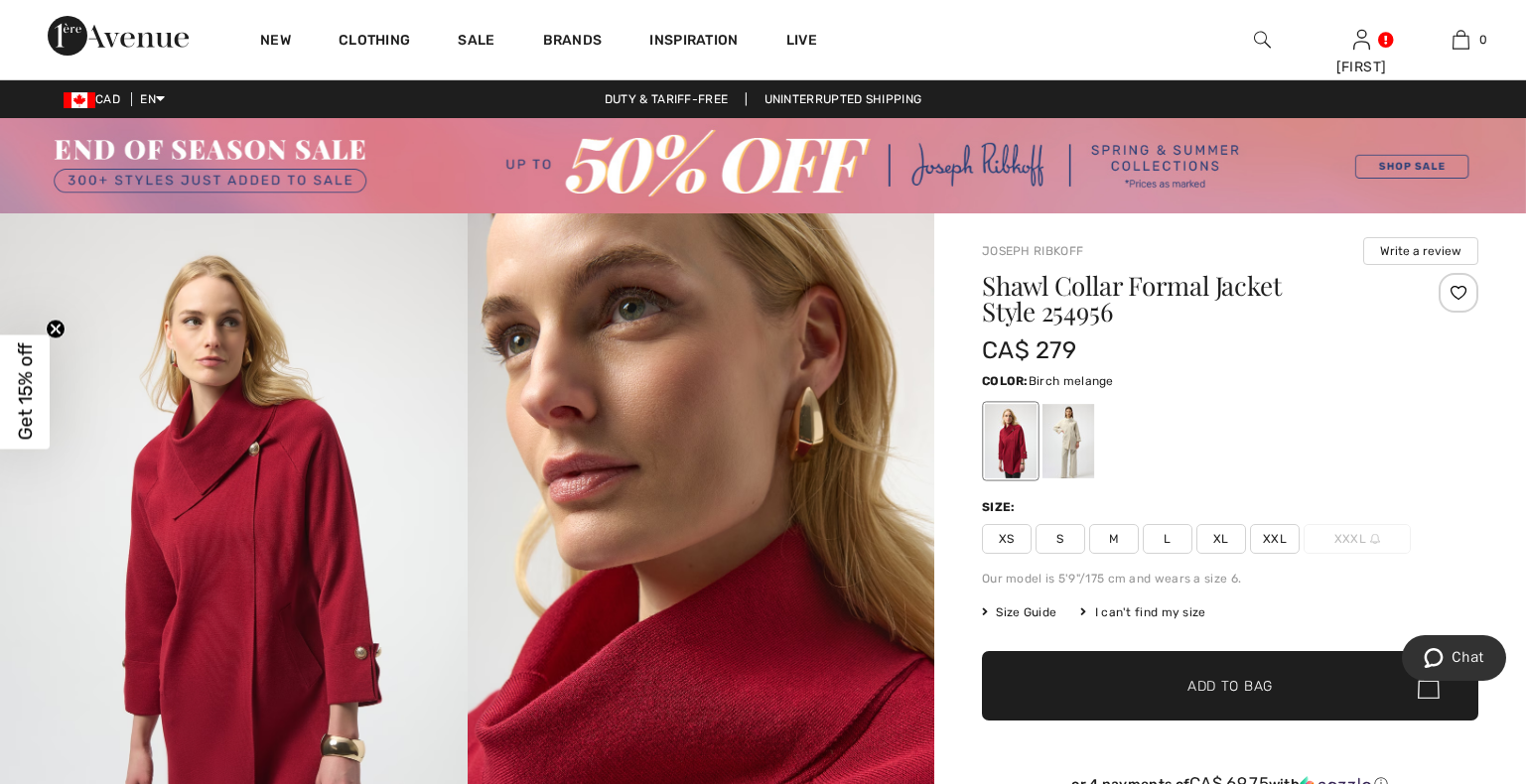 click at bounding box center [1068, 441] 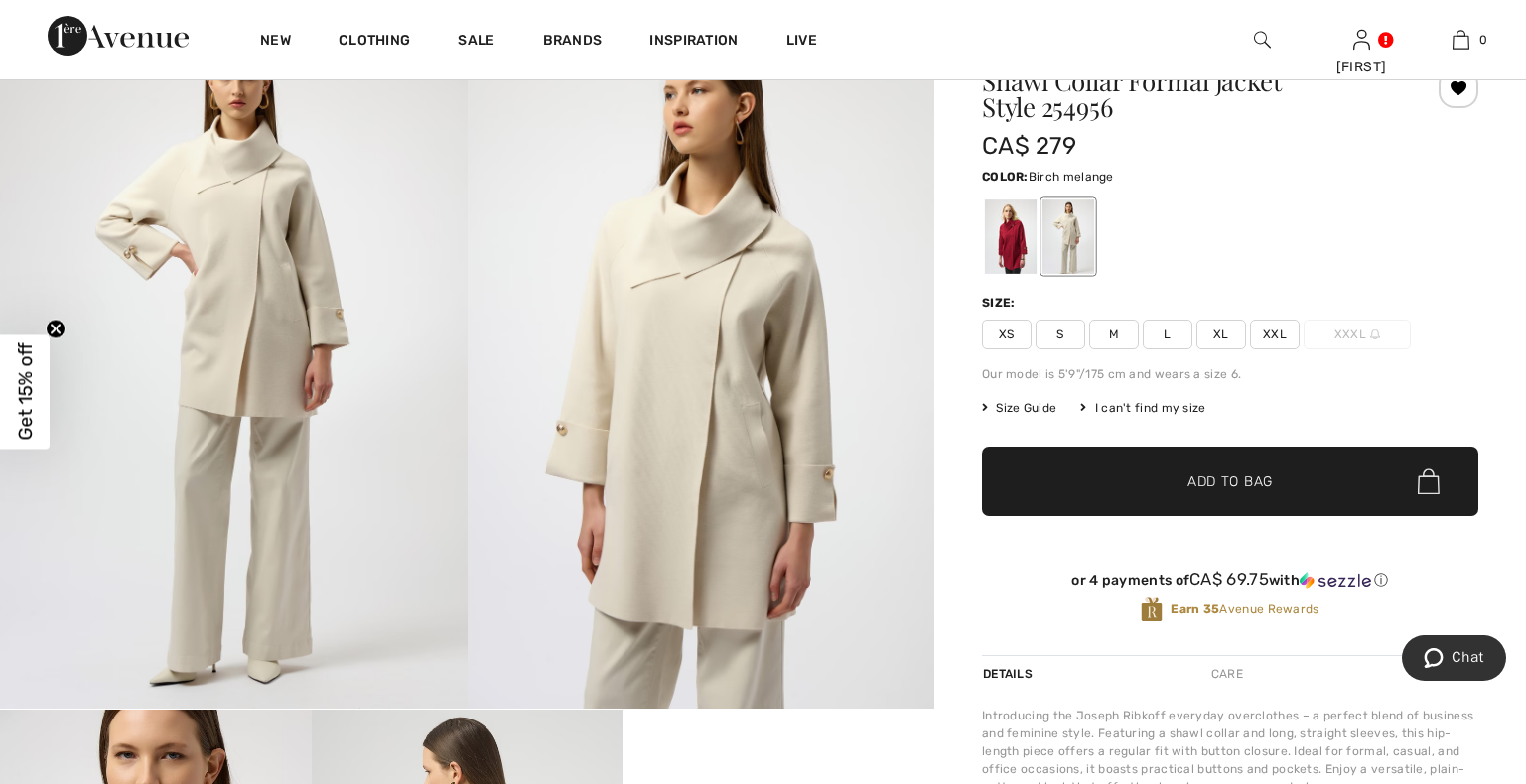 scroll, scrollTop: 202, scrollLeft: 0, axis: vertical 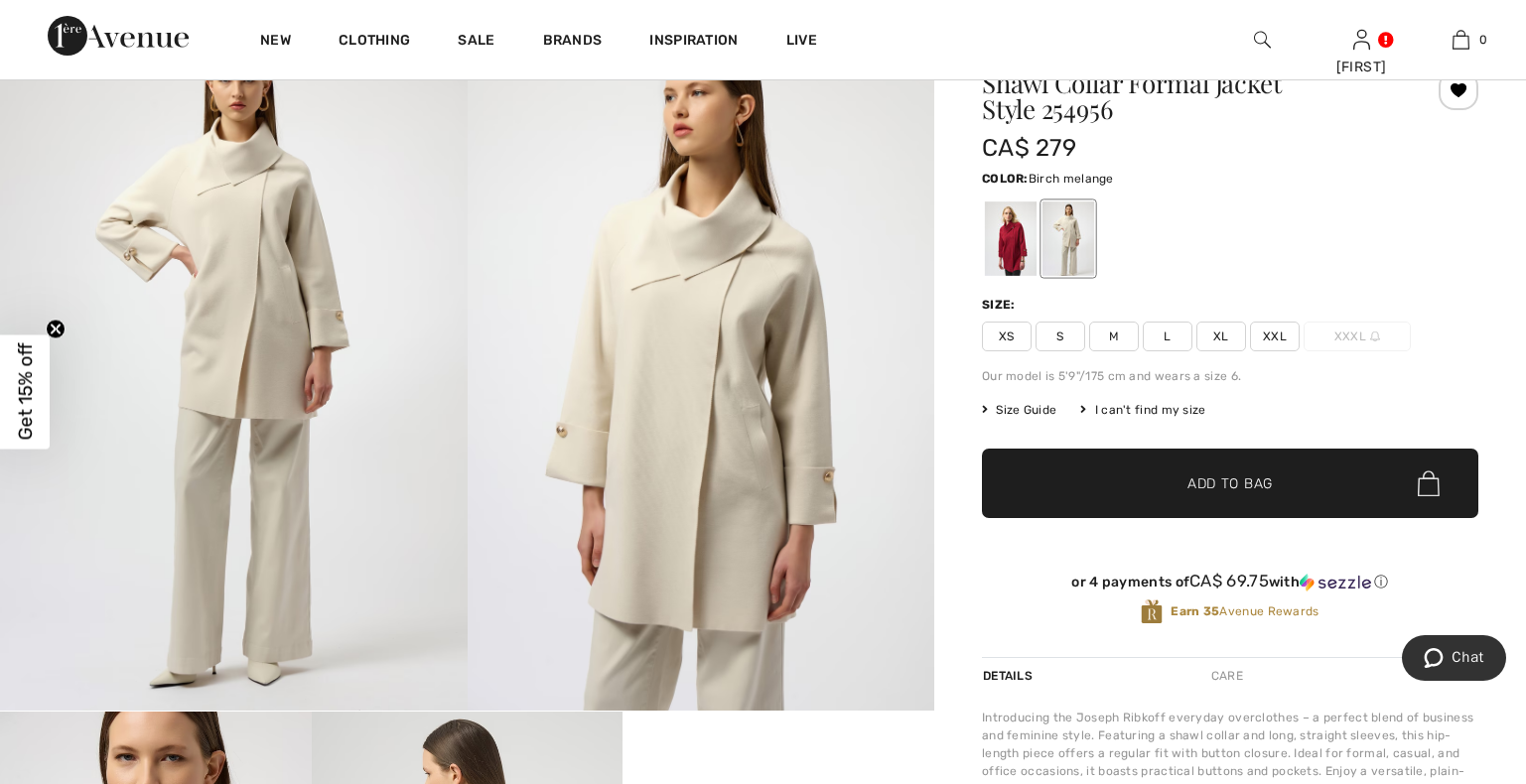 click on "Size Guide" at bounding box center [1019, 410] 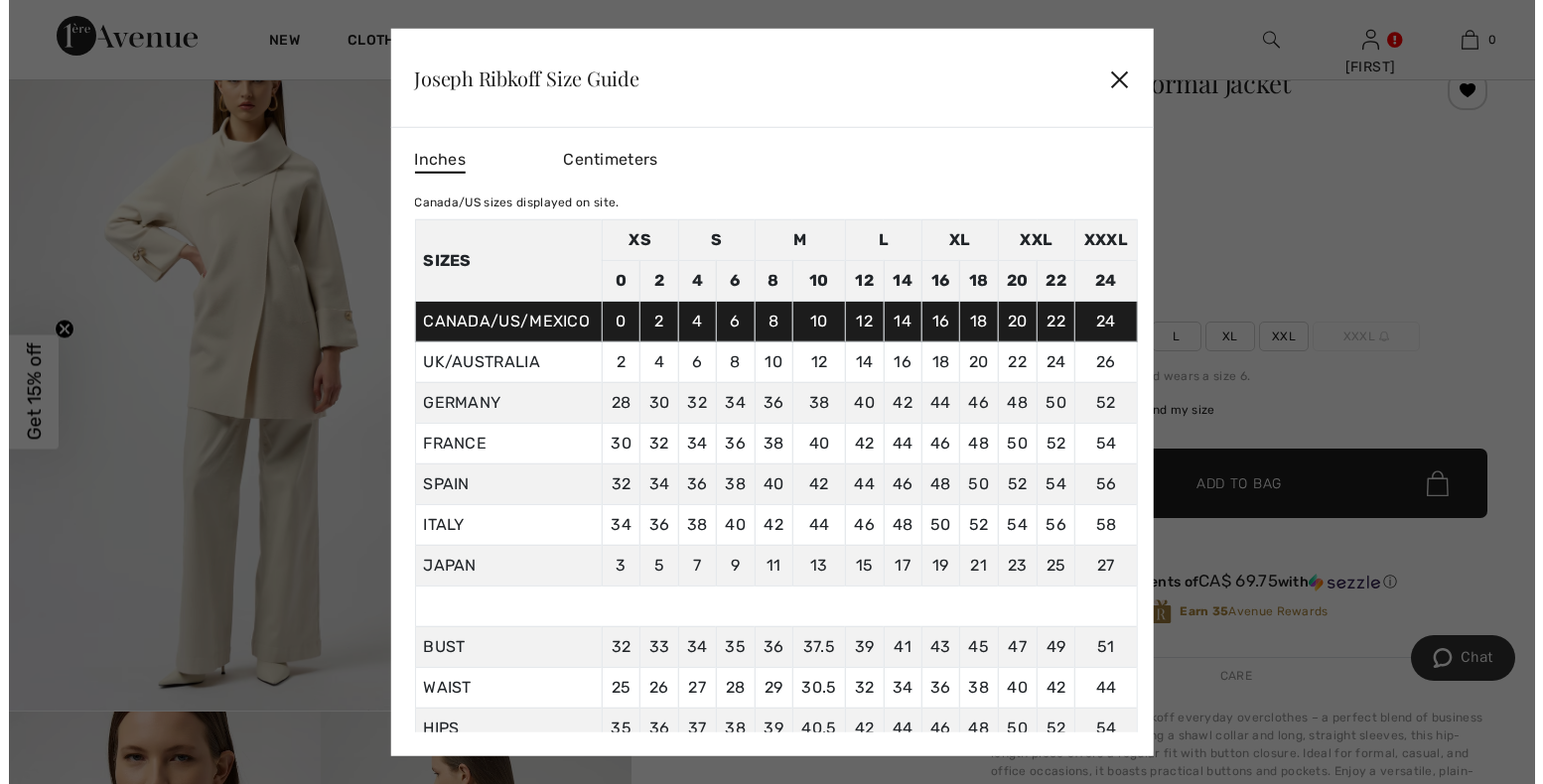 scroll, scrollTop: 203, scrollLeft: 0, axis: vertical 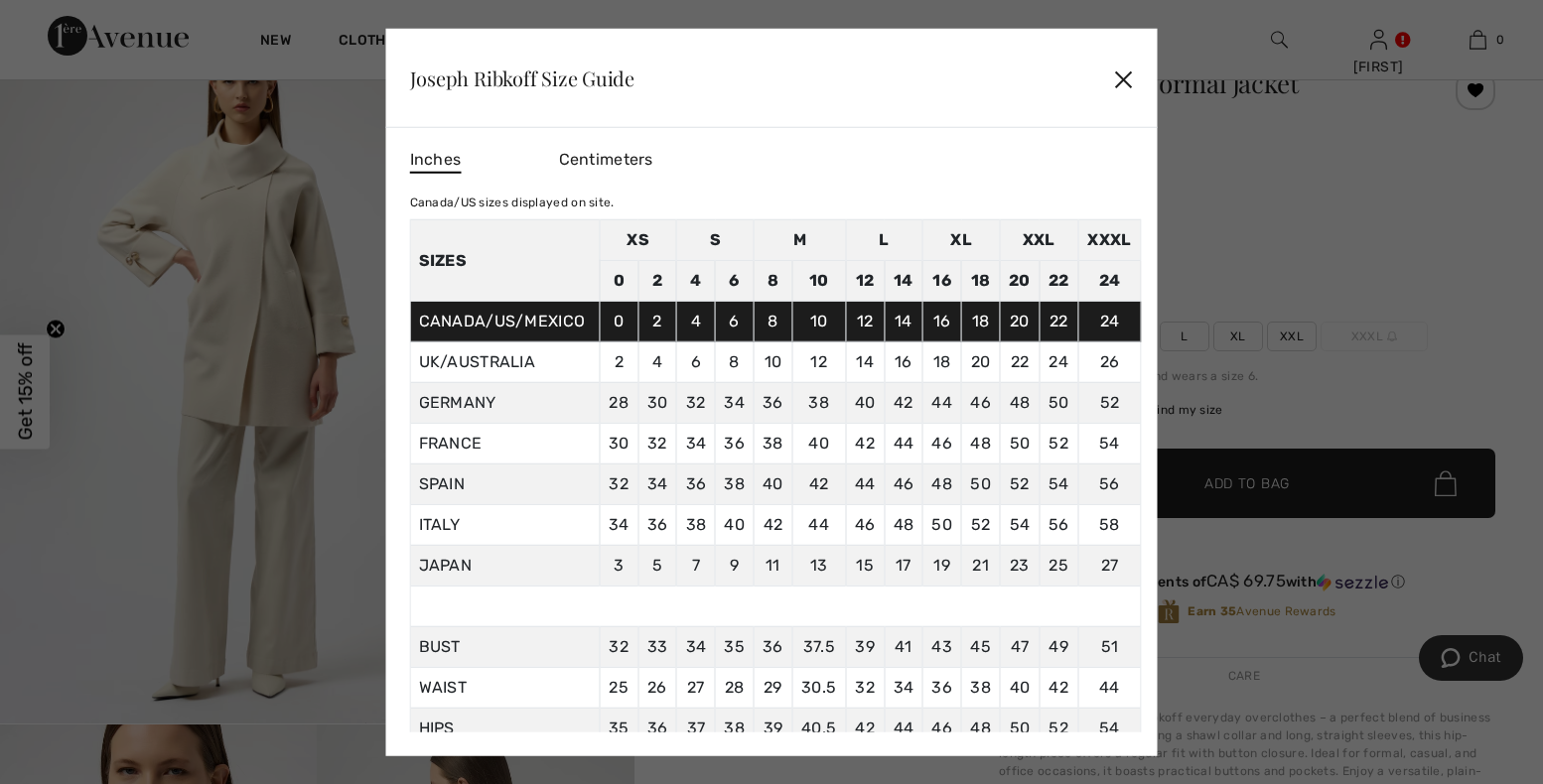 click on "✕" at bounding box center (1123, 78) 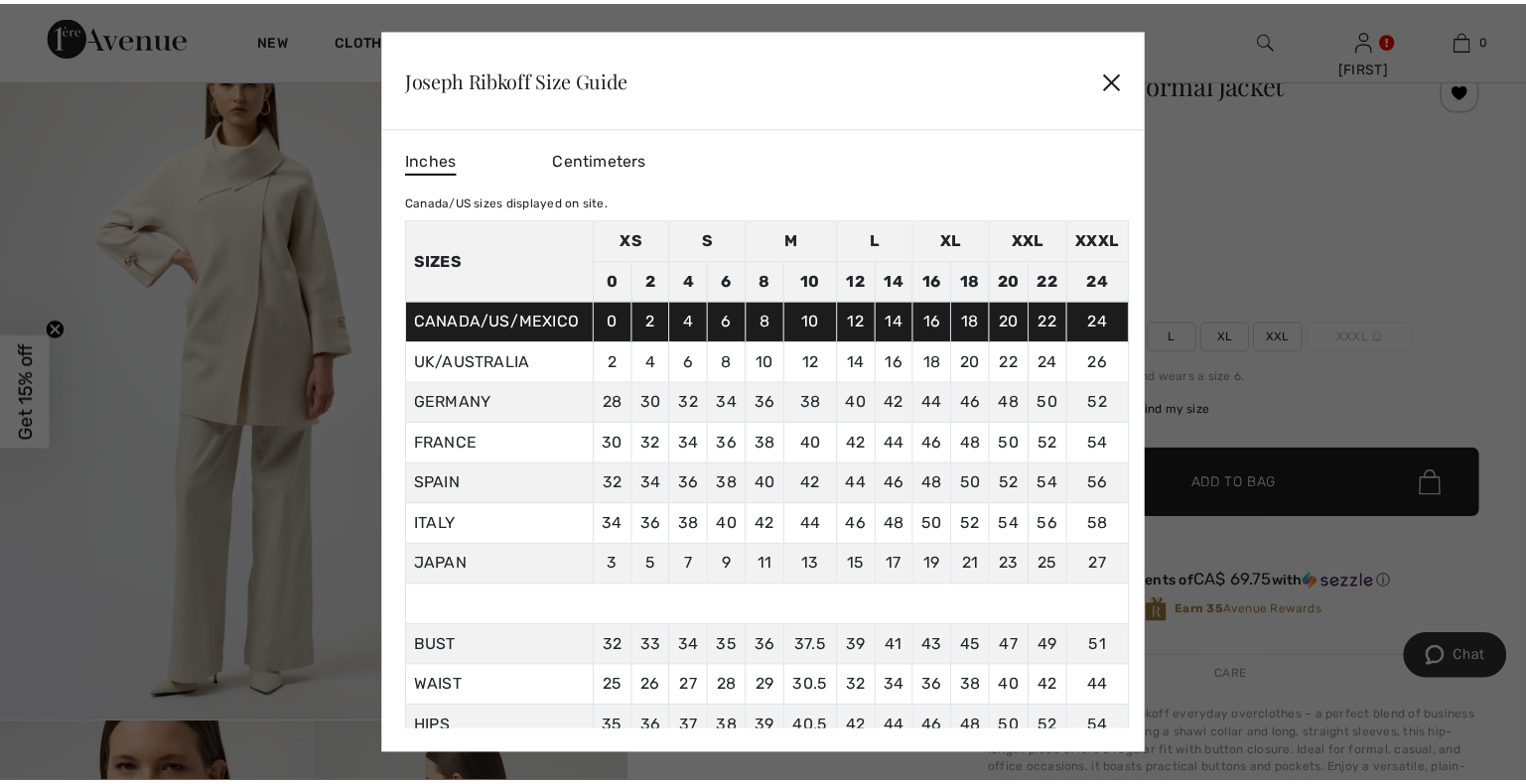 scroll, scrollTop: 202, scrollLeft: 0, axis: vertical 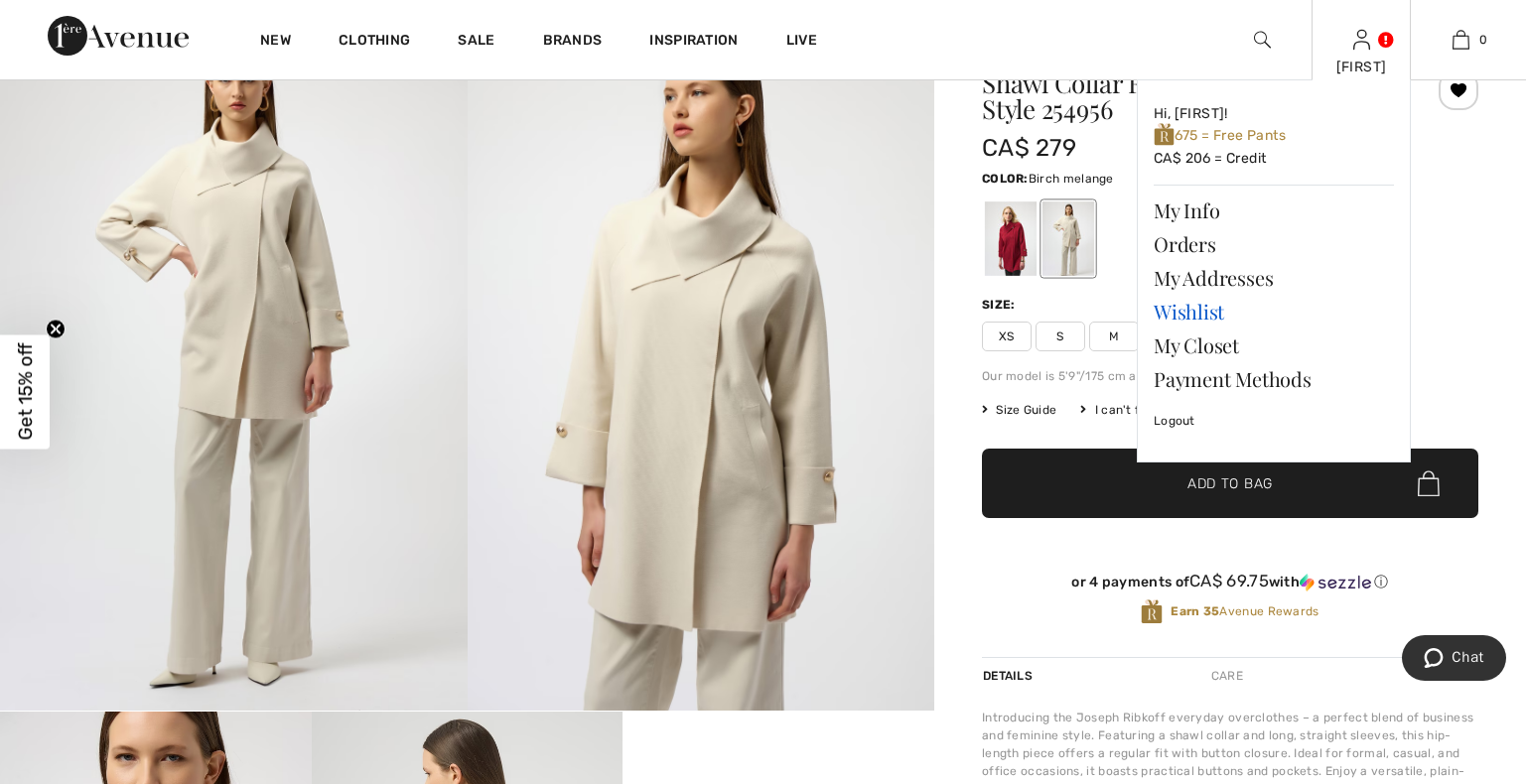 click on "Wishlist" at bounding box center [1274, 312] 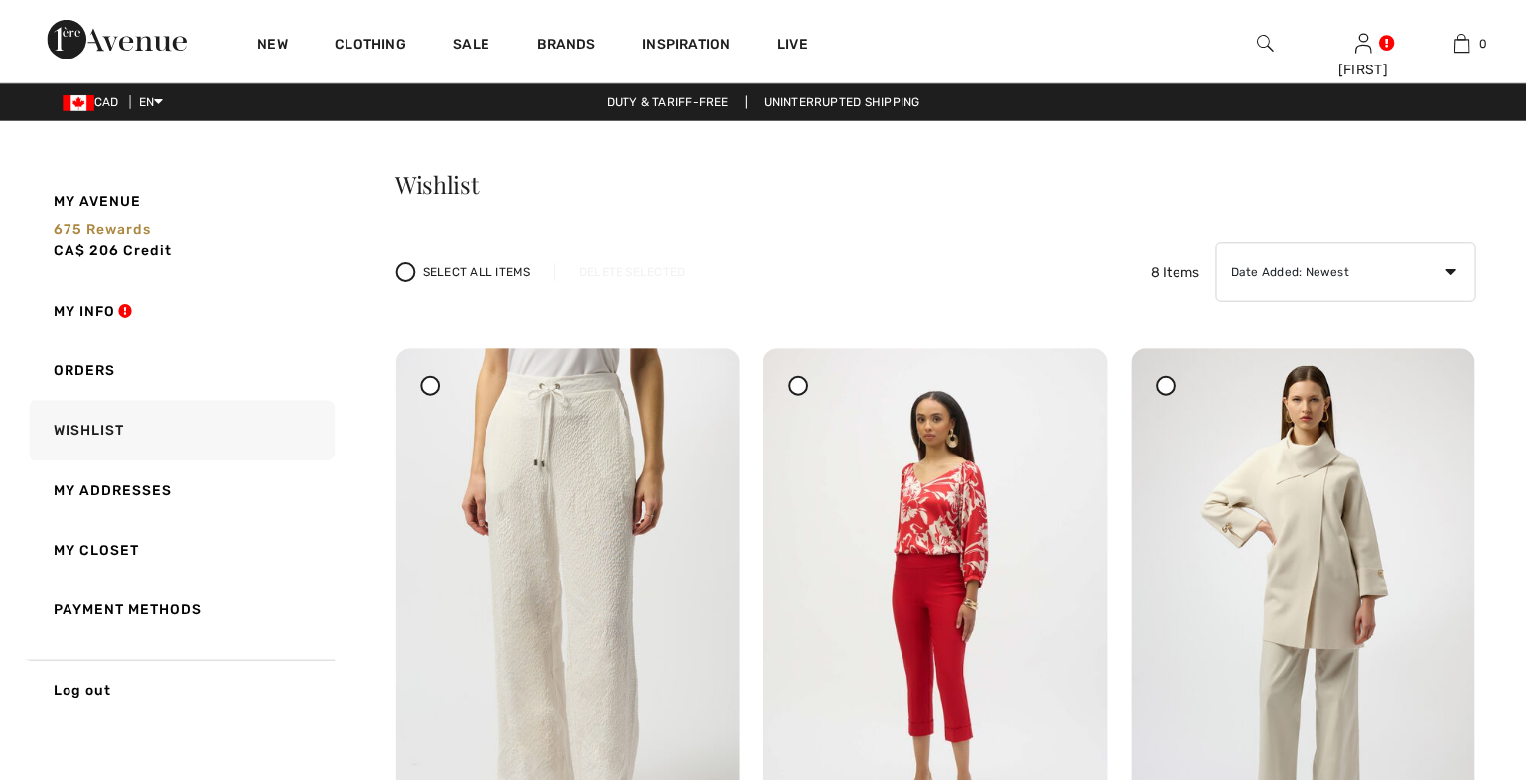 scroll, scrollTop: 0, scrollLeft: 0, axis: both 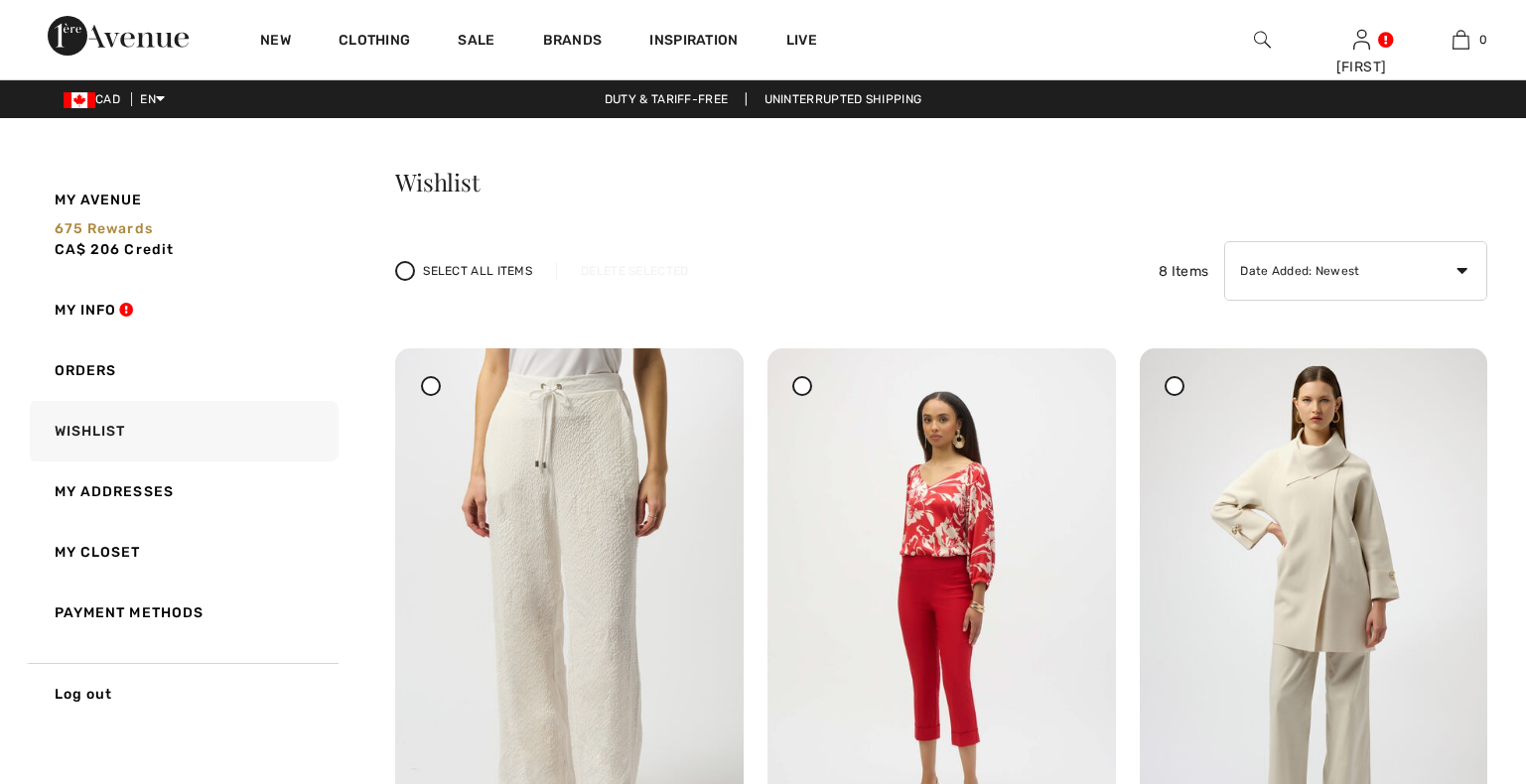 checkbox on "true" 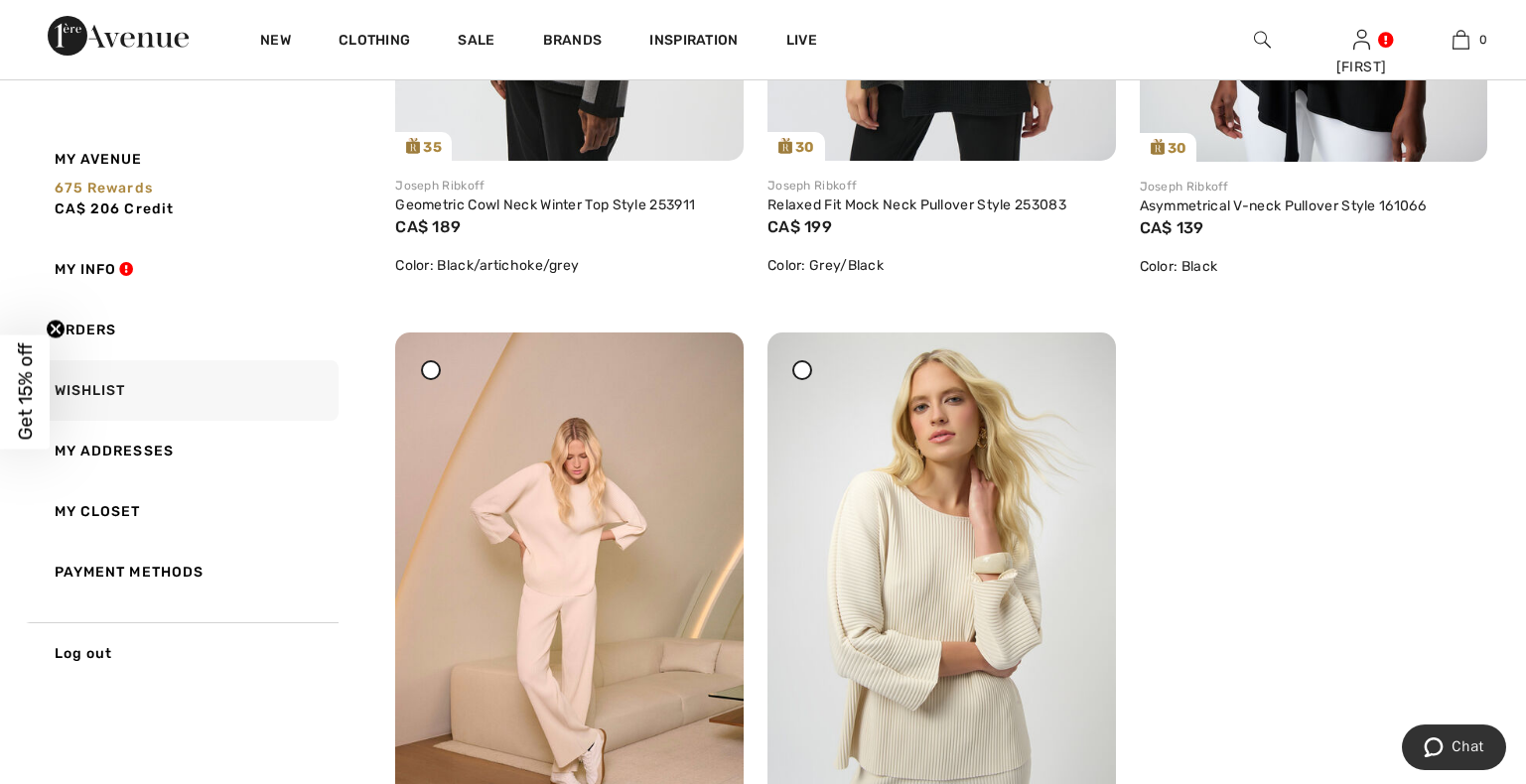 scroll, scrollTop: 1518, scrollLeft: 0, axis: vertical 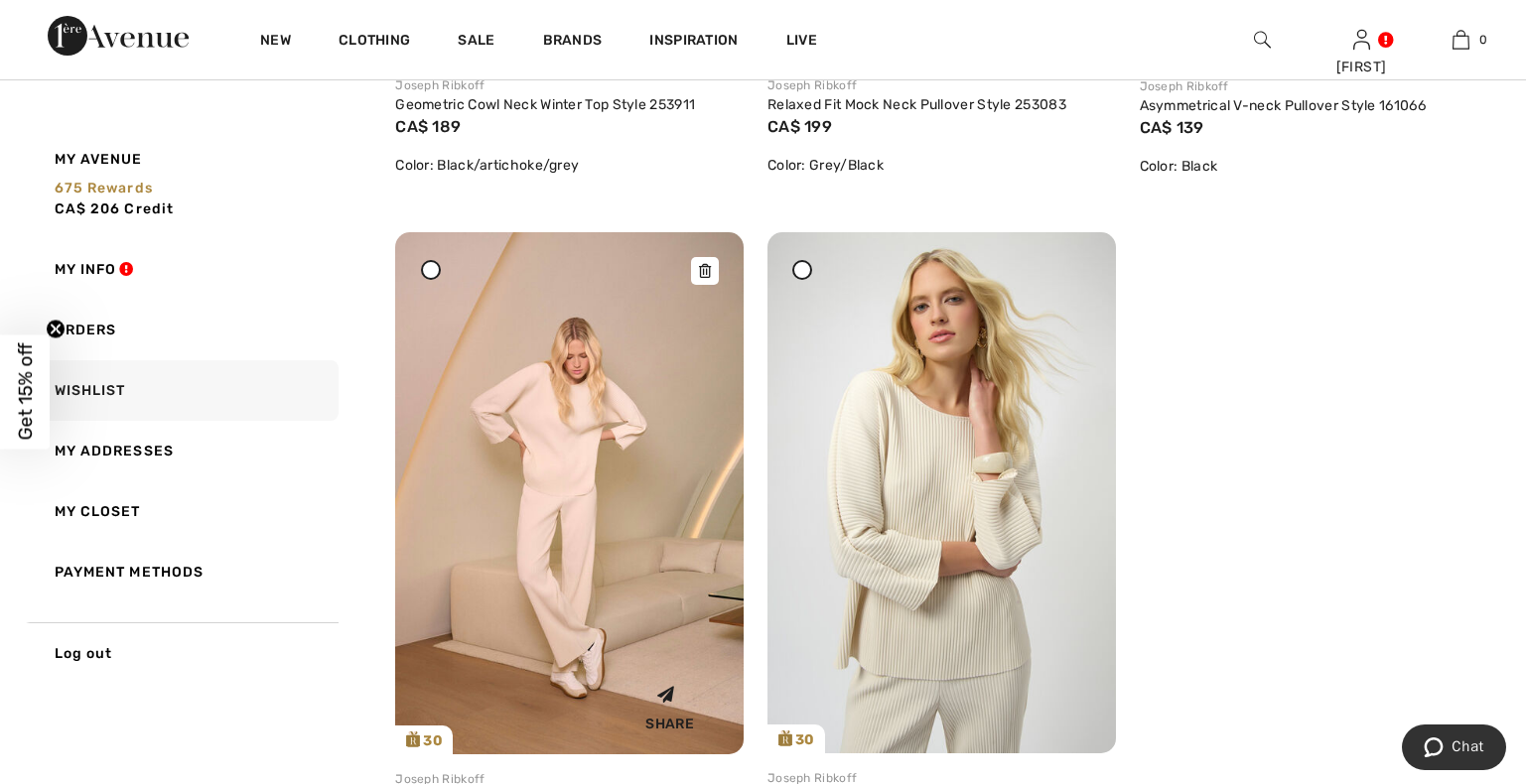 click at bounding box center (569, 493) 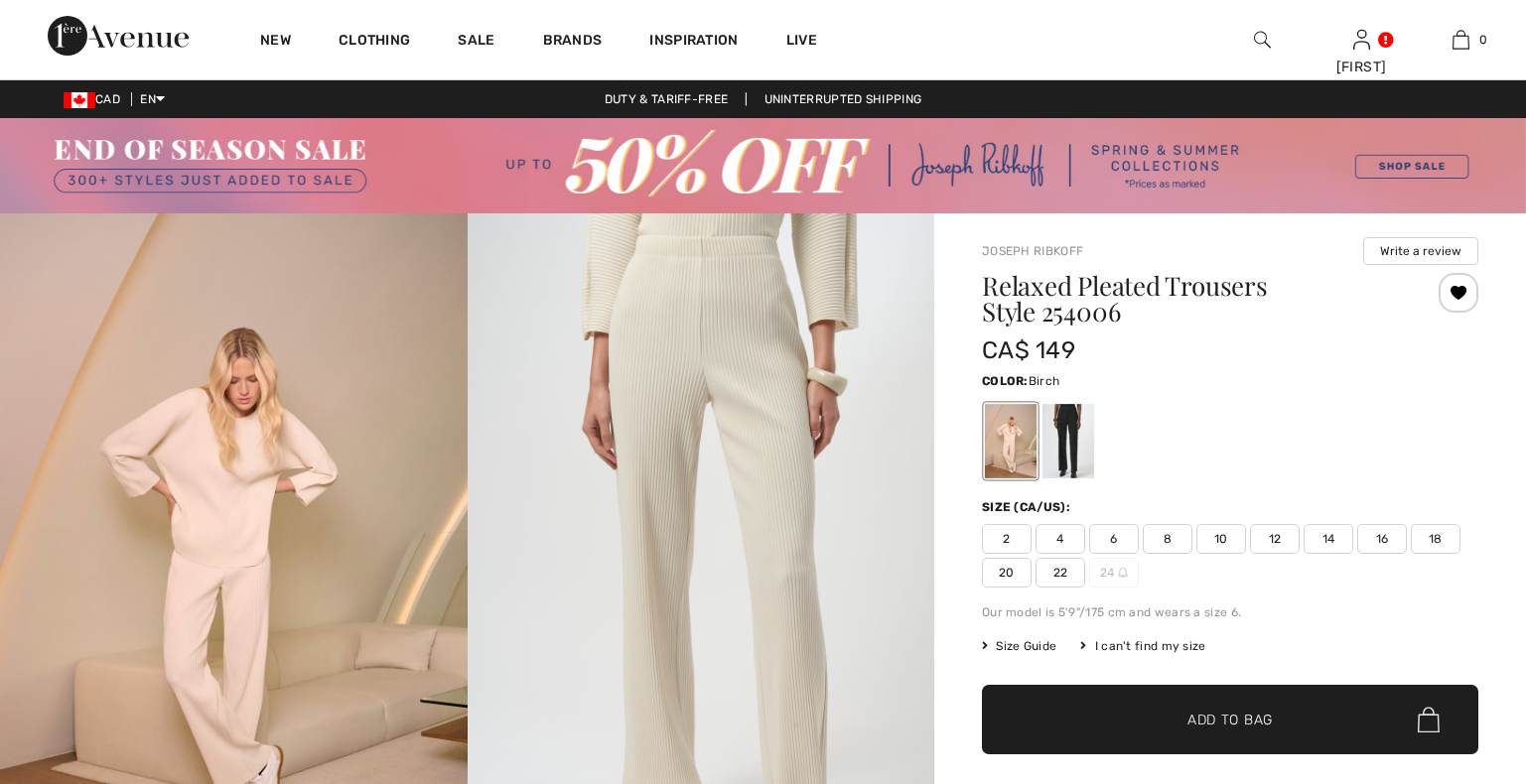 scroll, scrollTop: 0, scrollLeft: 0, axis: both 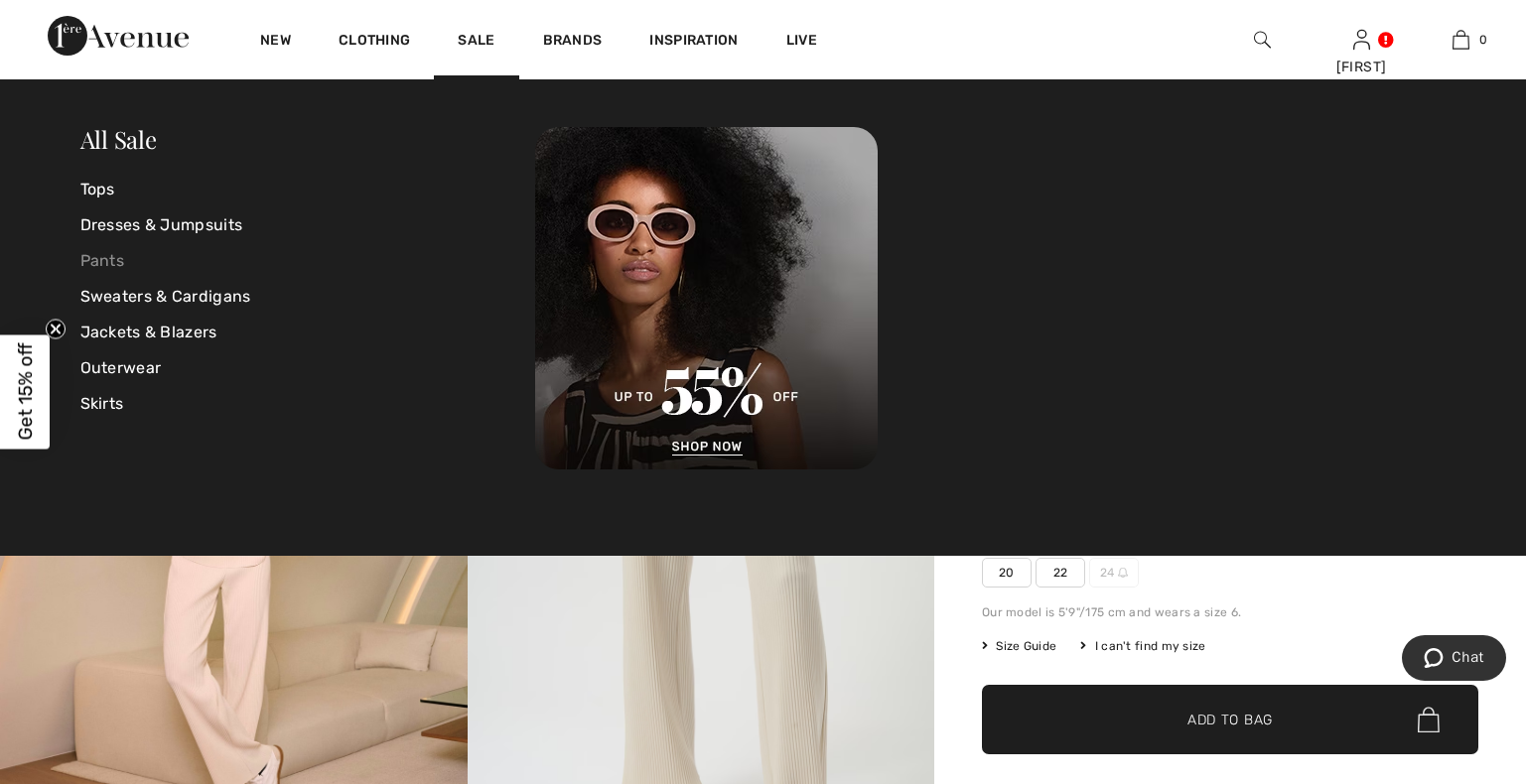 click on "Pants" at bounding box center (308, 261) 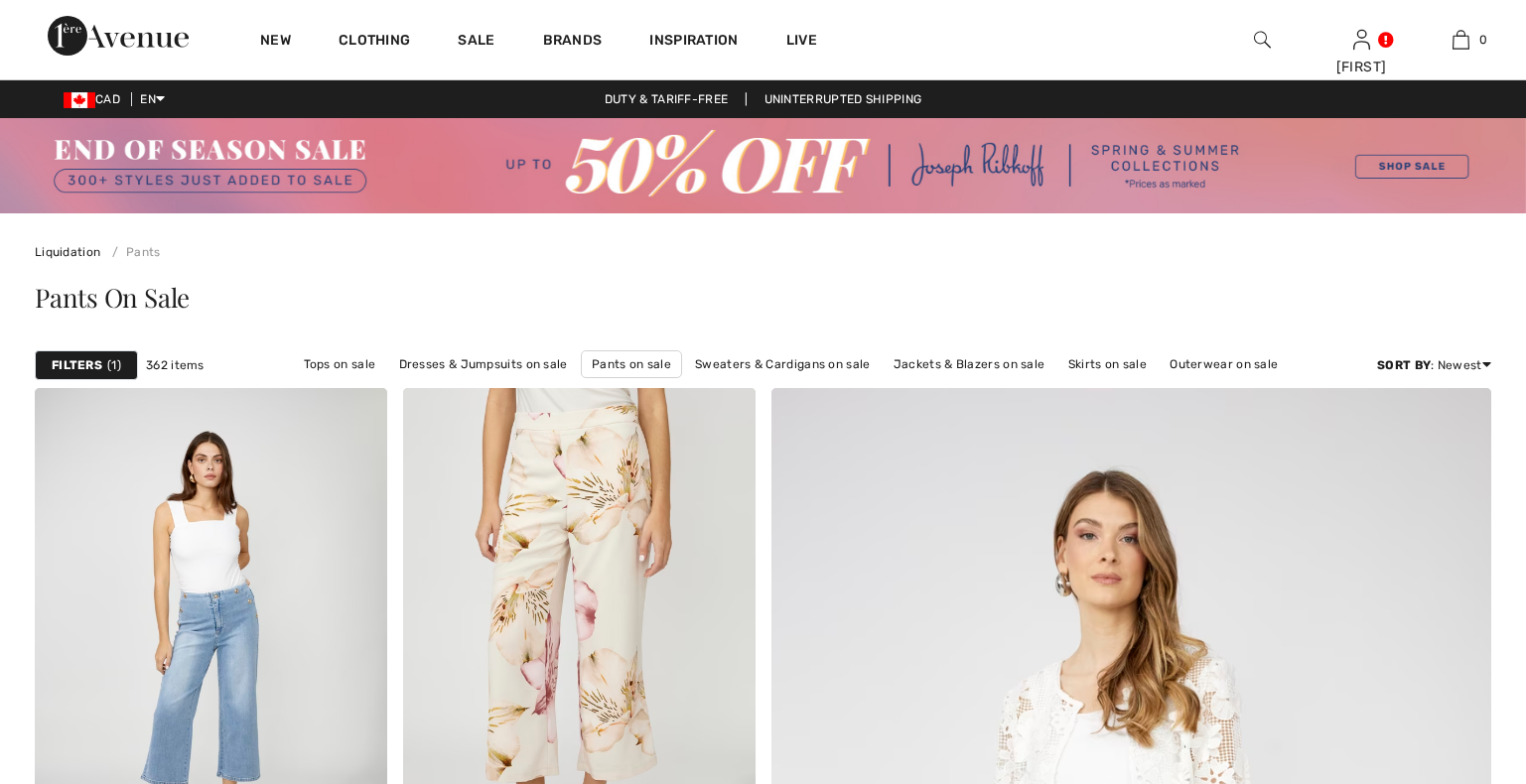 scroll, scrollTop: 0, scrollLeft: 0, axis: both 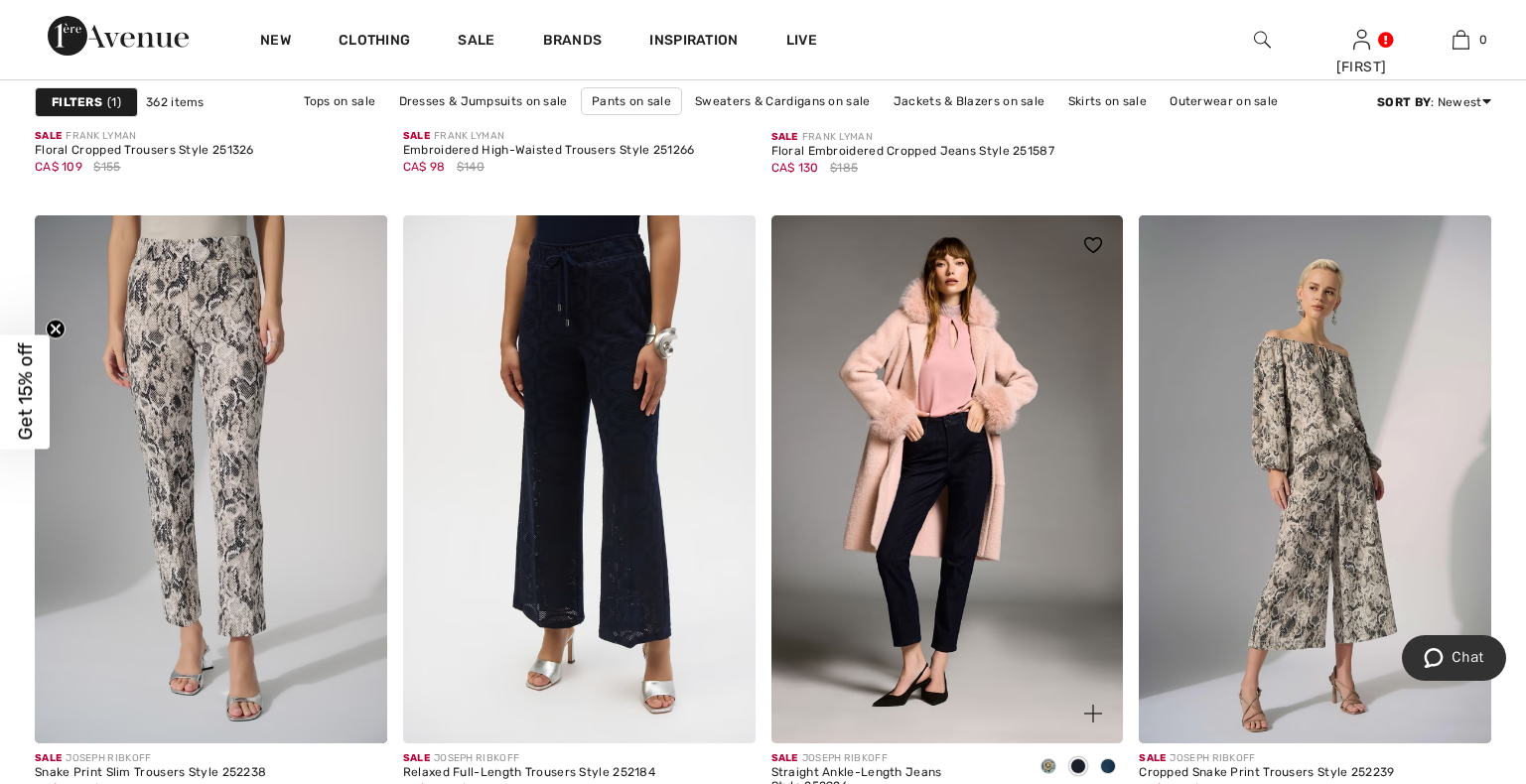 click at bounding box center [1108, 766] 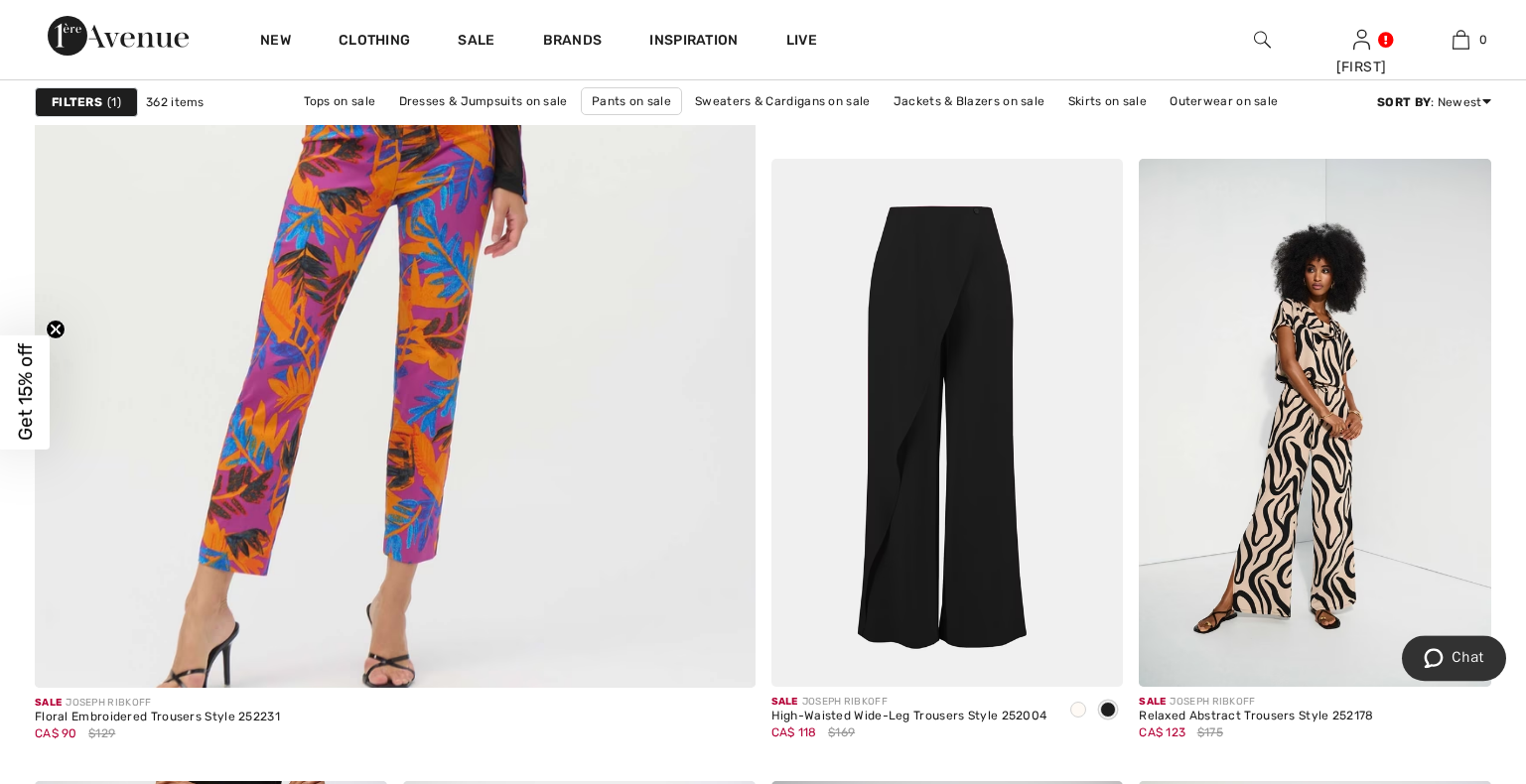scroll, scrollTop: 5770, scrollLeft: 0, axis: vertical 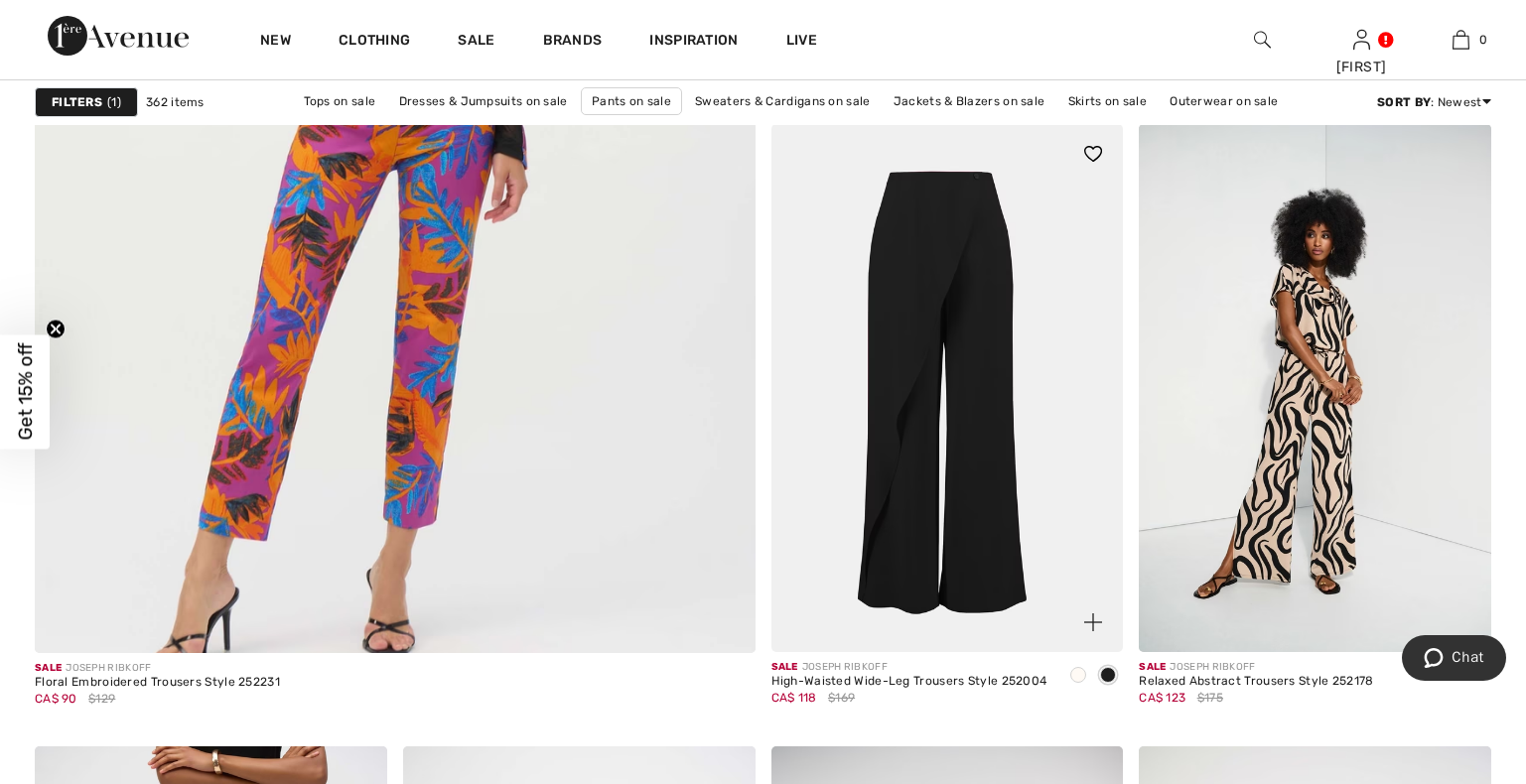 click at bounding box center (1078, 675) 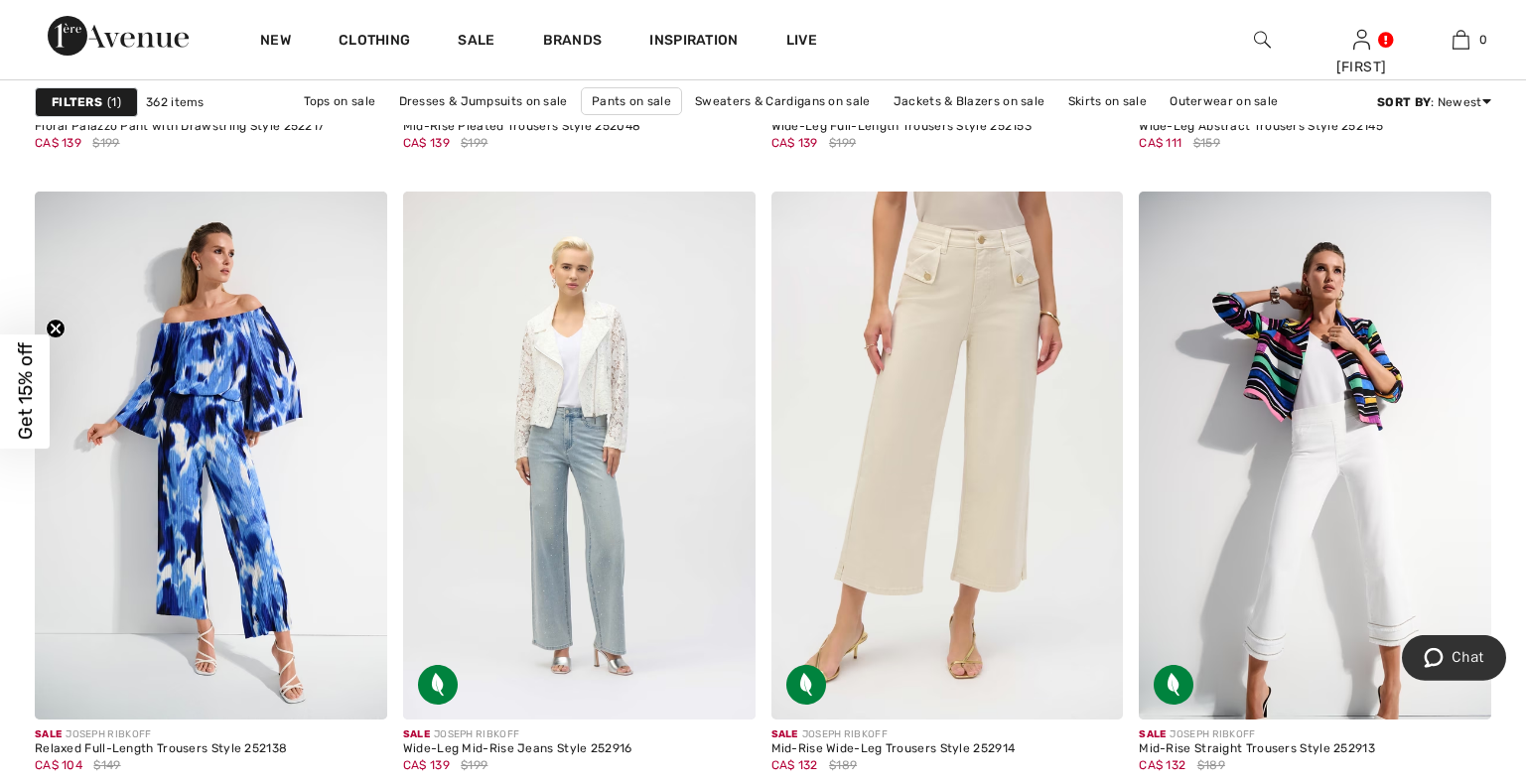 scroll, scrollTop: 6985, scrollLeft: 0, axis: vertical 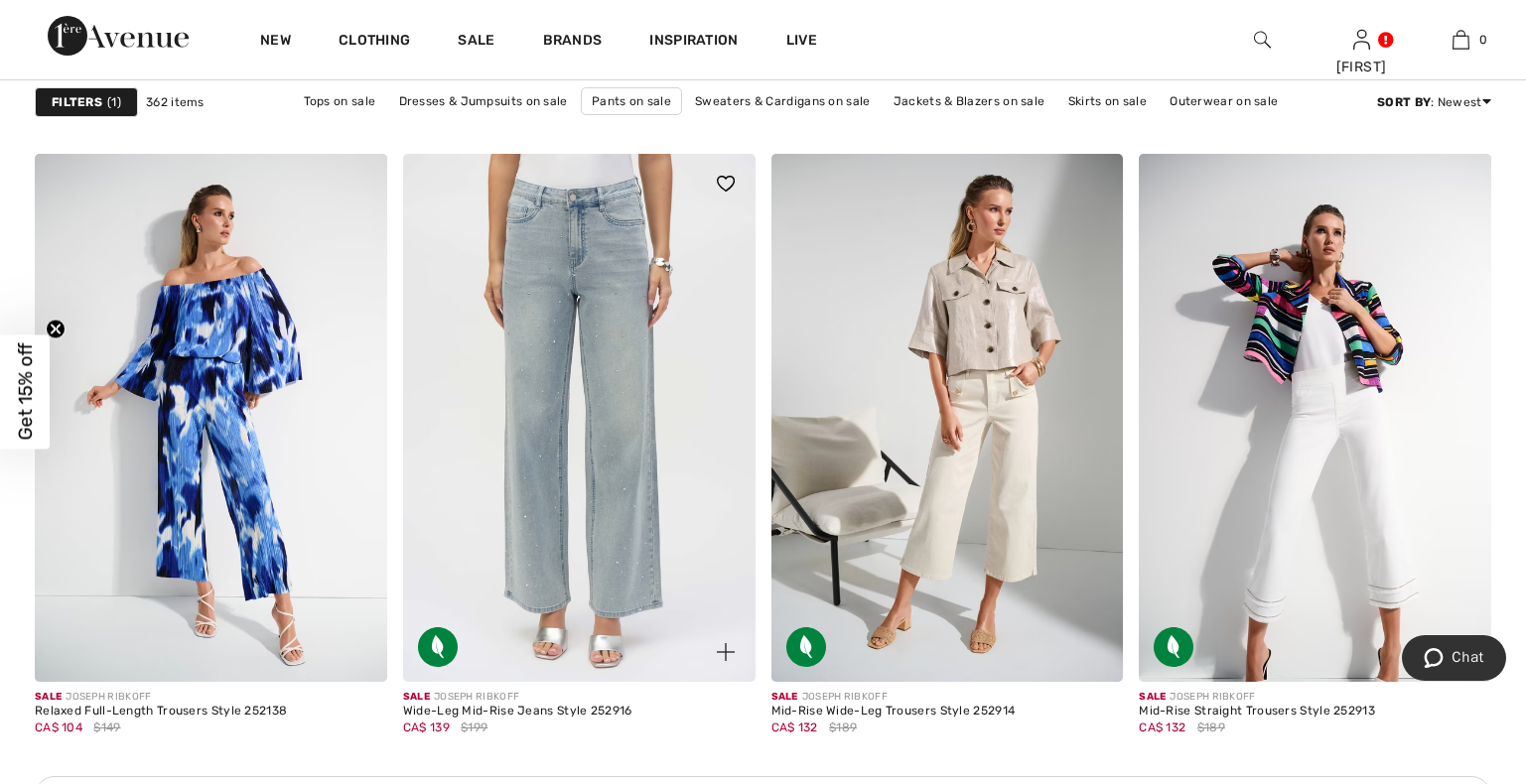 click at bounding box center [579, 418] 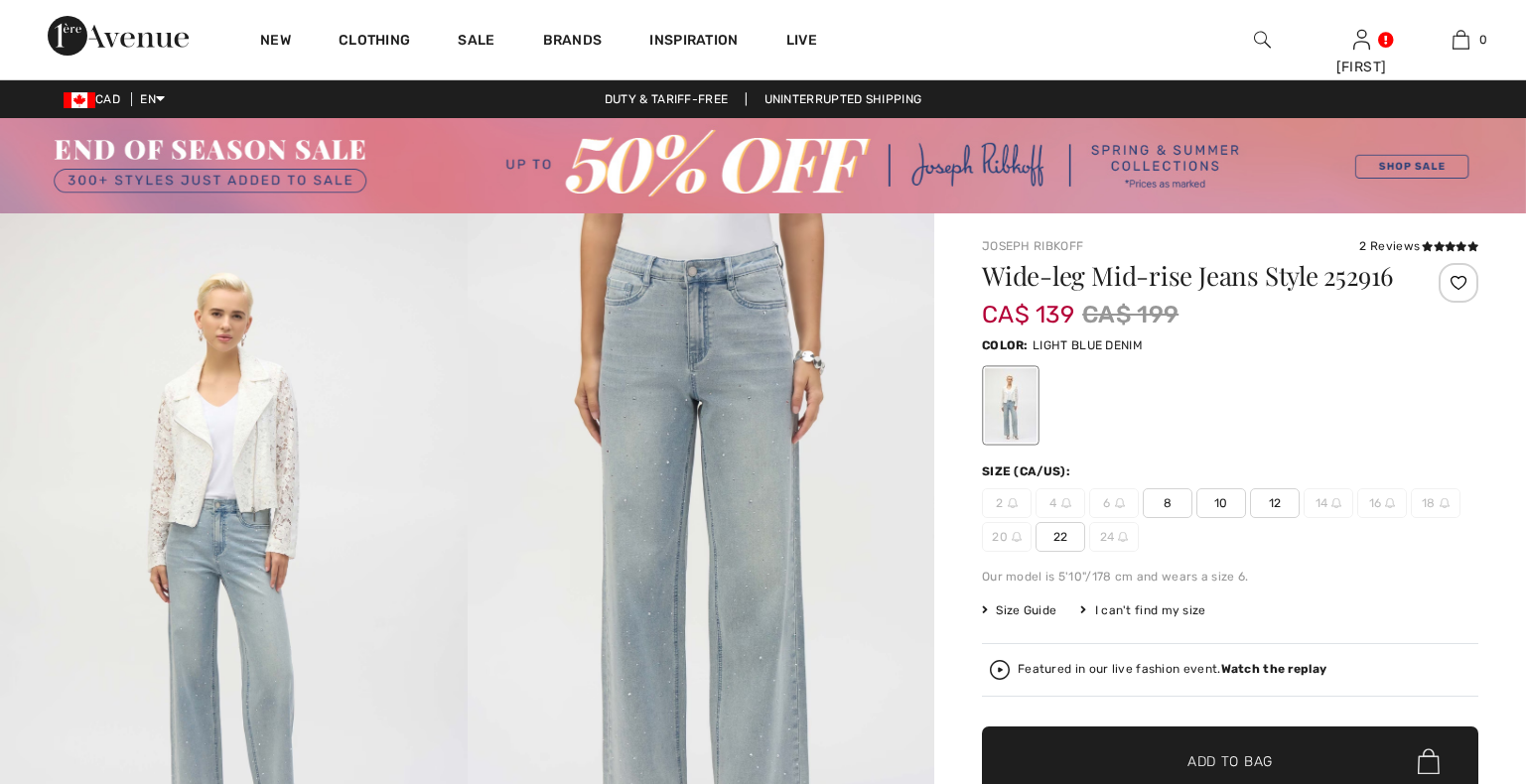 scroll, scrollTop: 0, scrollLeft: 0, axis: both 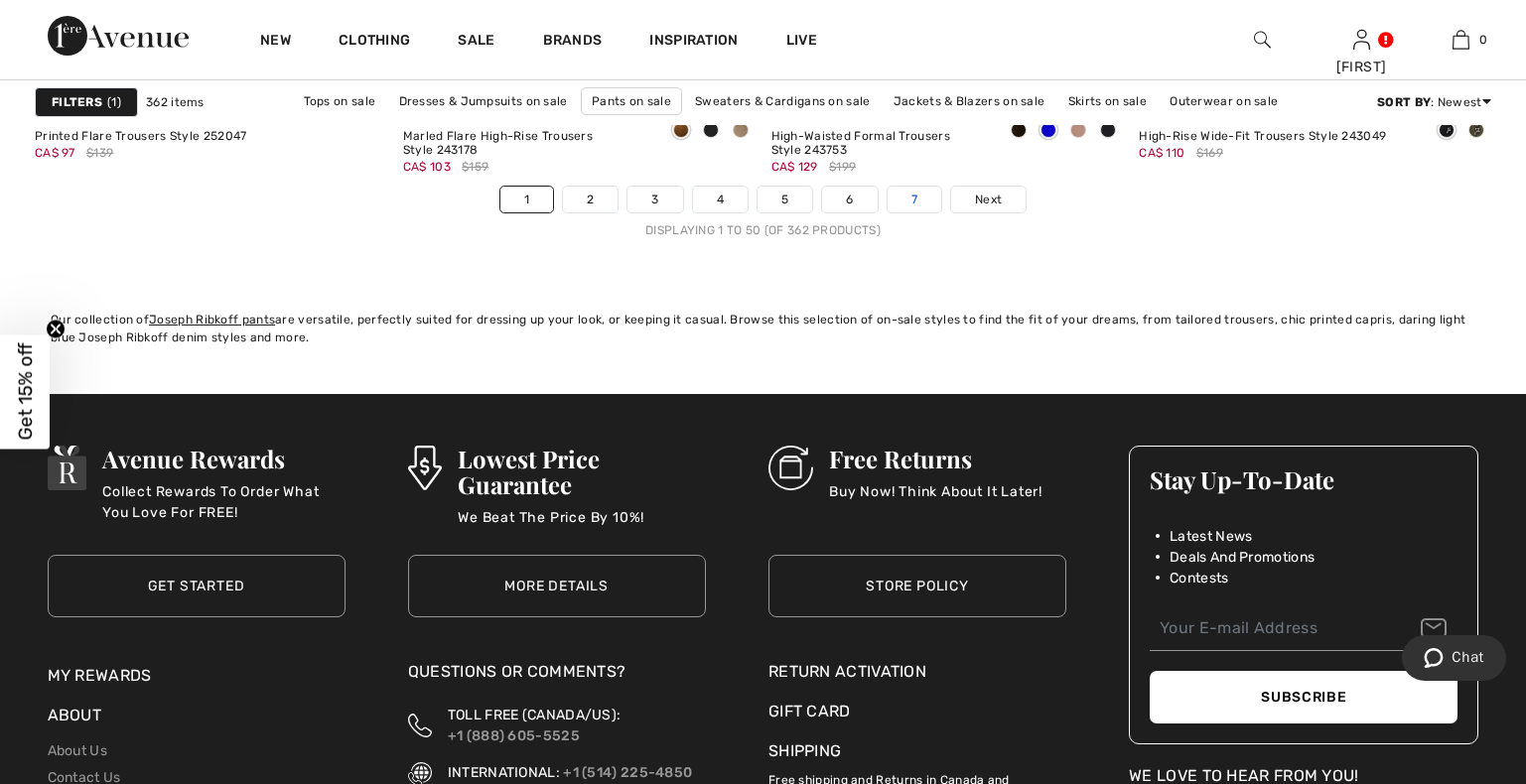 click on "7" at bounding box center [914, 199] 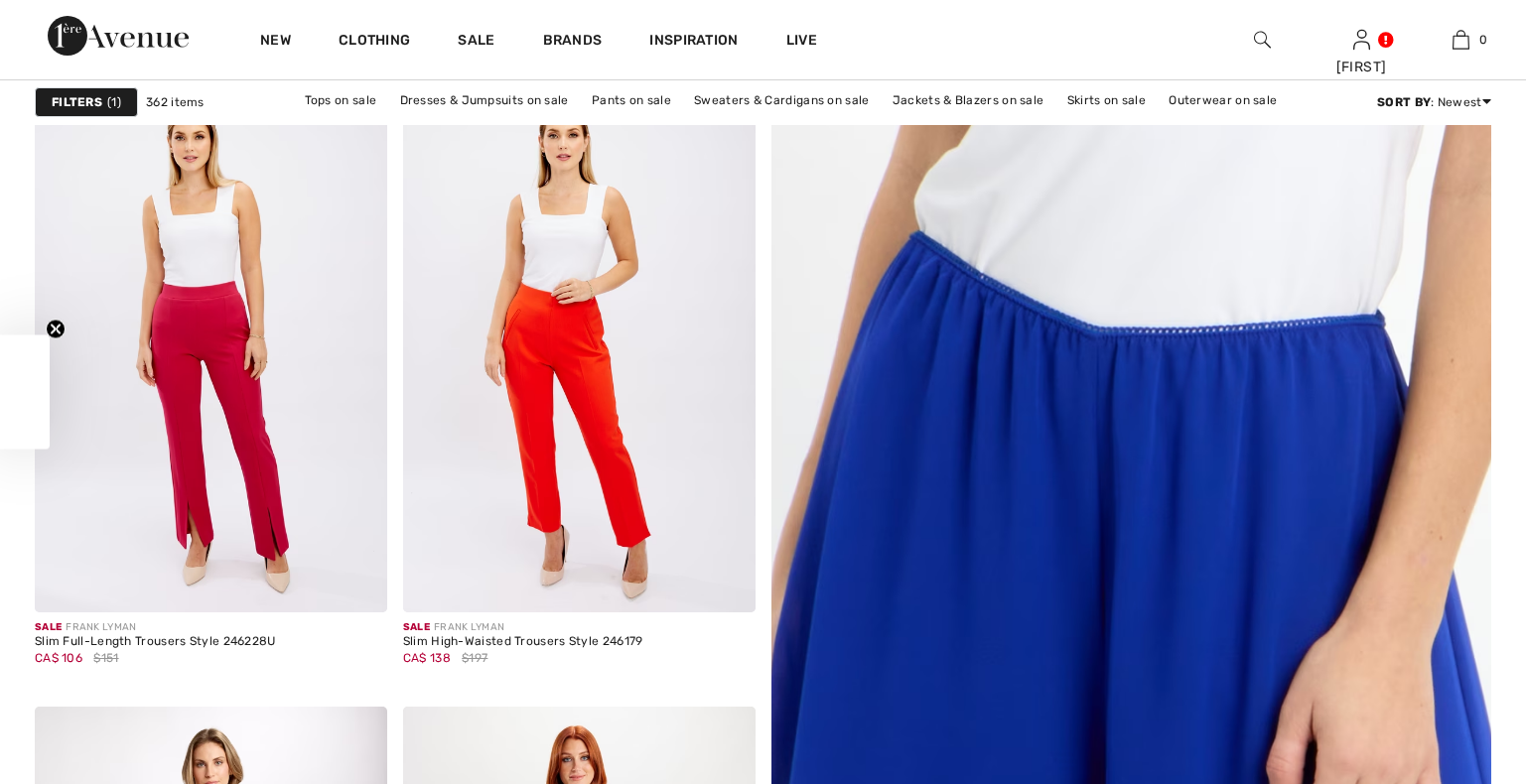 scroll, scrollTop: 304, scrollLeft: 0, axis: vertical 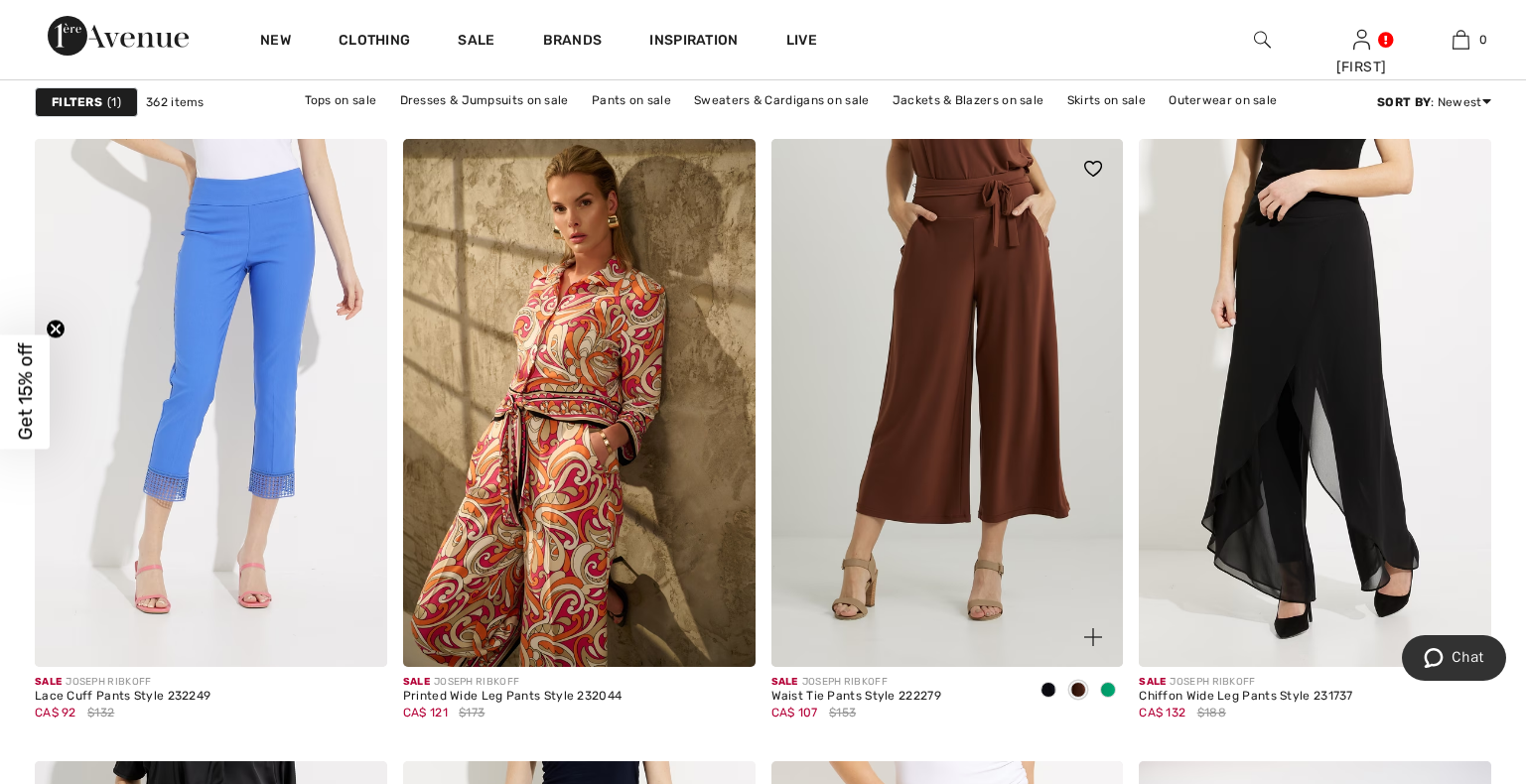 click at bounding box center (1078, 690) 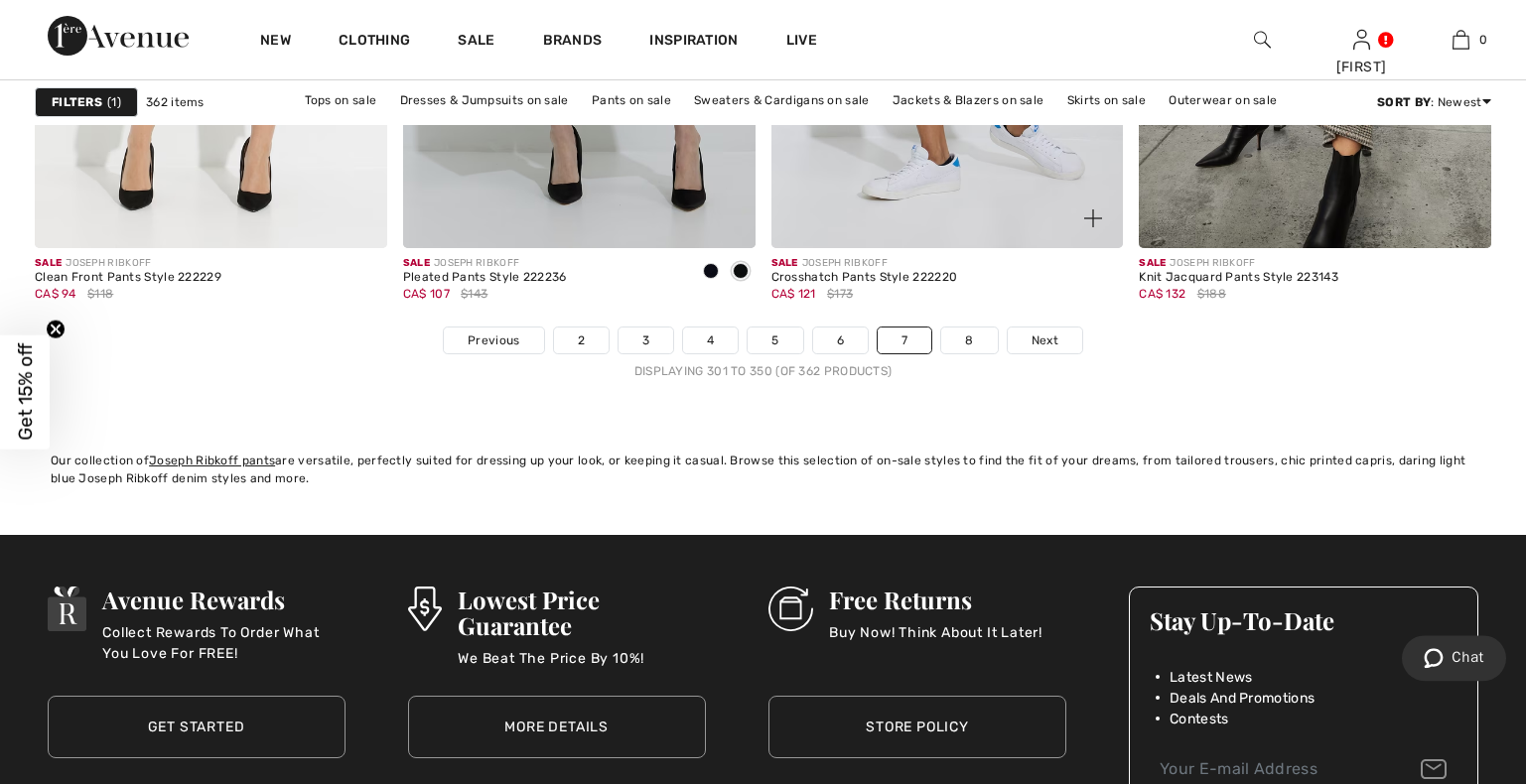 scroll, scrollTop: 9616, scrollLeft: 0, axis: vertical 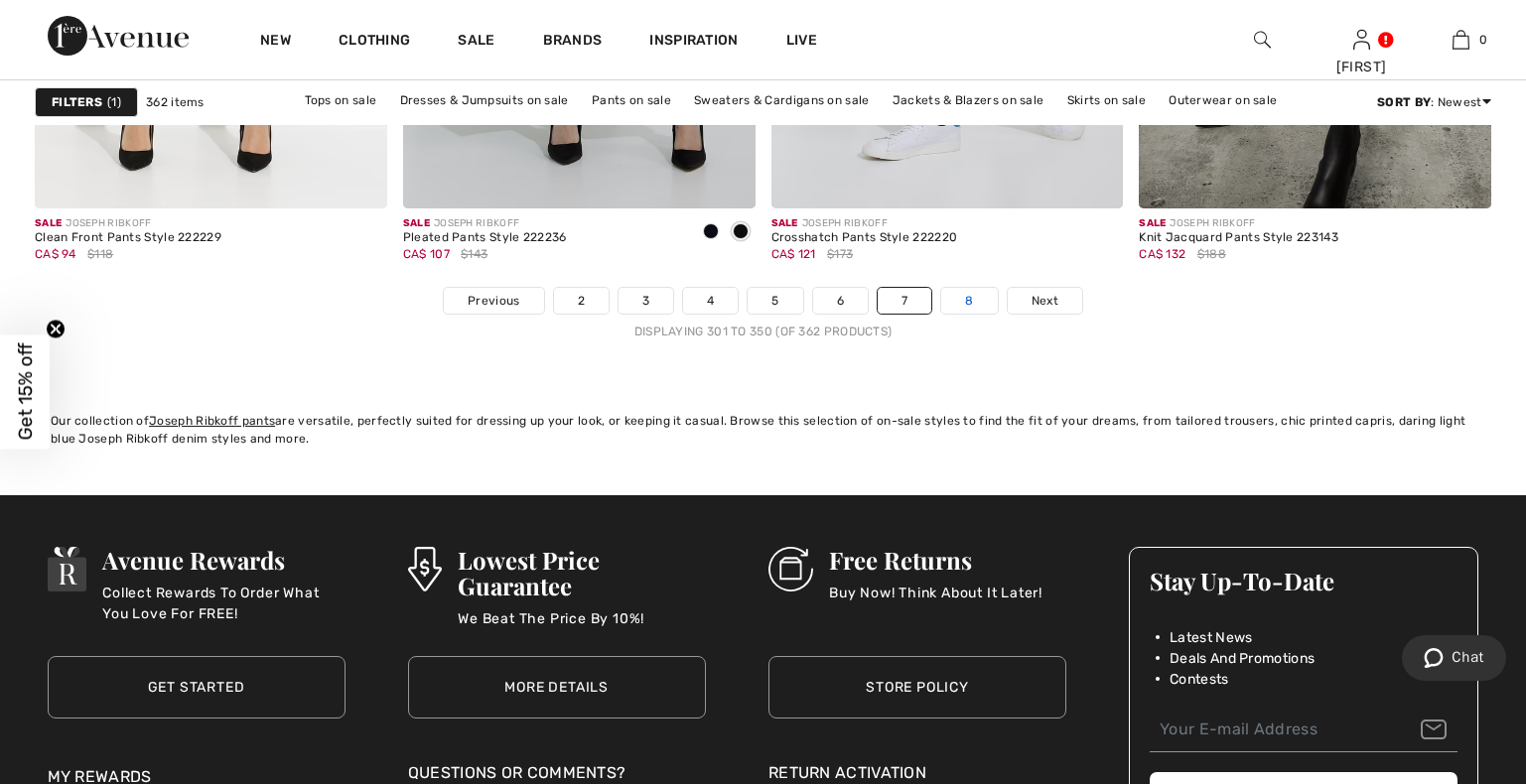 click on "8" at bounding box center (969, 301) 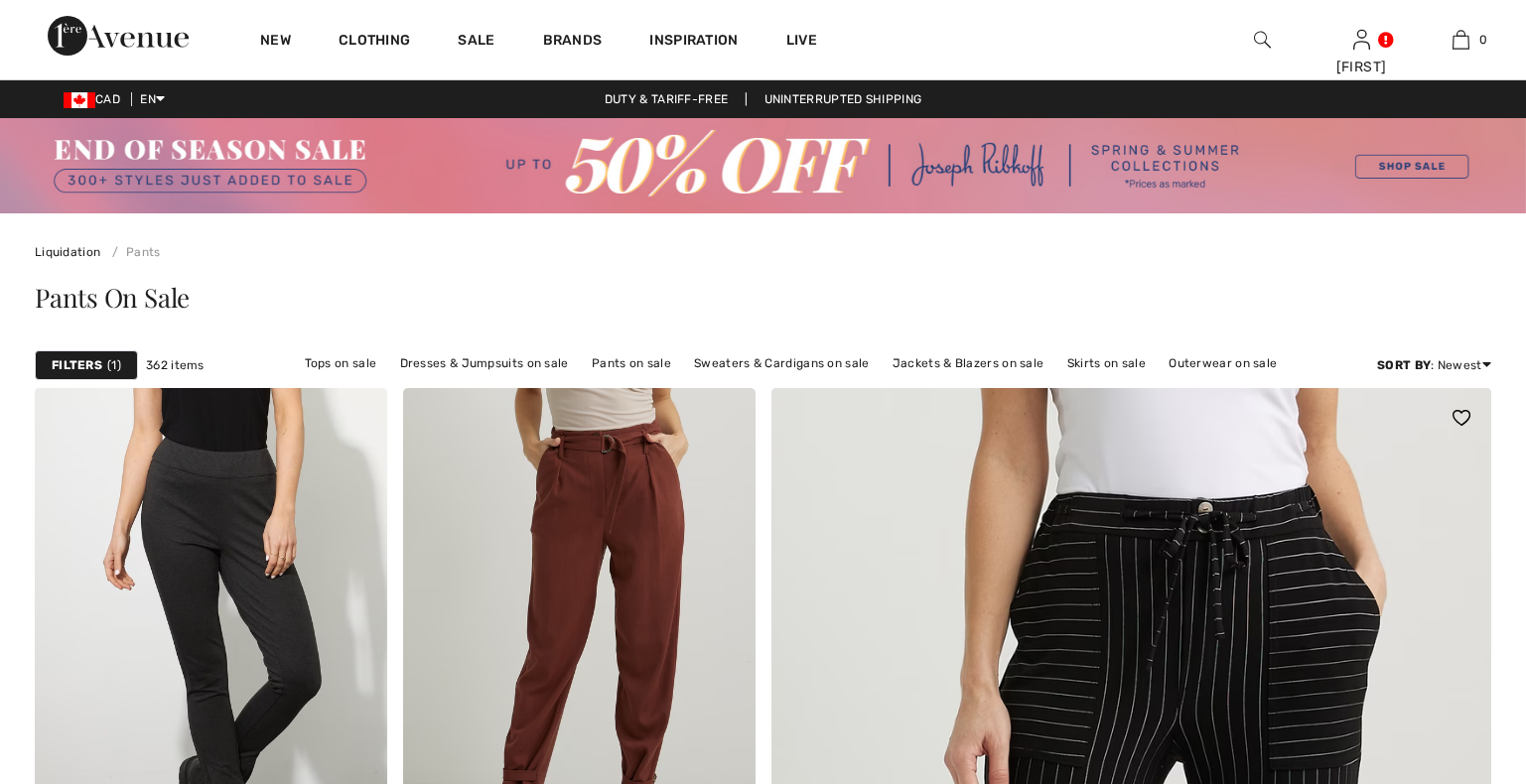 scroll, scrollTop: 0, scrollLeft: 0, axis: both 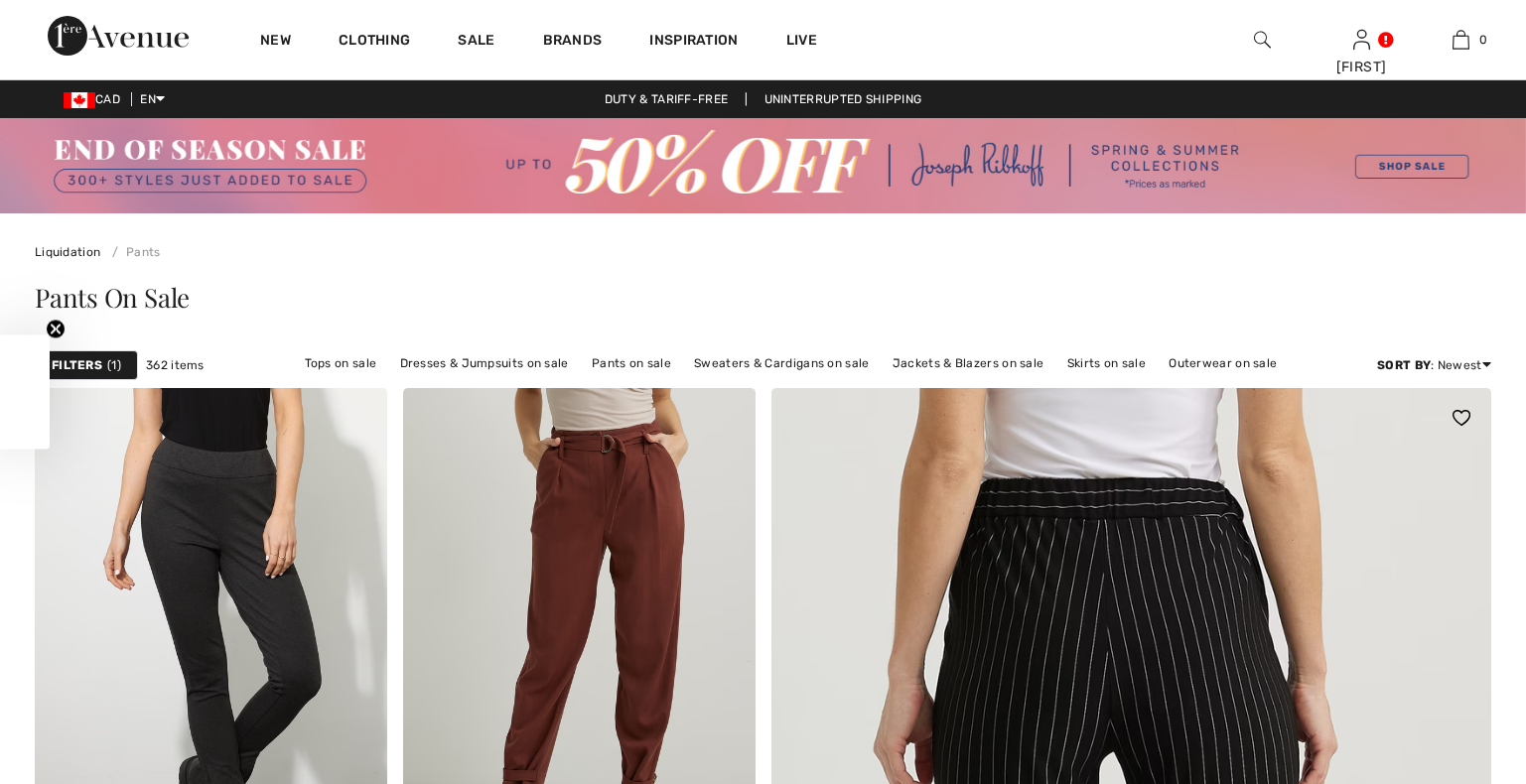 checkbox on "true" 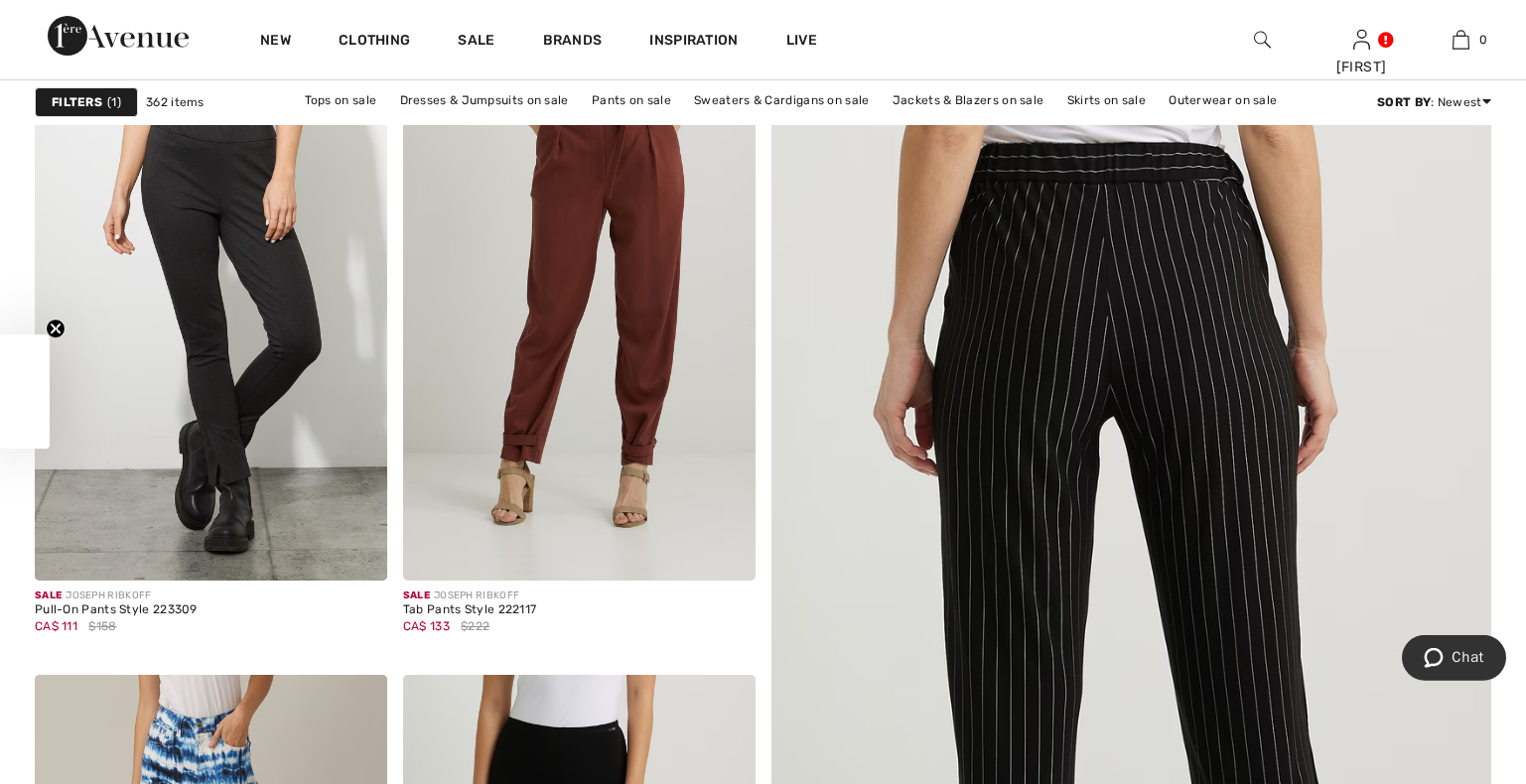 scroll, scrollTop: 0, scrollLeft: 0, axis: both 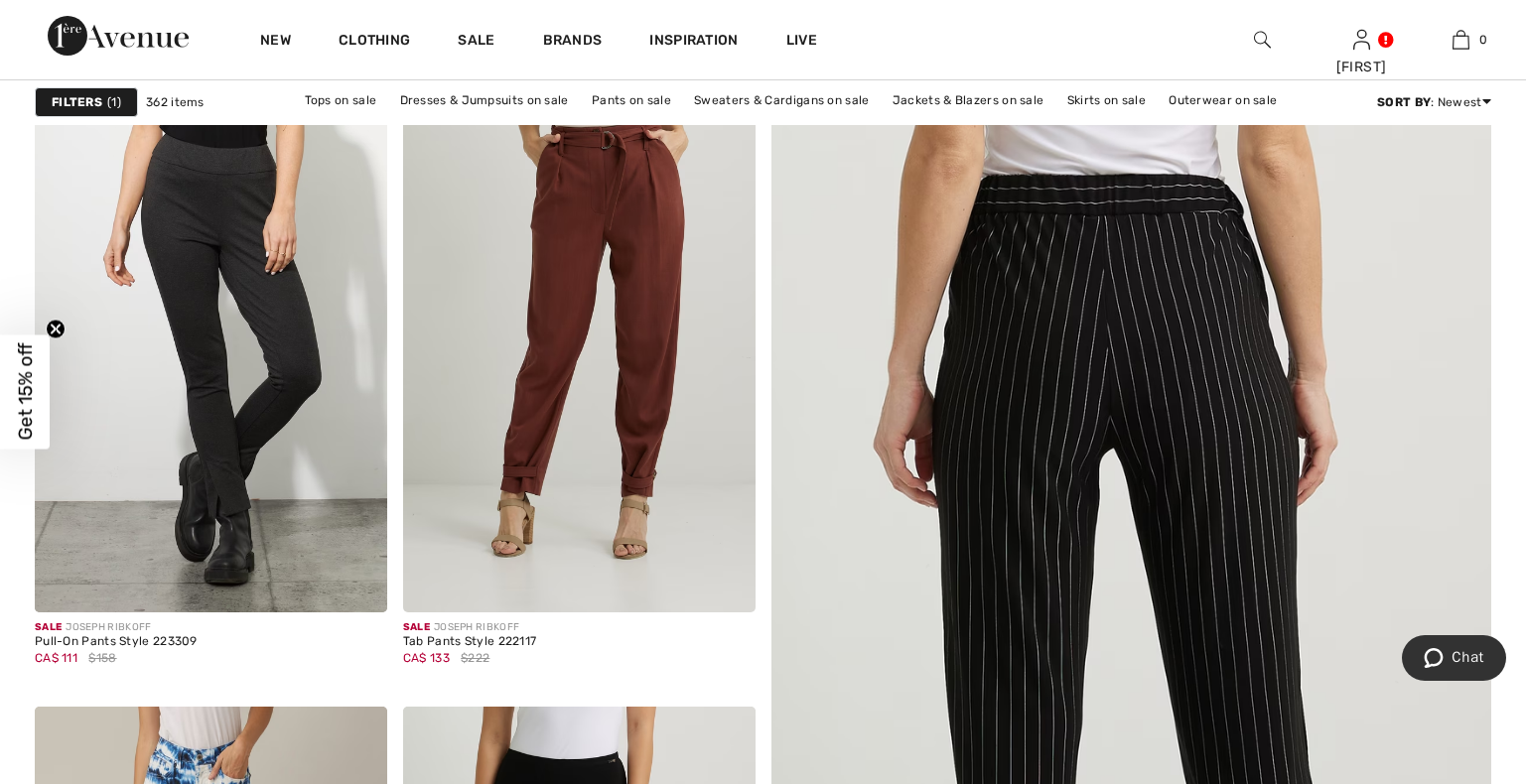 click at bounding box center (1131, 732) 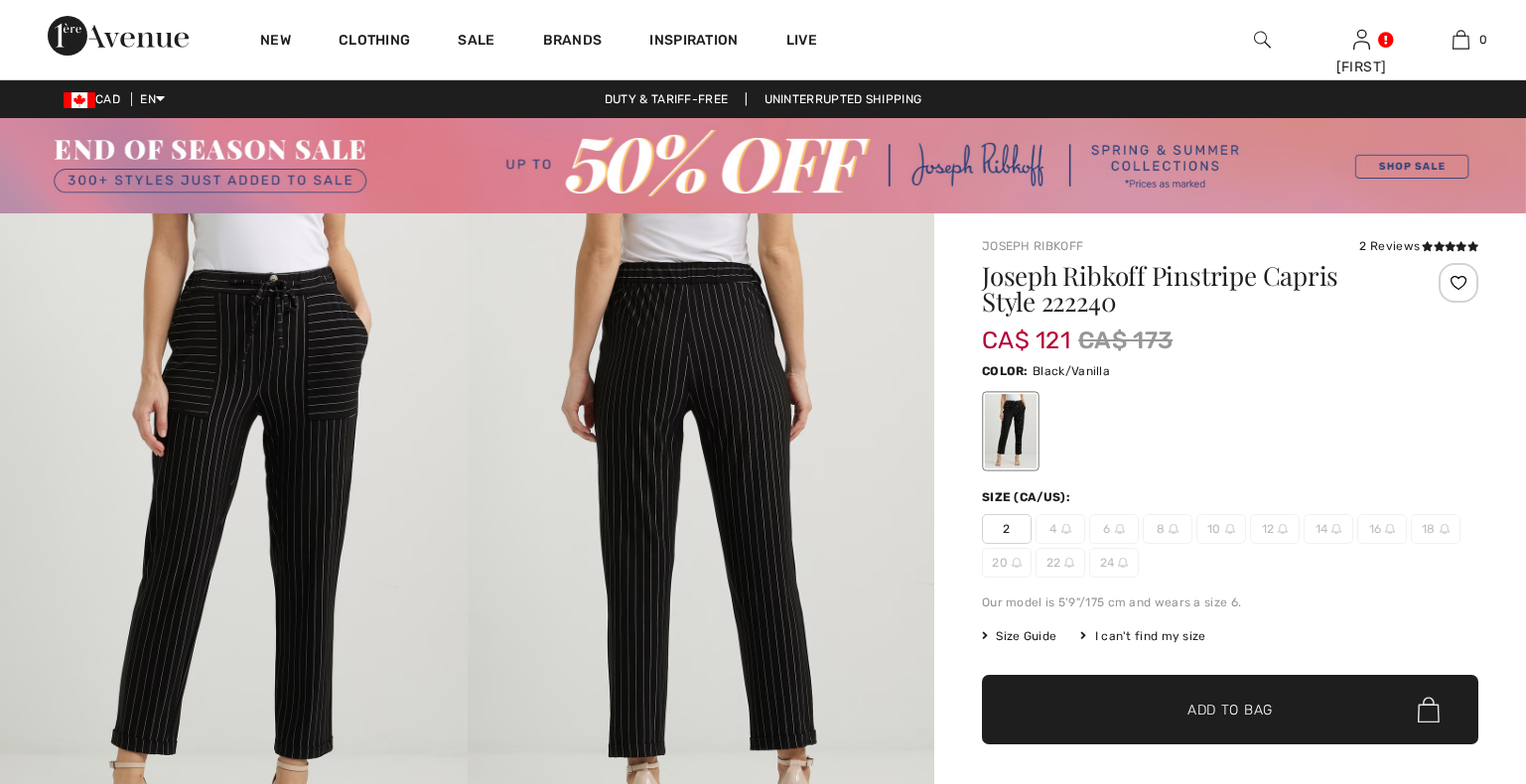 scroll, scrollTop: 0, scrollLeft: 0, axis: both 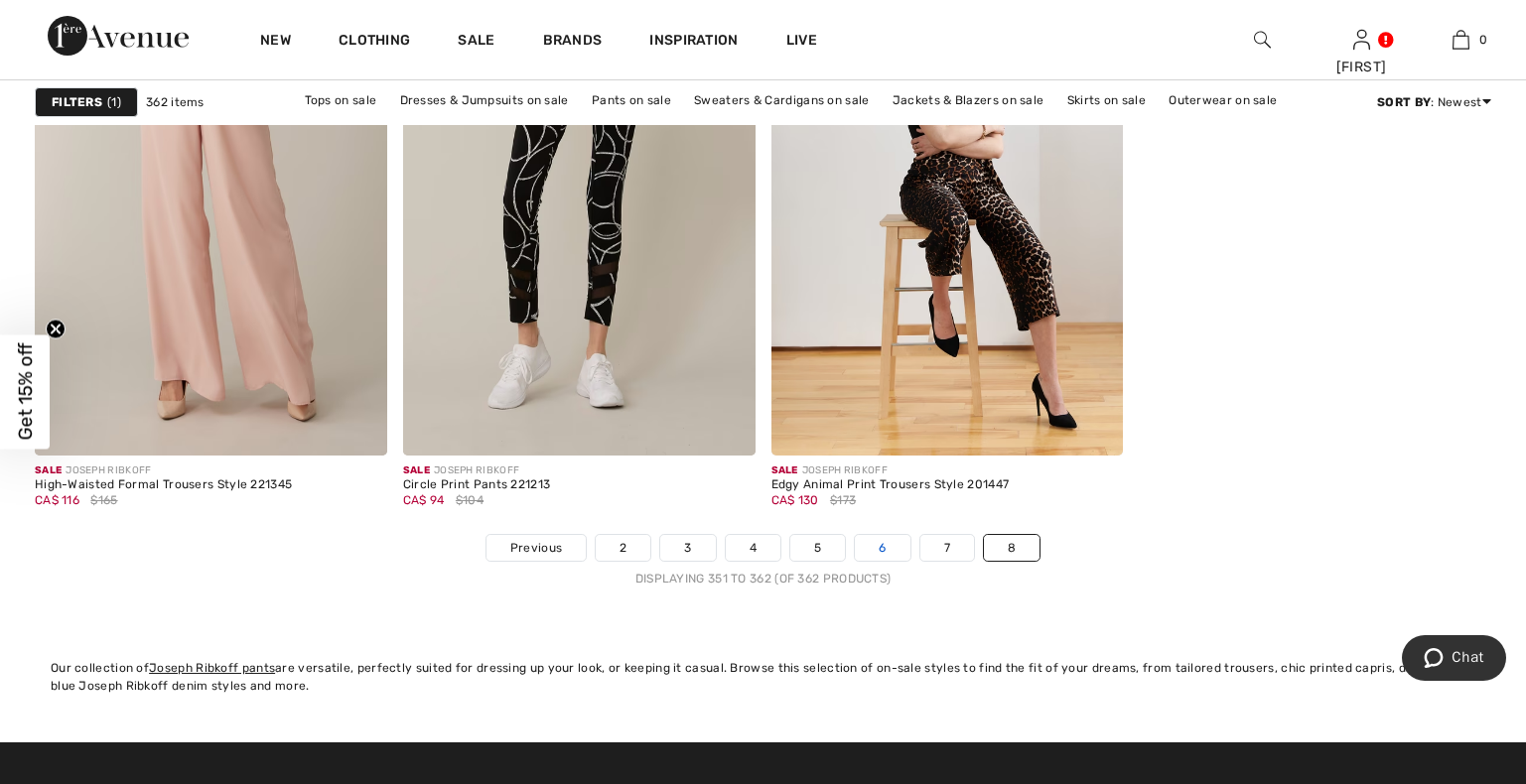 click on "6" at bounding box center (882, 548) 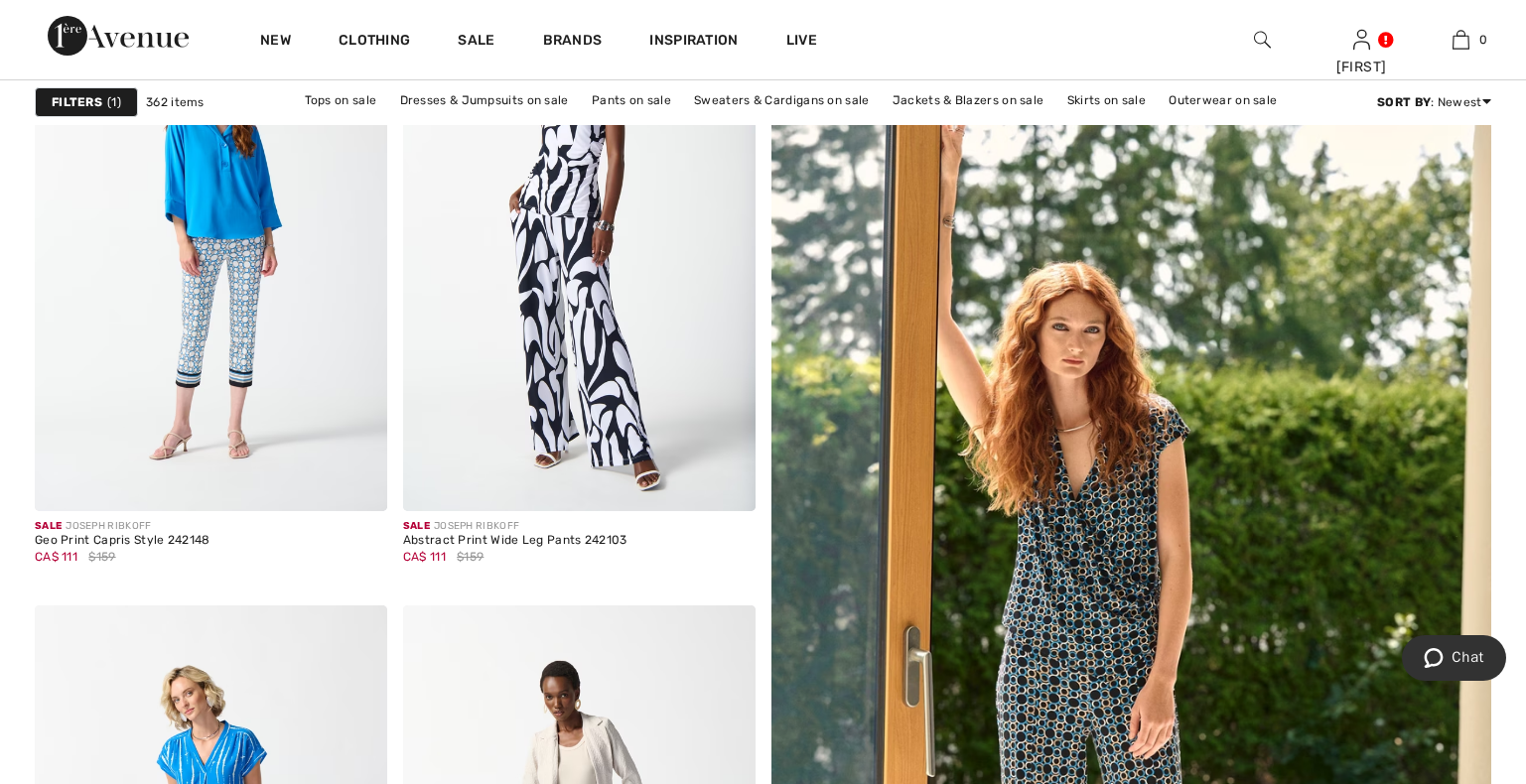 scroll, scrollTop: 405, scrollLeft: 0, axis: vertical 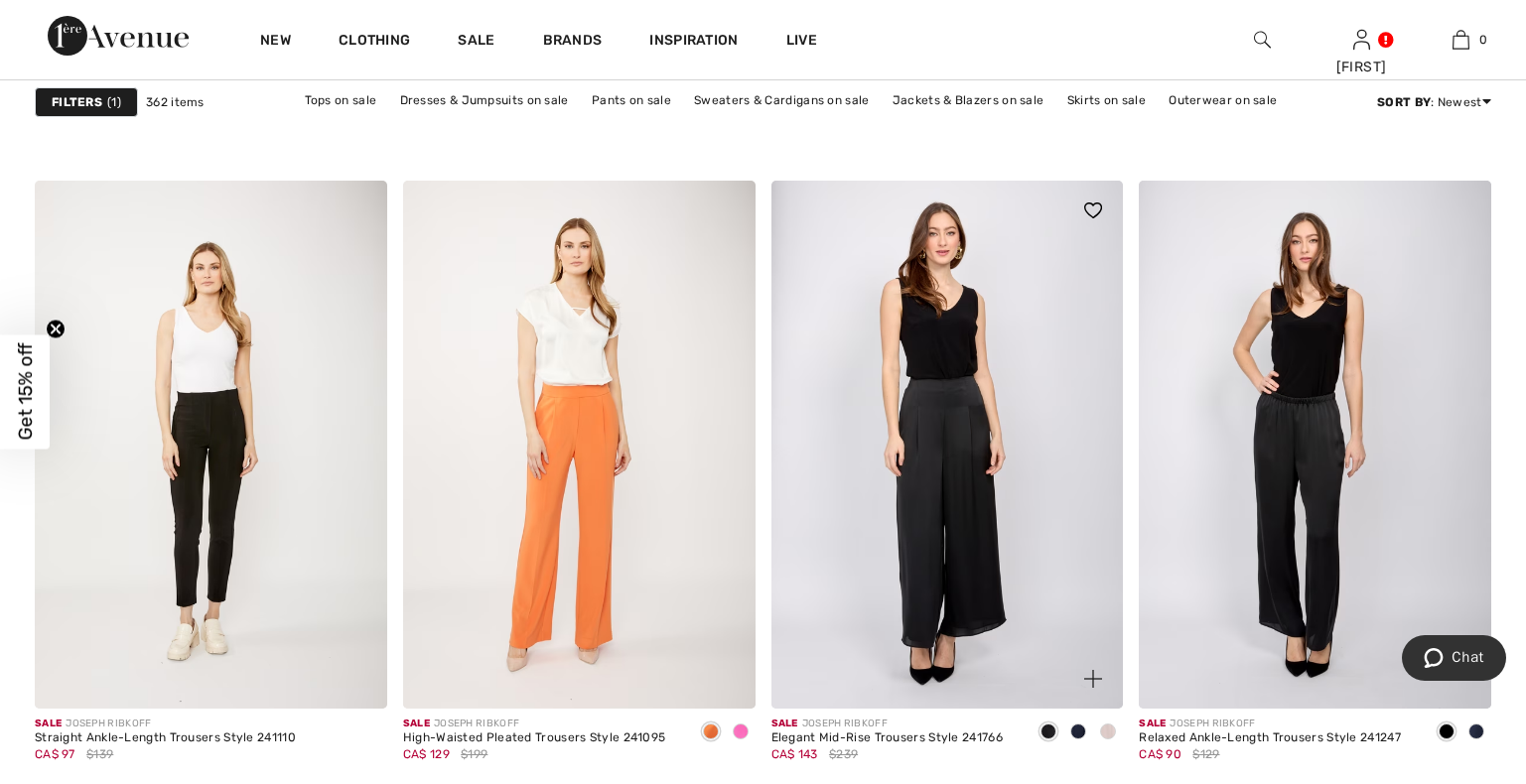 click at bounding box center (1108, 731) 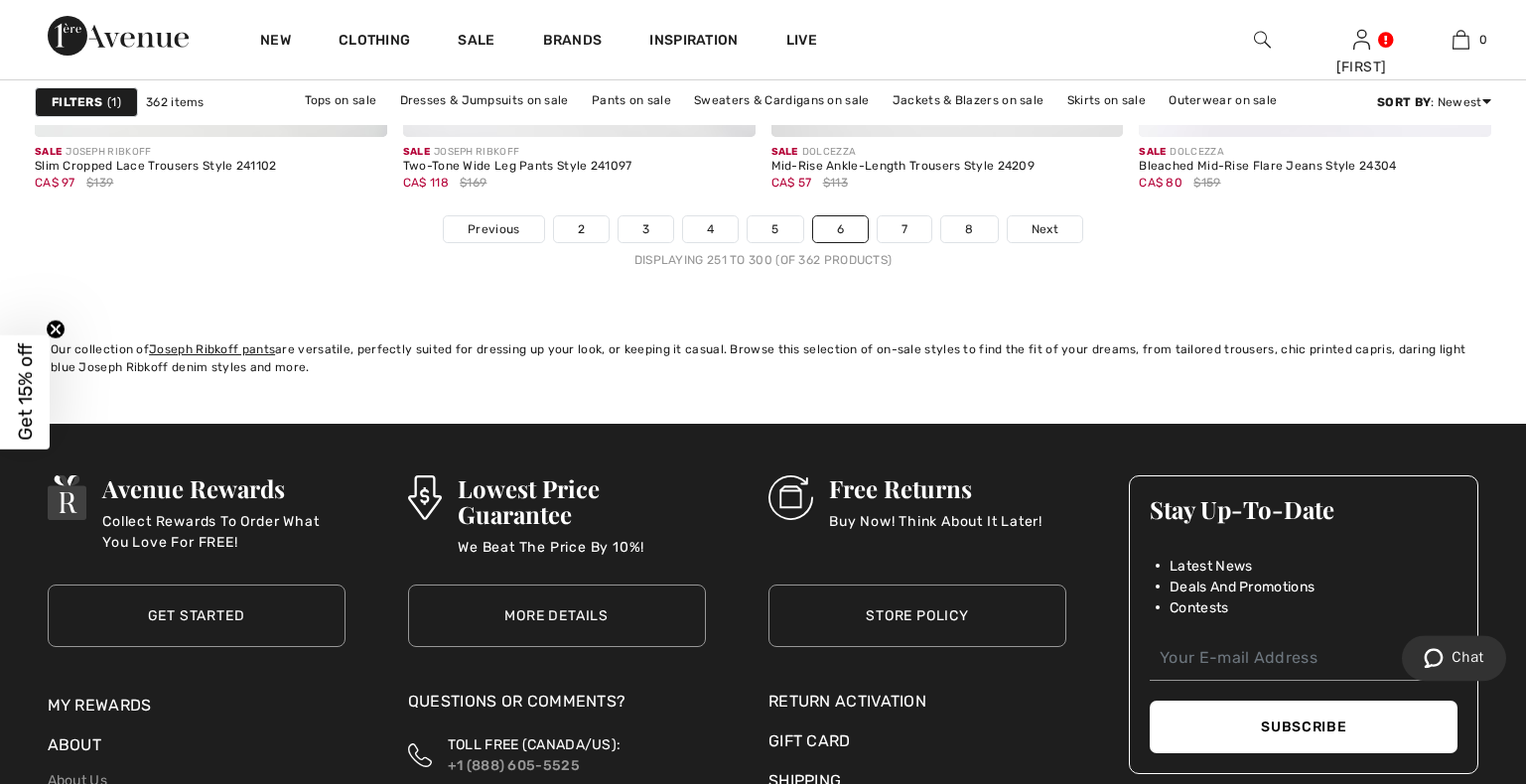 scroll, scrollTop: 9515, scrollLeft: 0, axis: vertical 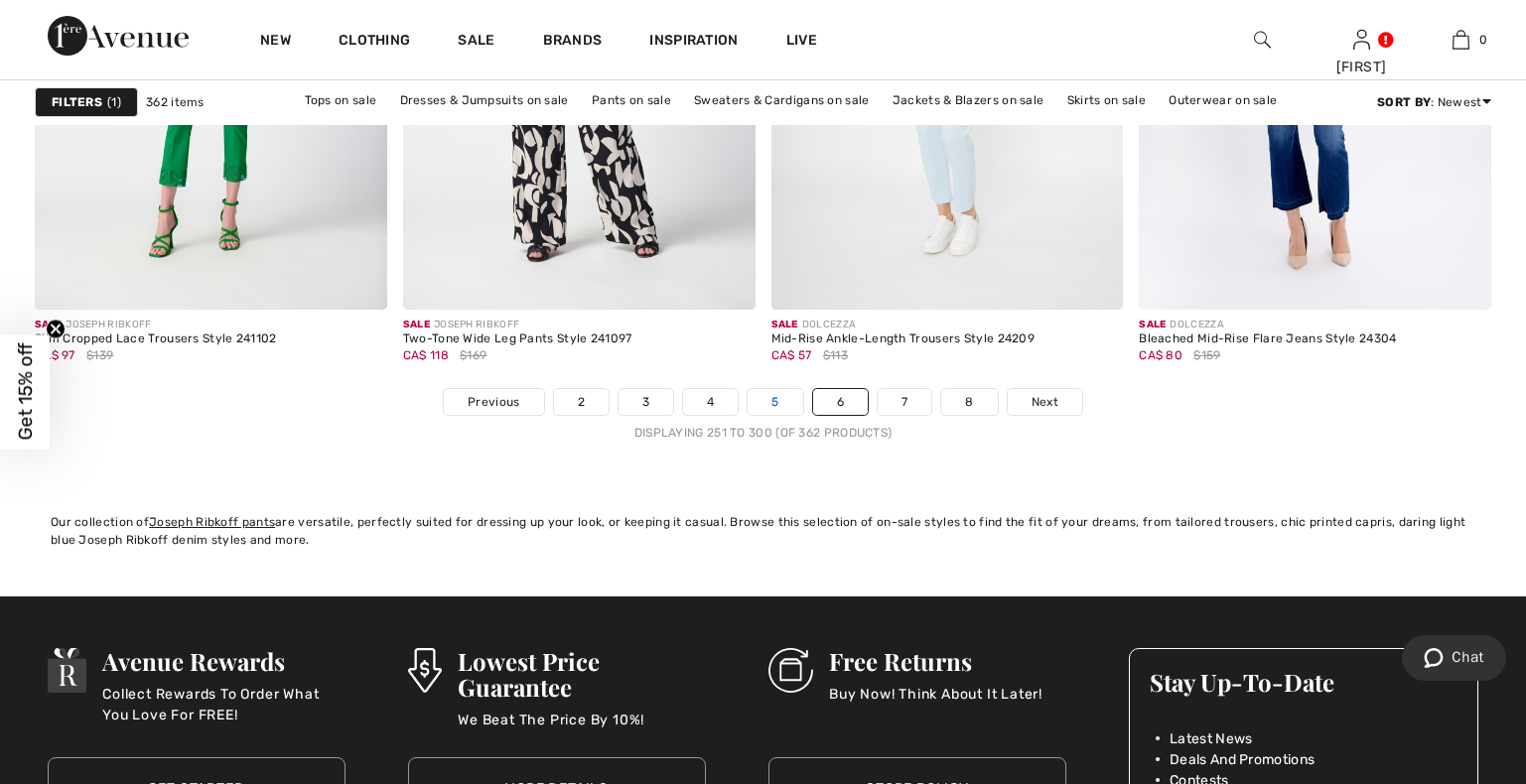 click on "5" at bounding box center [774, 402] 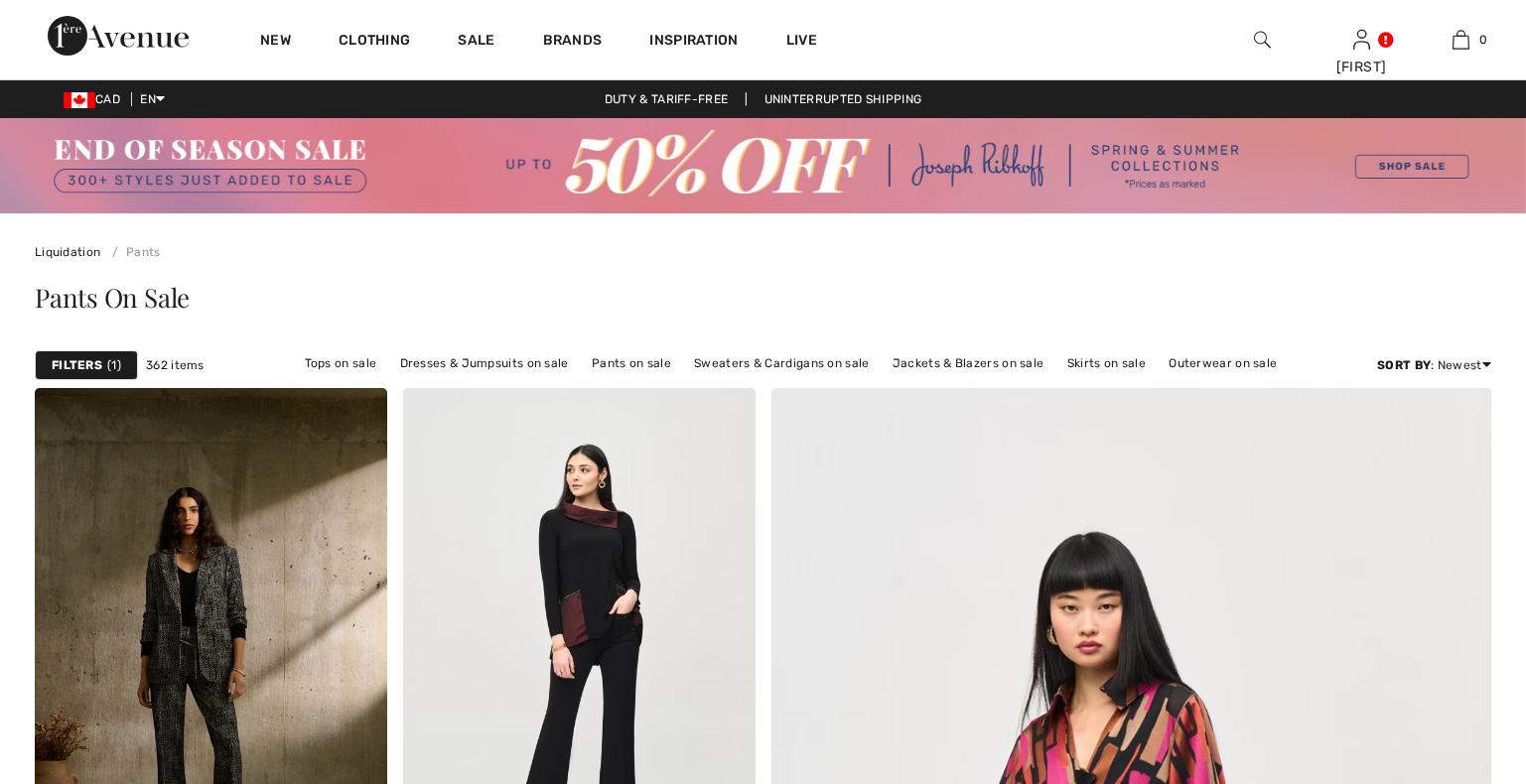 scroll, scrollTop: 304, scrollLeft: 0, axis: vertical 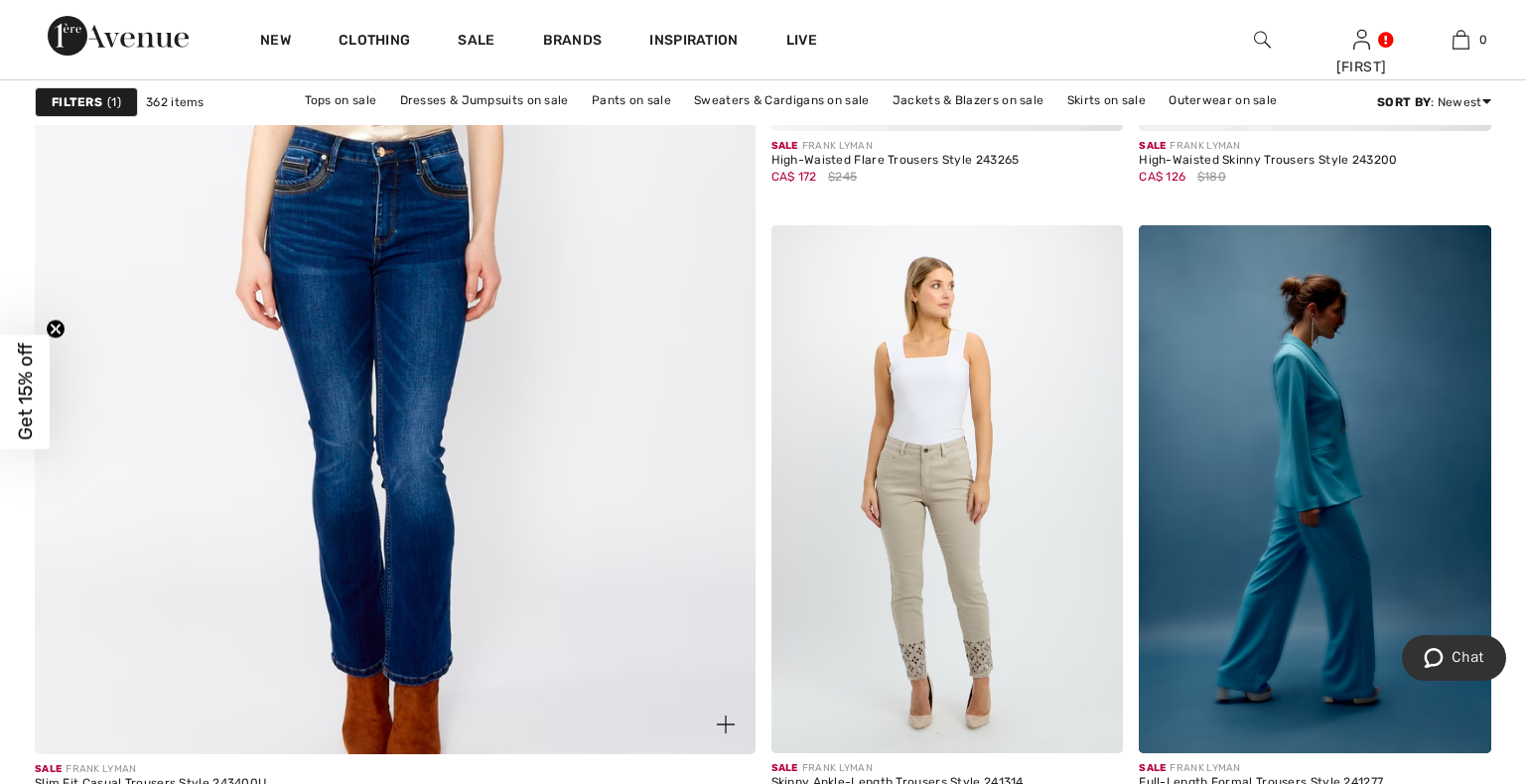 click at bounding box center [394, 251] 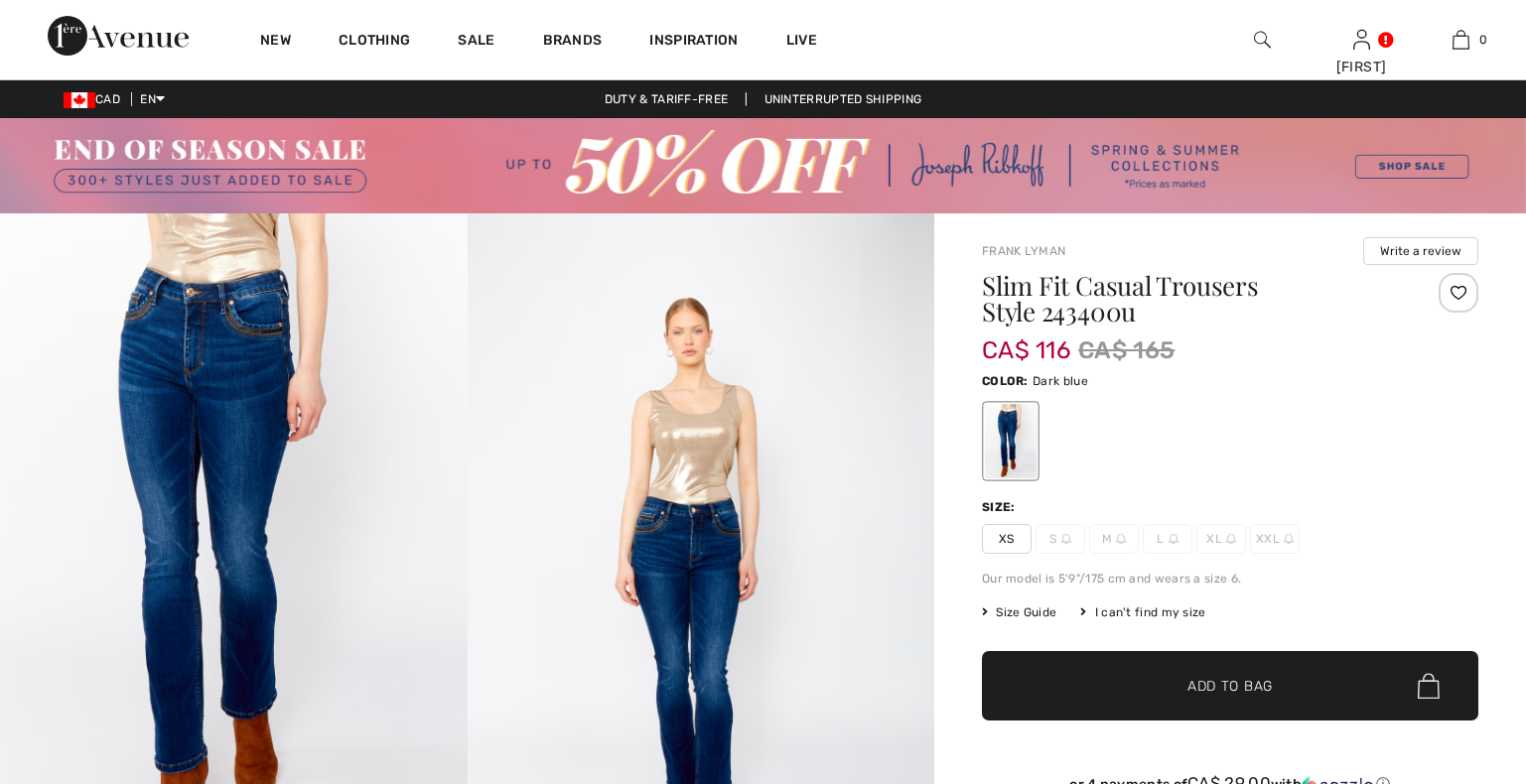 scroll, scrollTop: 0, scrollLeft: 0, axis: both 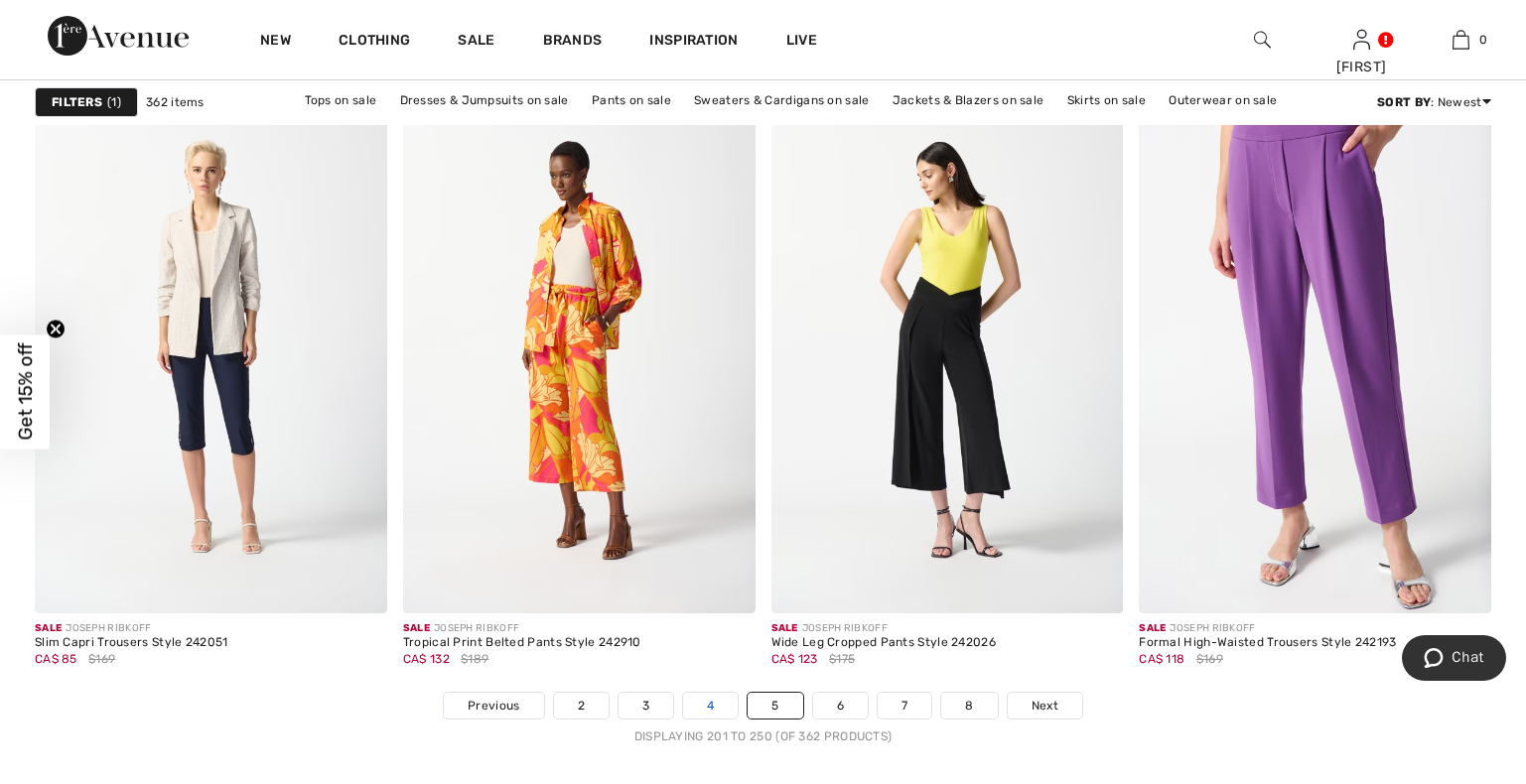 click on "4" at bounding box center [710, 706] 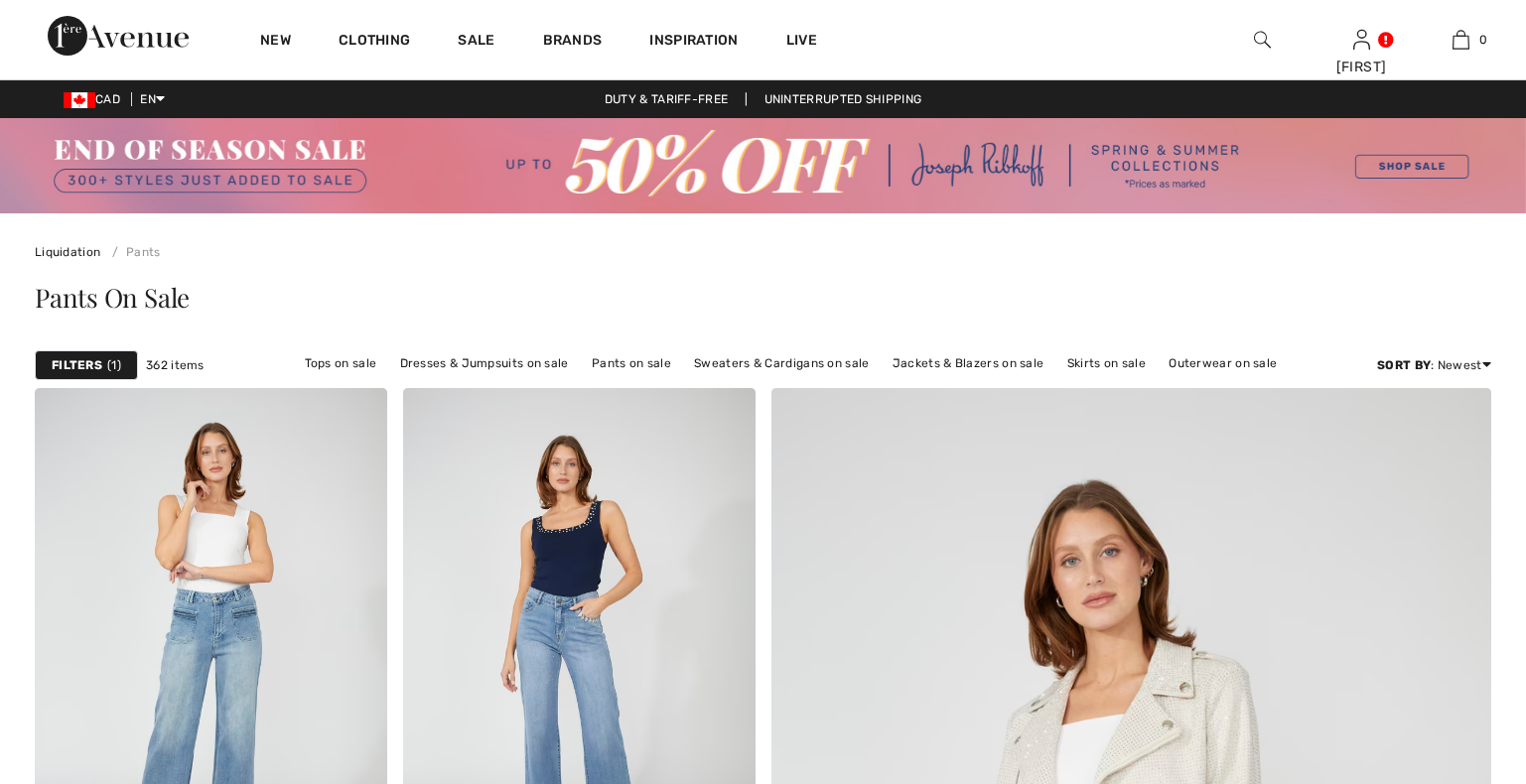 scroll, scrollTop: 0, scrollLeft: 0, axis: both 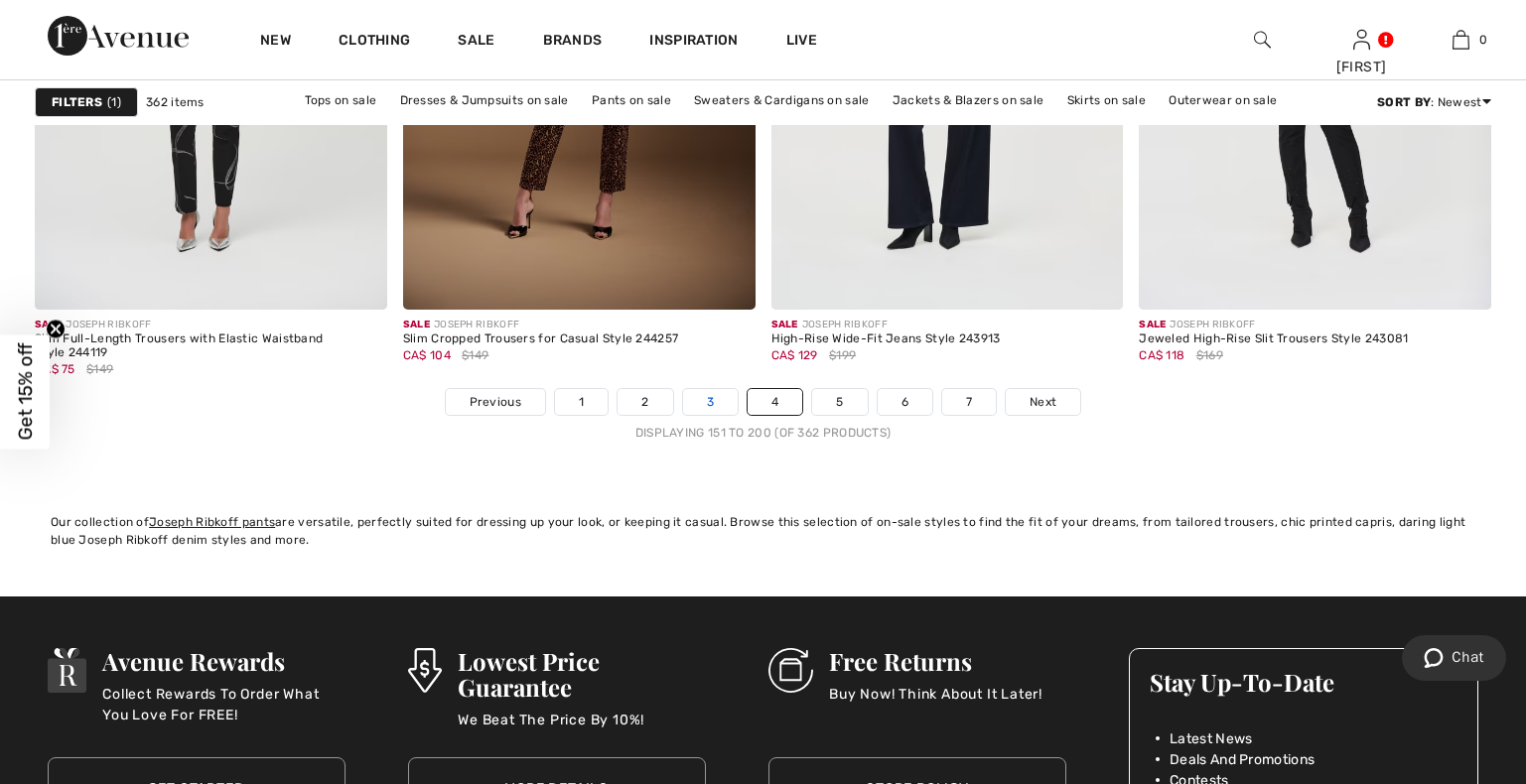 click on "3" at bounding box center (710, 402) 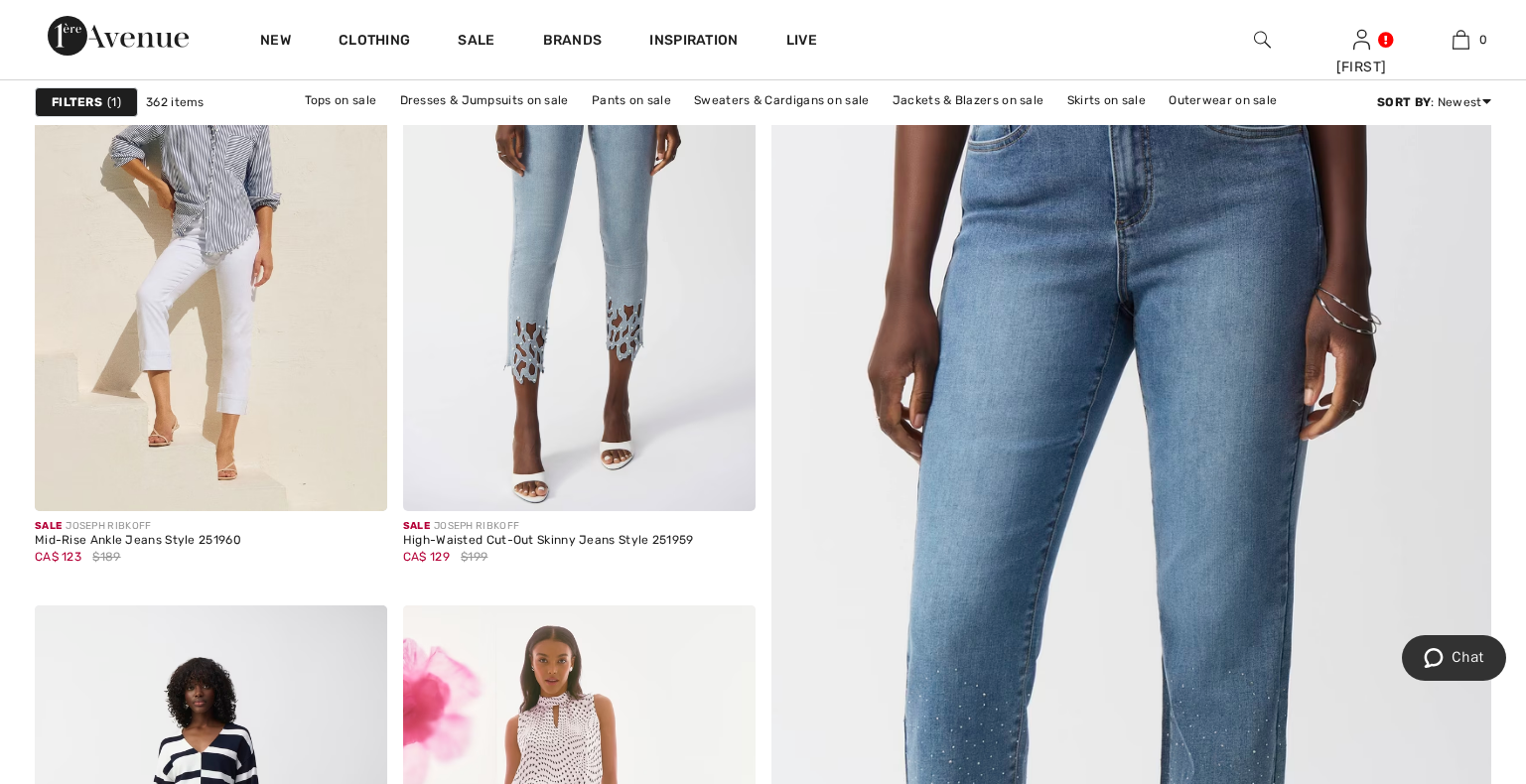 scroll, scrollTop: 405, scrollLeft: 0, axis: vertical 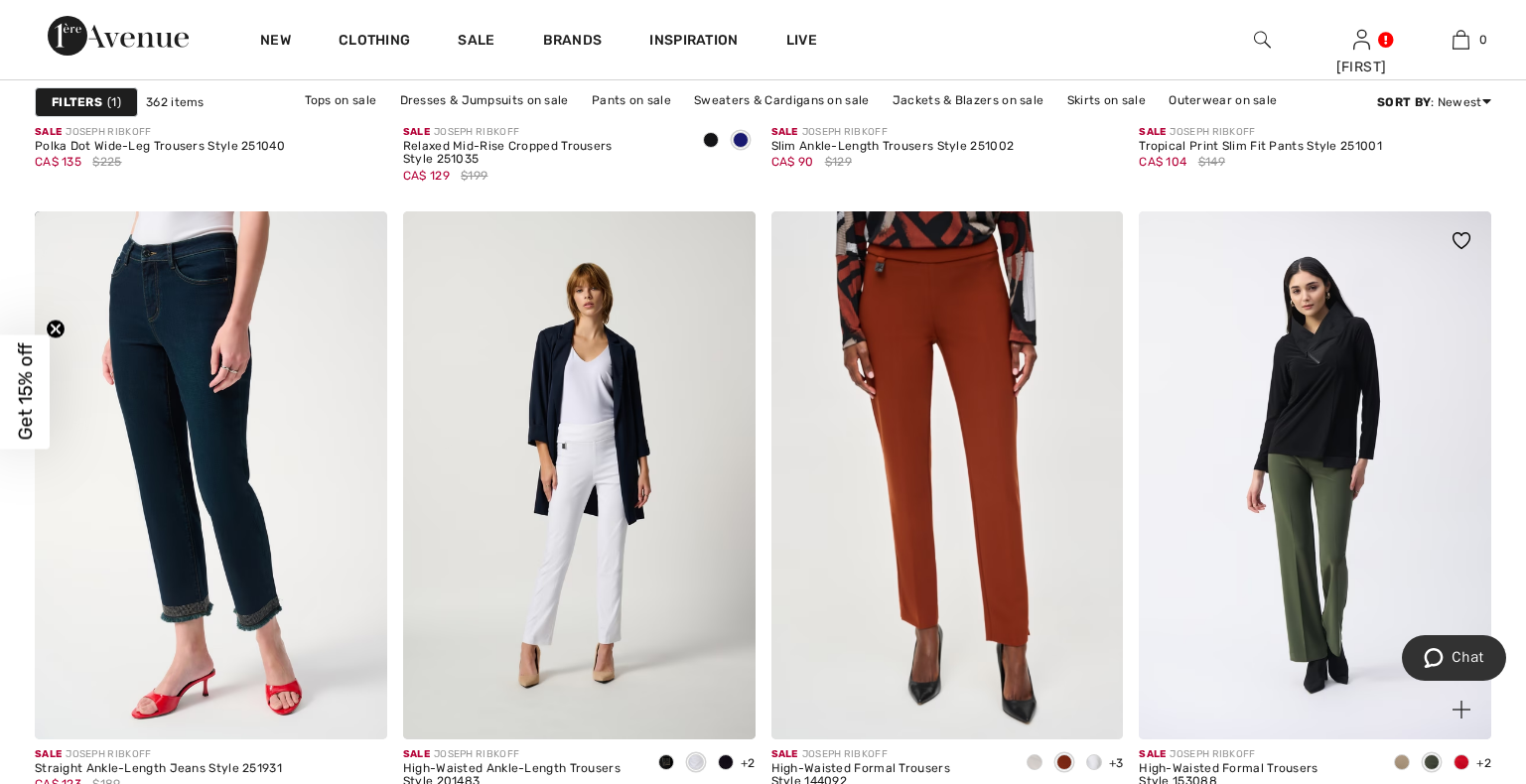 click at bounding box center (1402, 762) 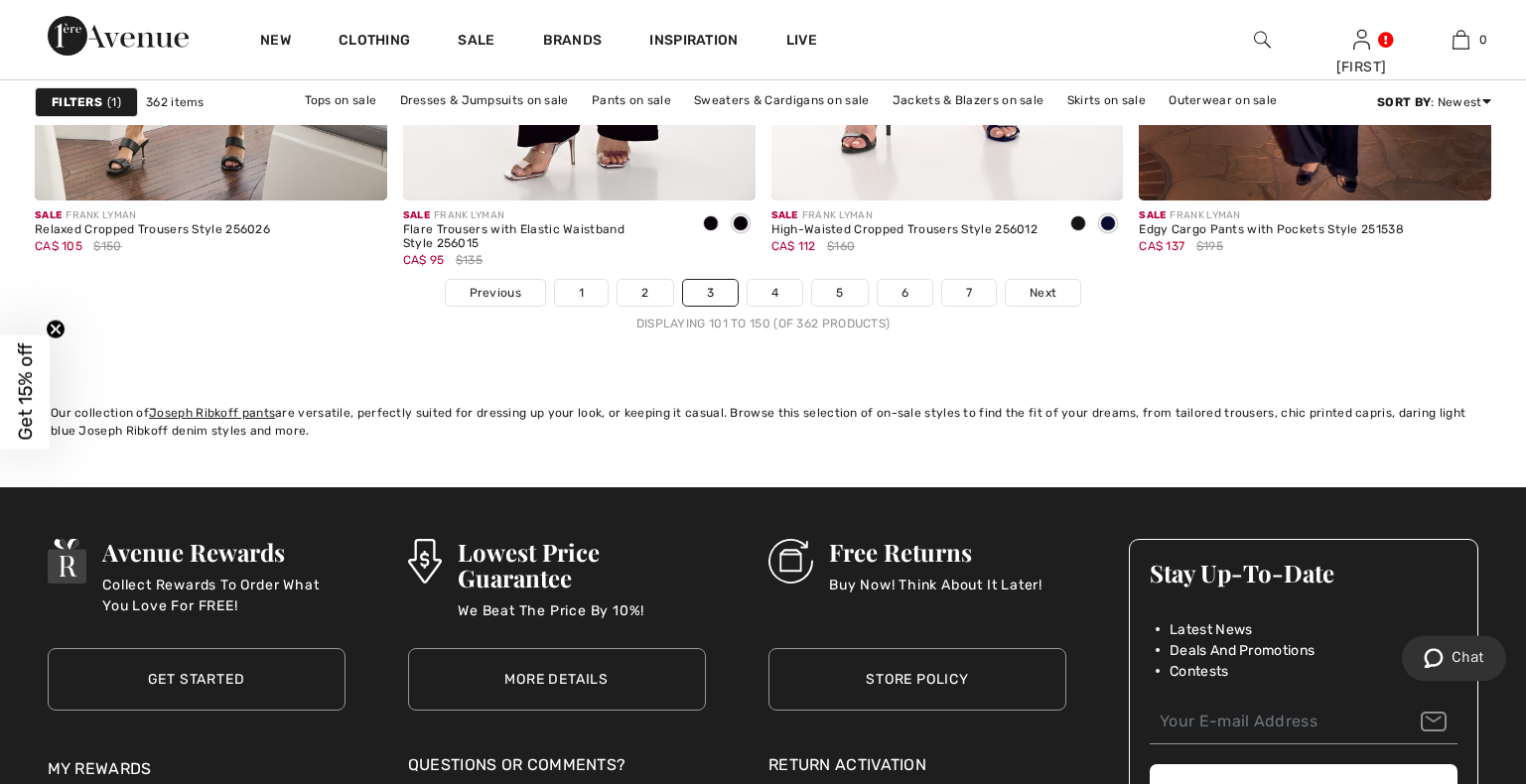 scroll, scrollTop: 9718, scrollLeft: 0, axis: vertical 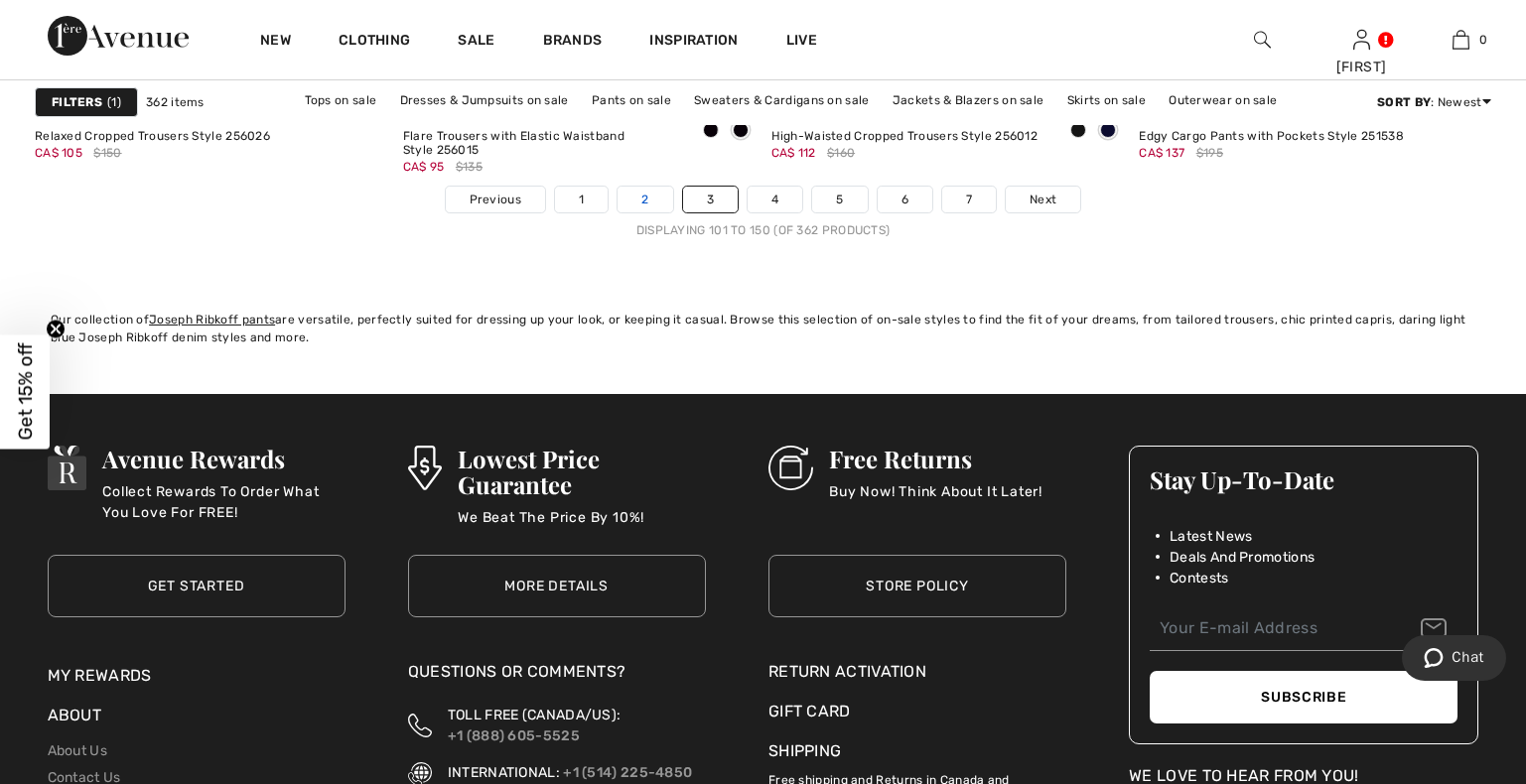 click on "2" at bounding box center [644, 199] 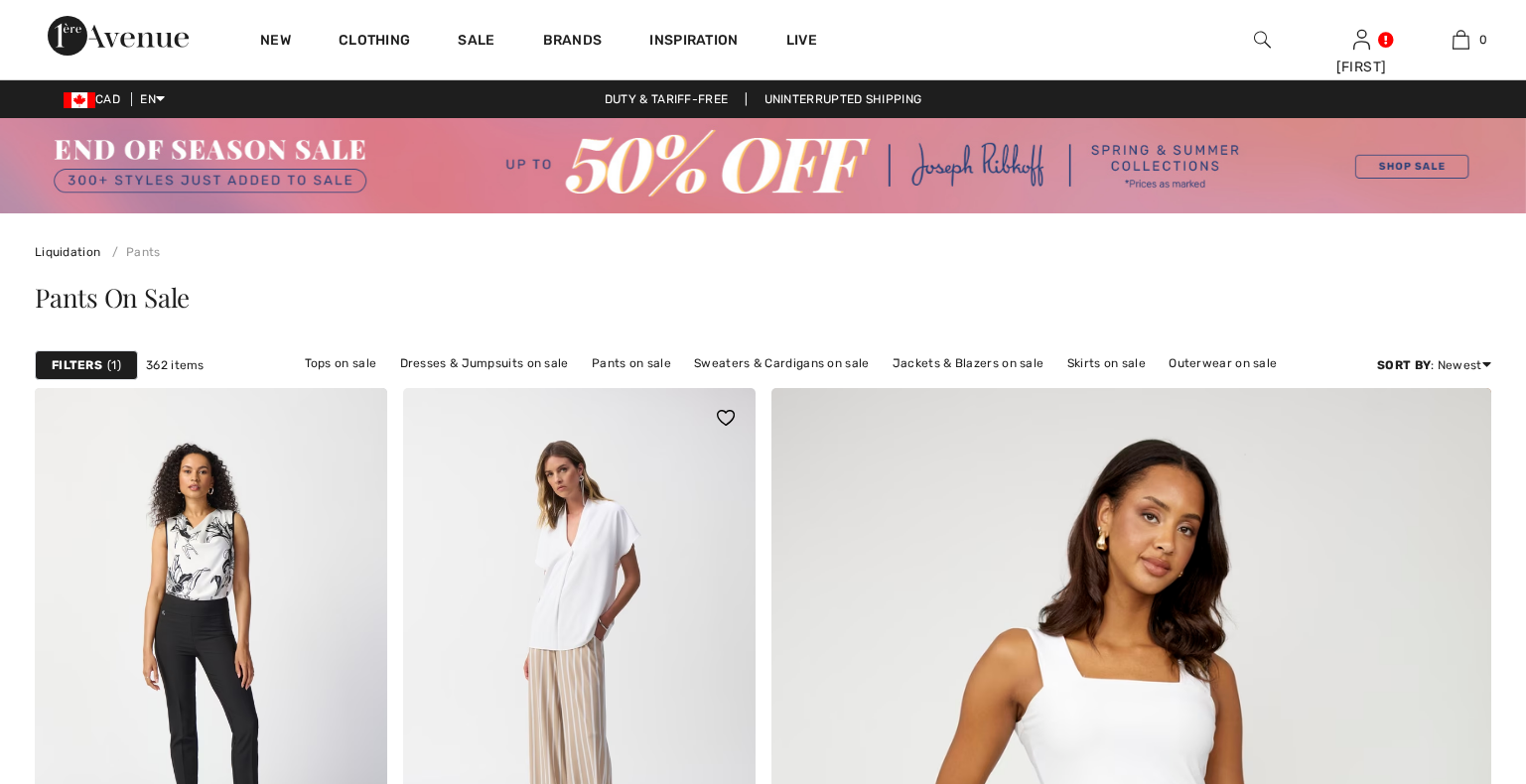 checkbox on "true" 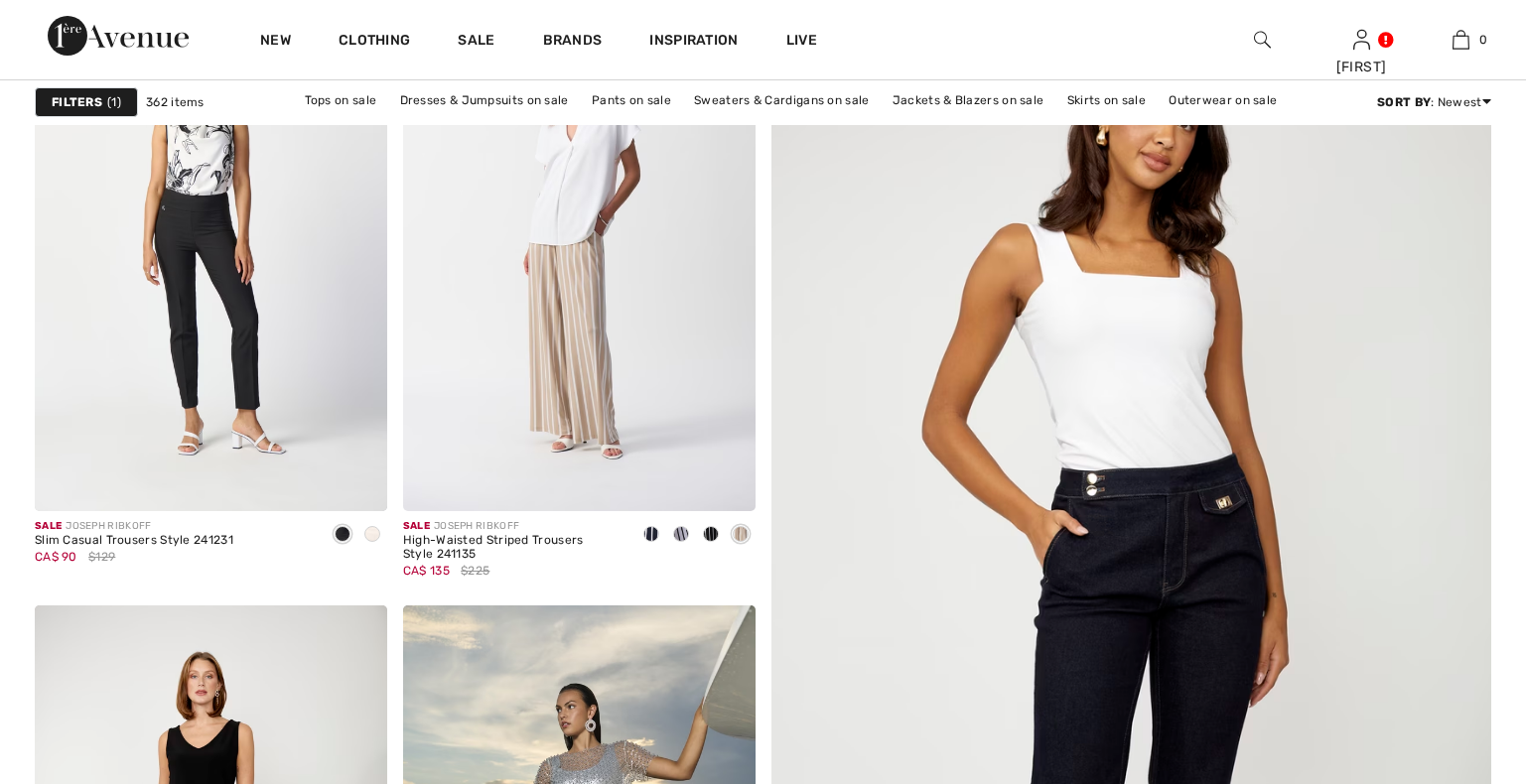 scroll, scrollTop: 405, scrollLeft: 0, axis: vertical 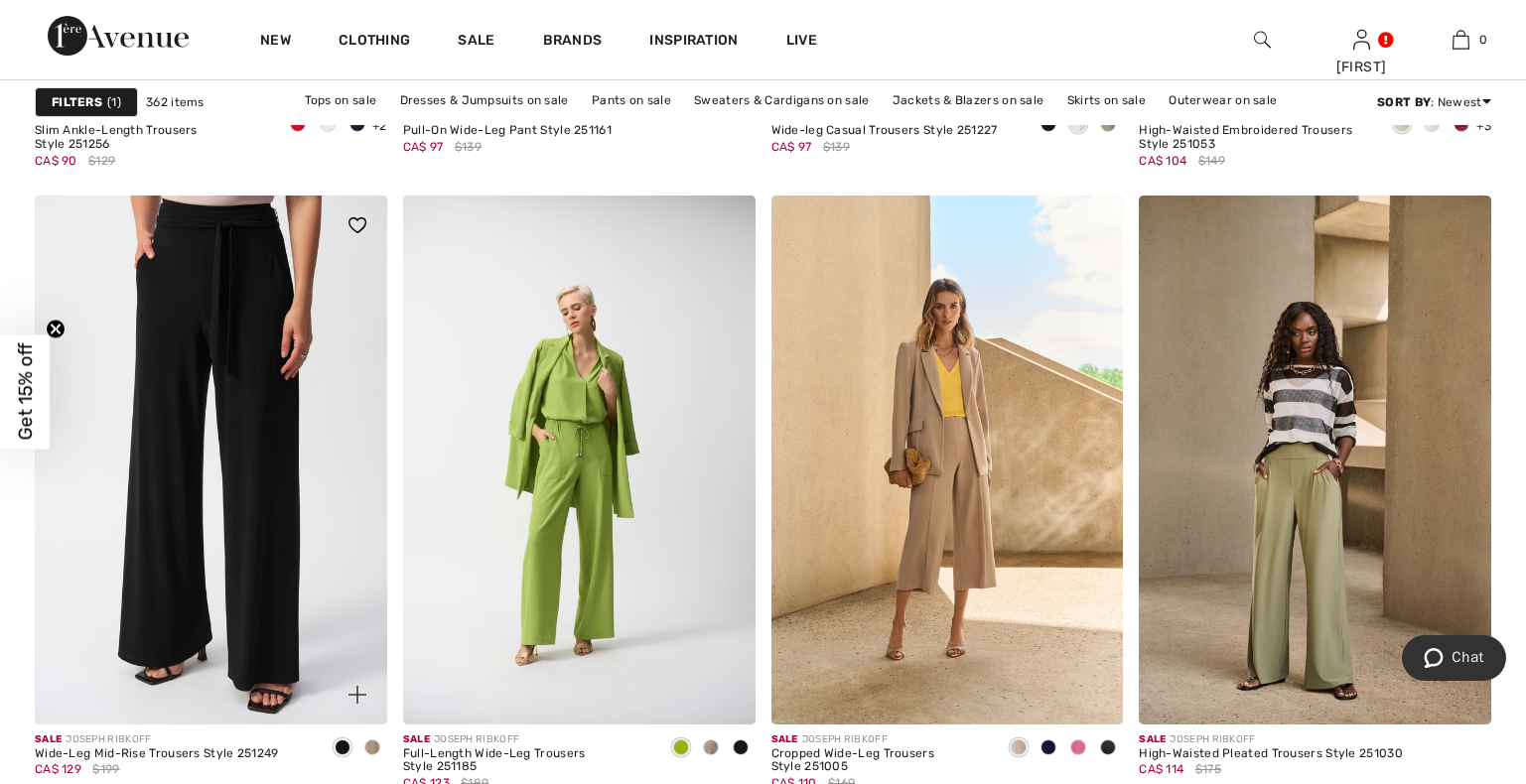 click at bounding box center [372, 747] 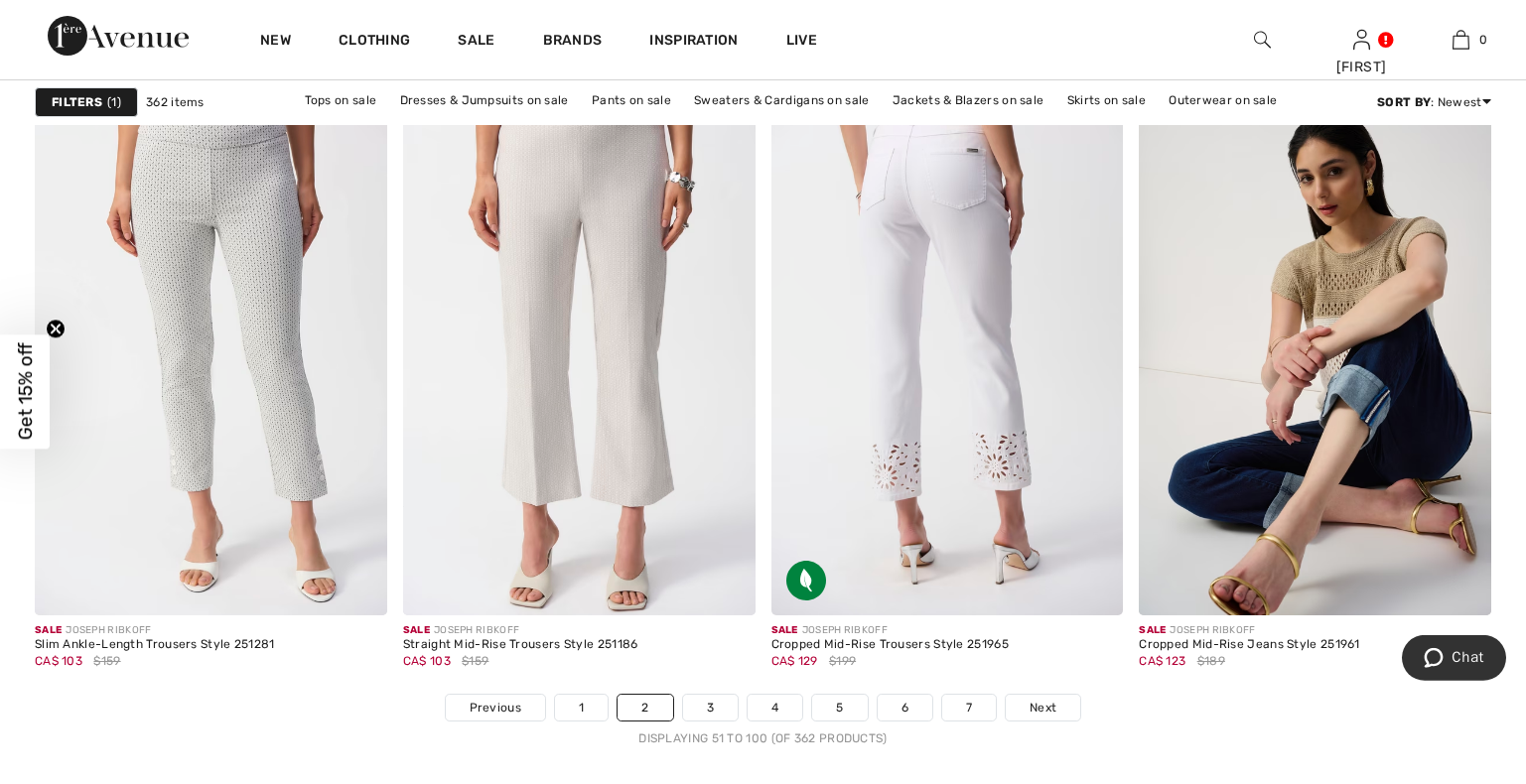 scroll, scrollTop: 9212, scrollLeft: 0, axis: vertical 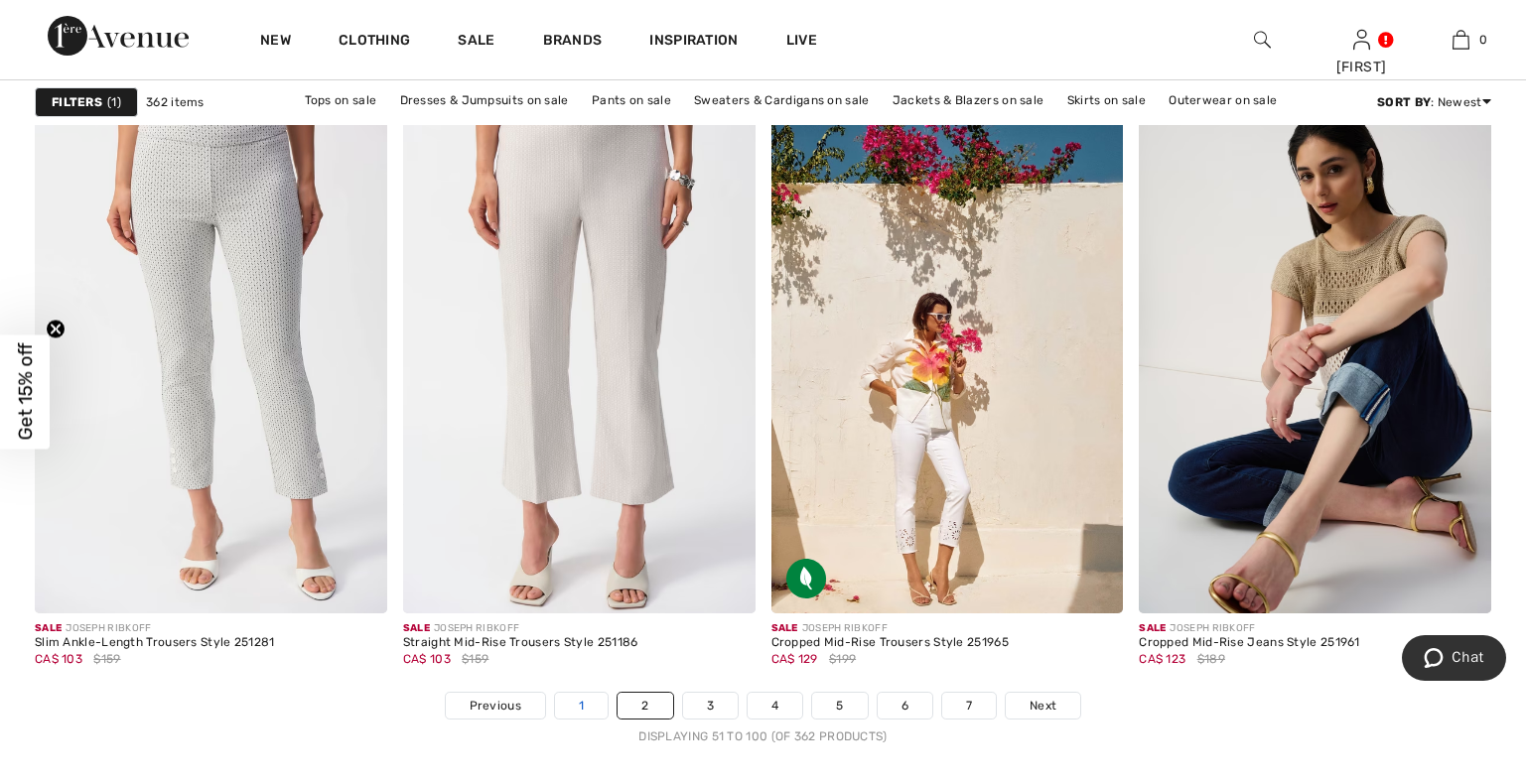 click on "1" at bounding box center [581, 706] 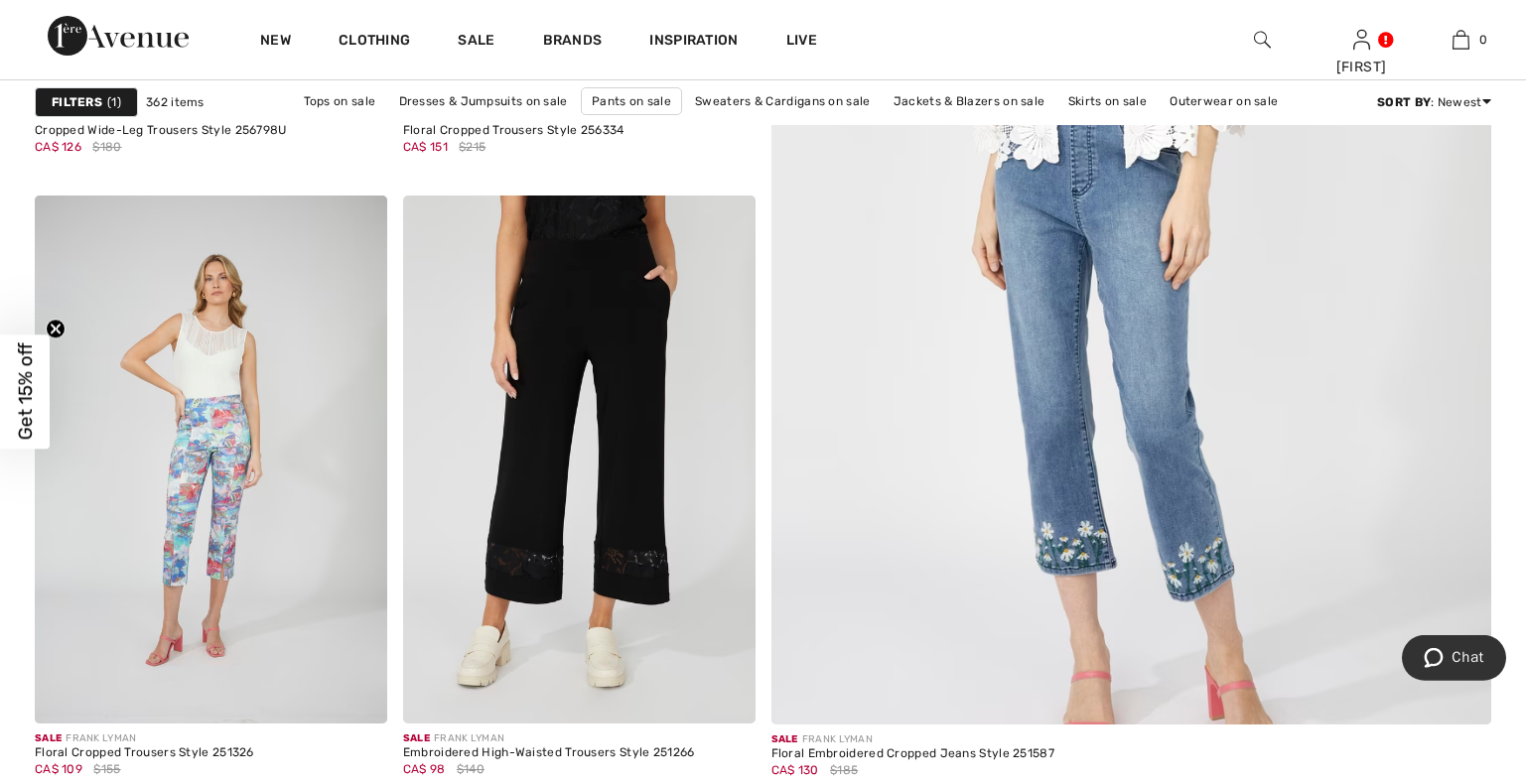 scroll, scrollTop: 911, scrollLeft: 0, axis: vertical 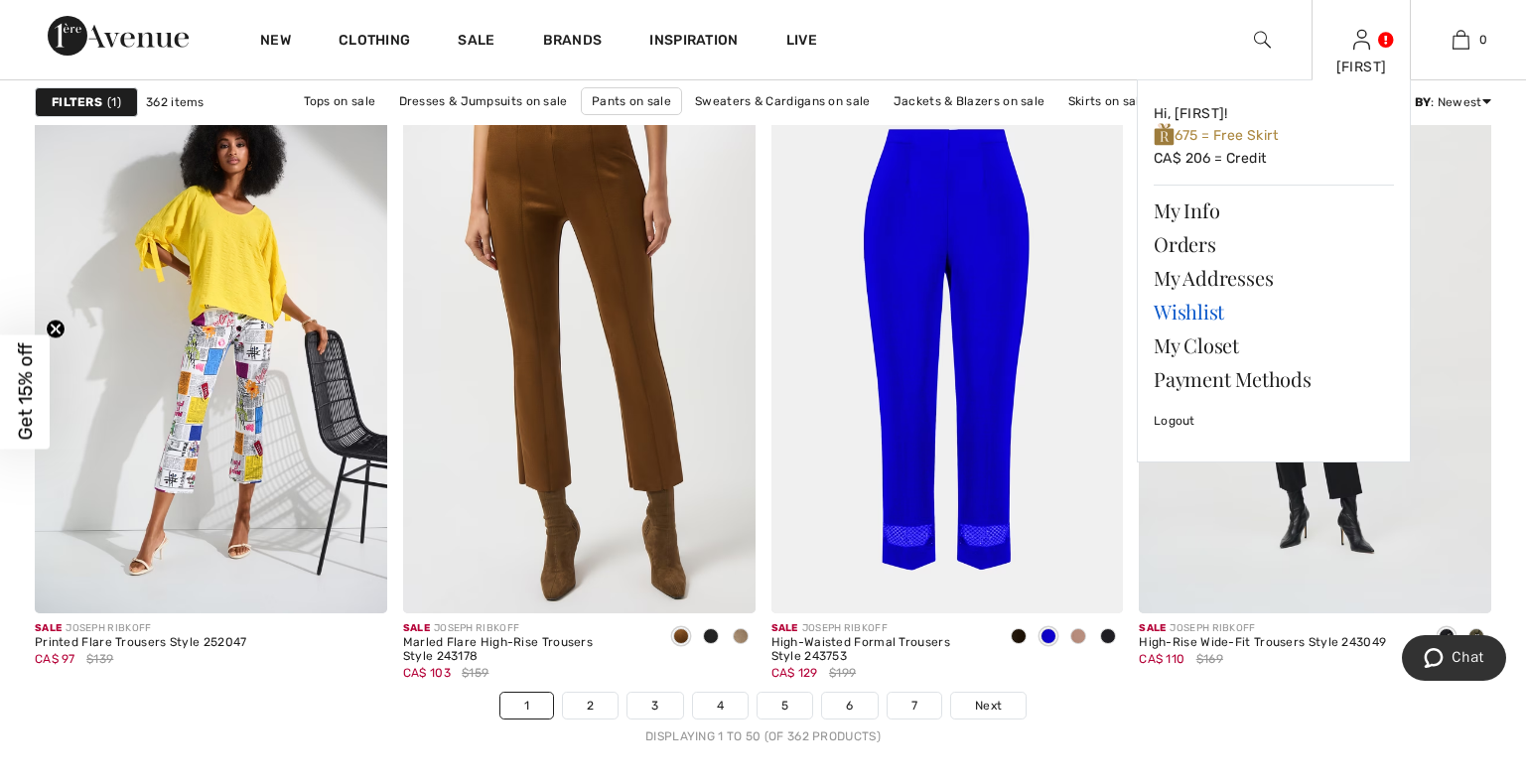 click on "Wishlist" at bounding box center [1274, 312] 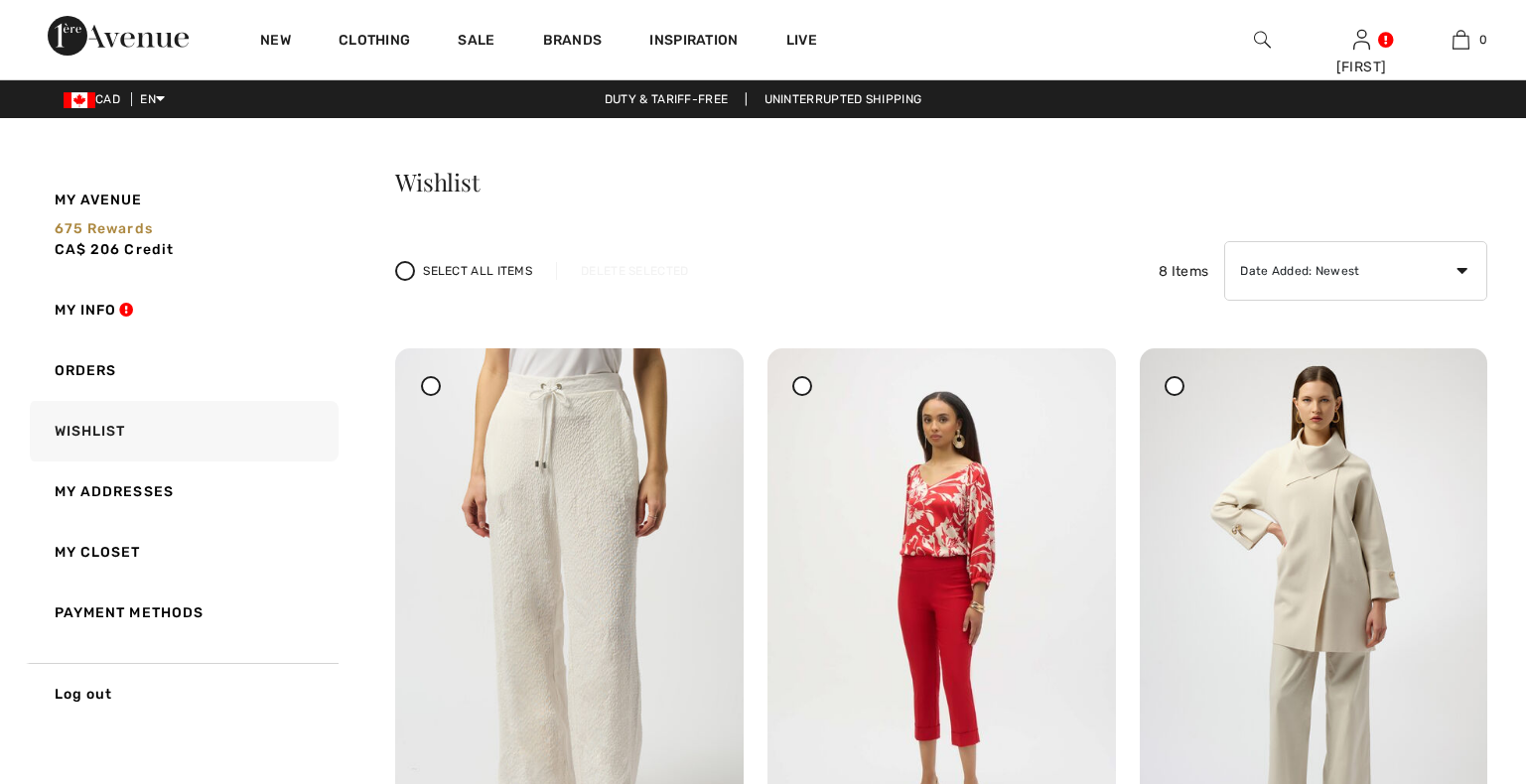 scroll, scrollTop: 0, scrollLeft: 0, axis: both 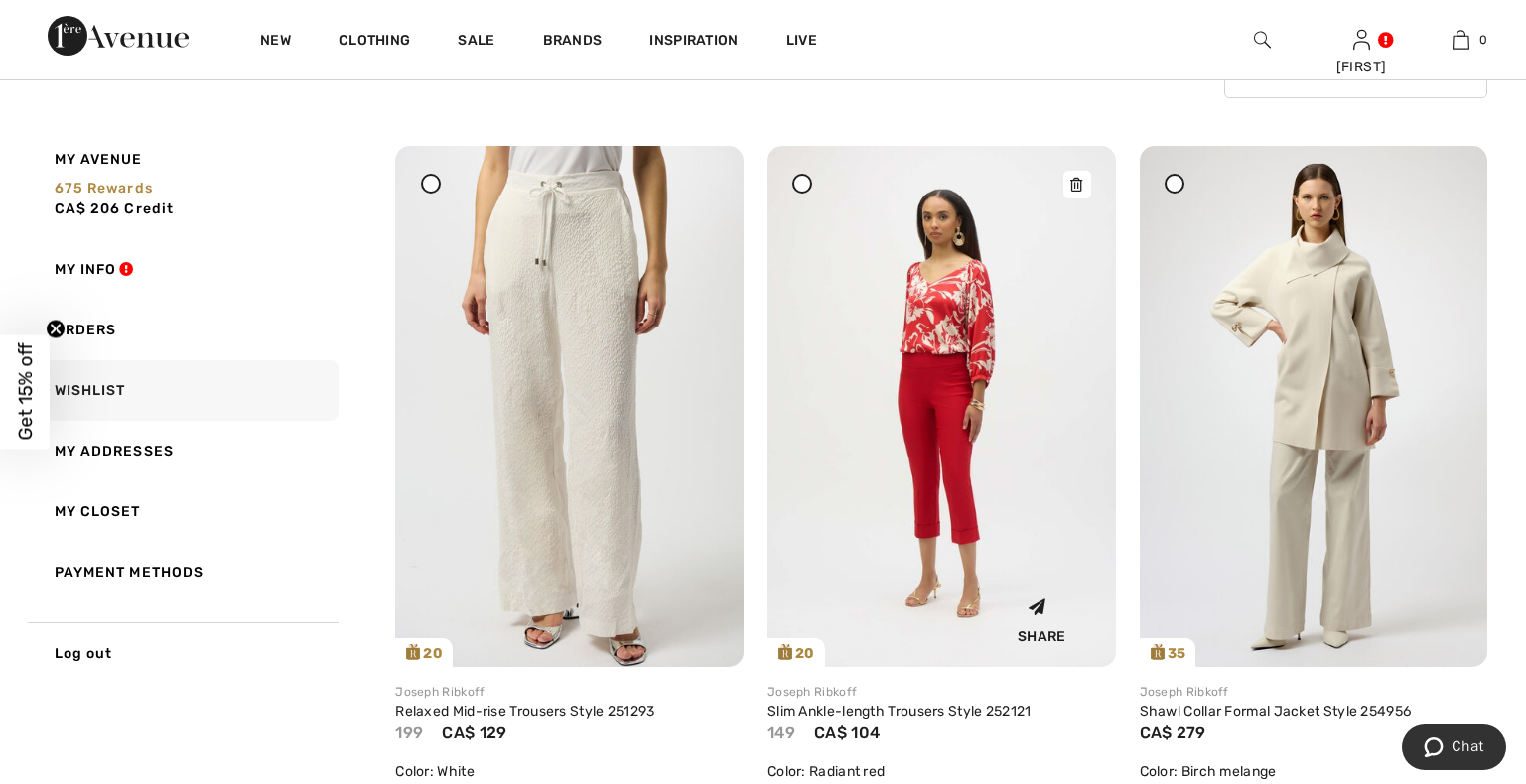 click at bounding box center [941, 406] 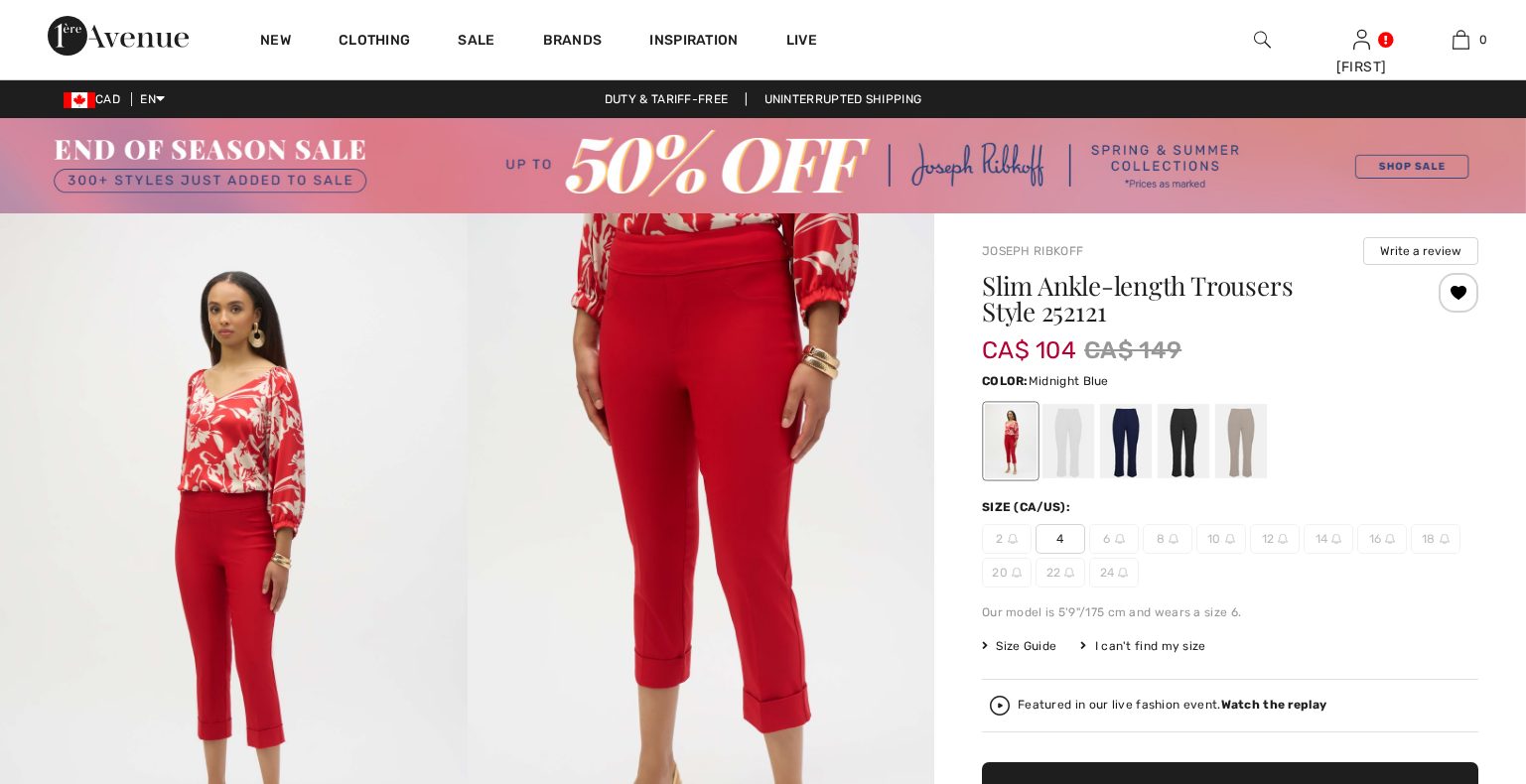 scroll, scrollTop: 0, scrollLeft: 0, axis: both 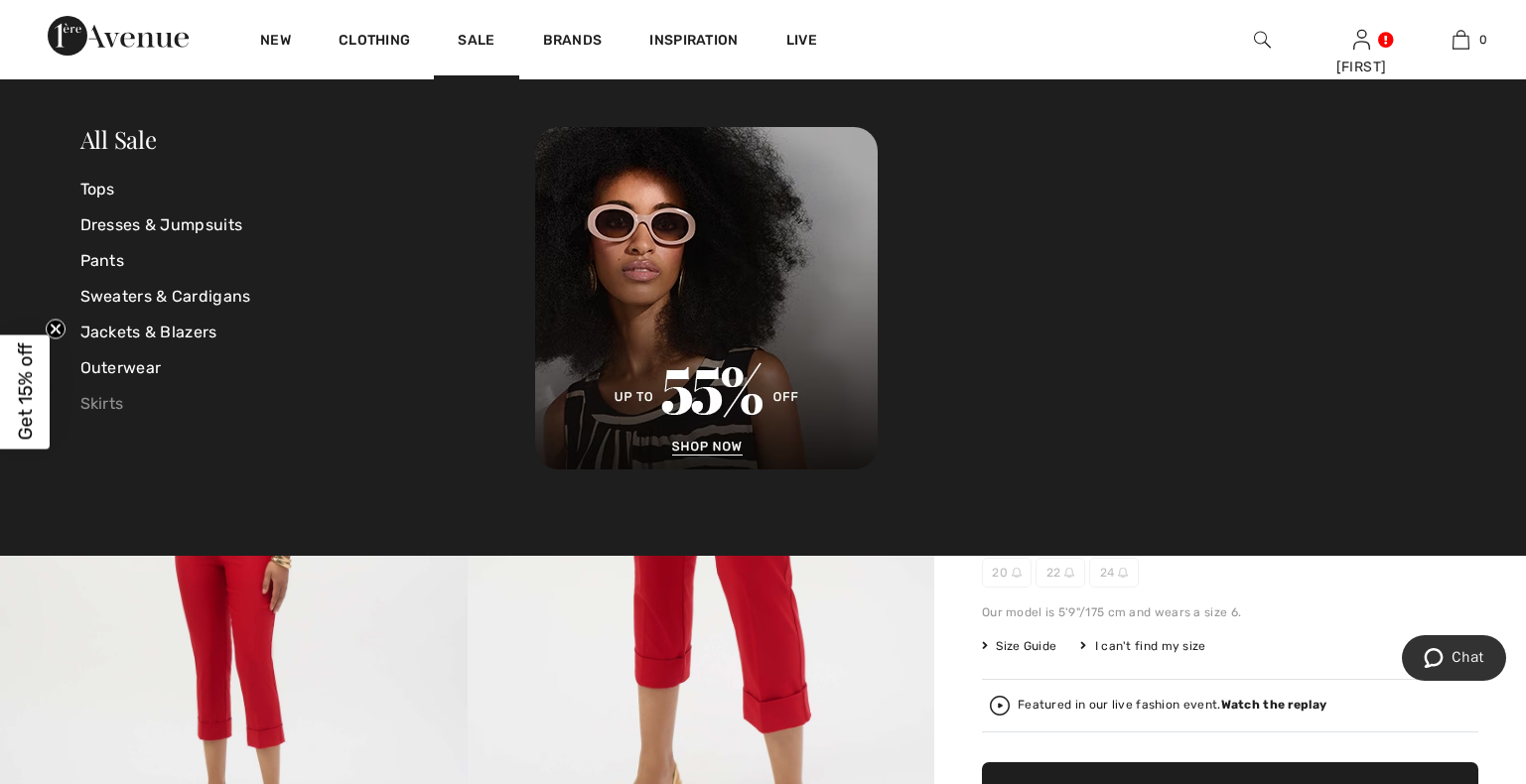 click on "Skirts" at bounding box center [308, 404] 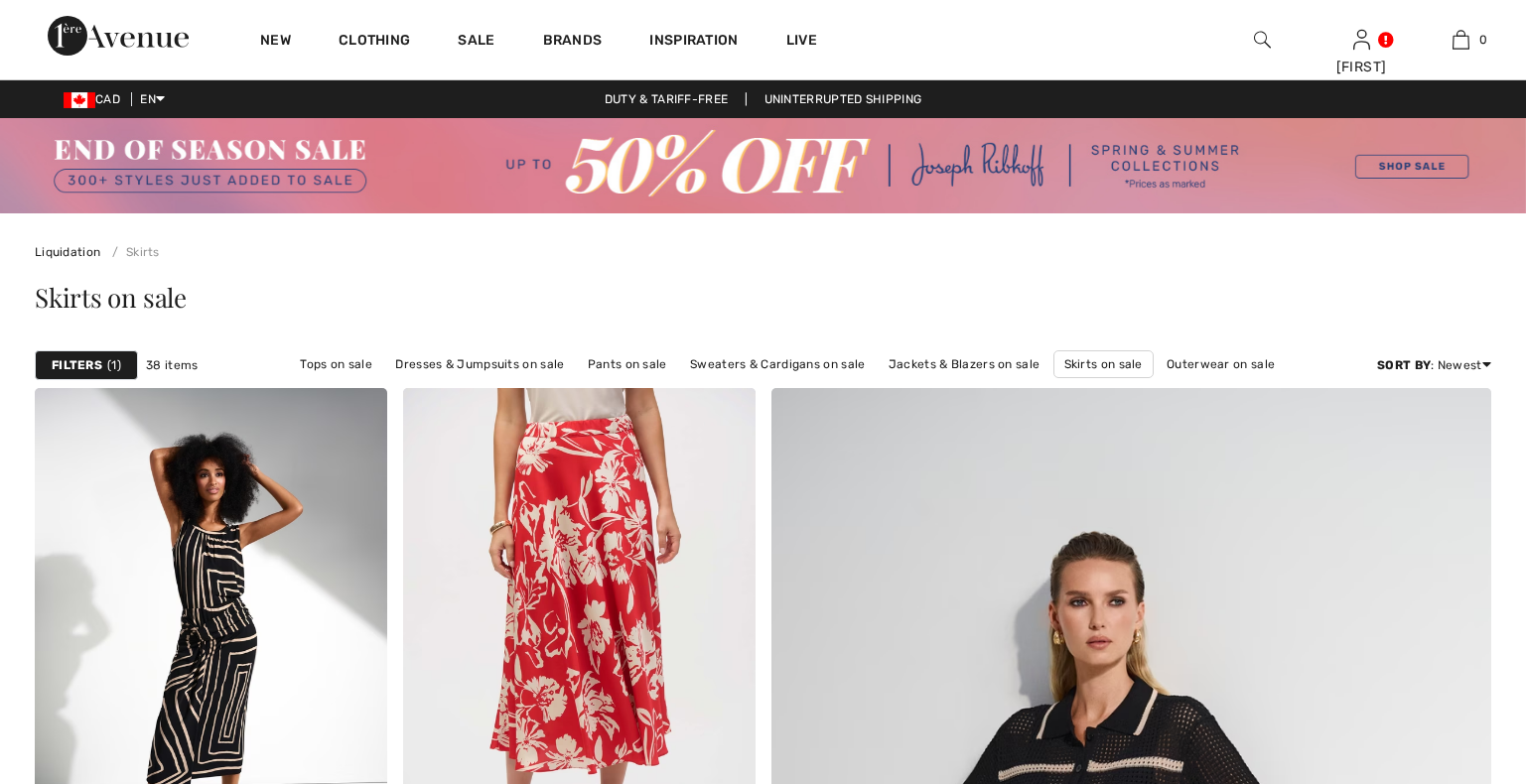 scroll, scrollTop: 0, scrollLeft: 0, axis: both 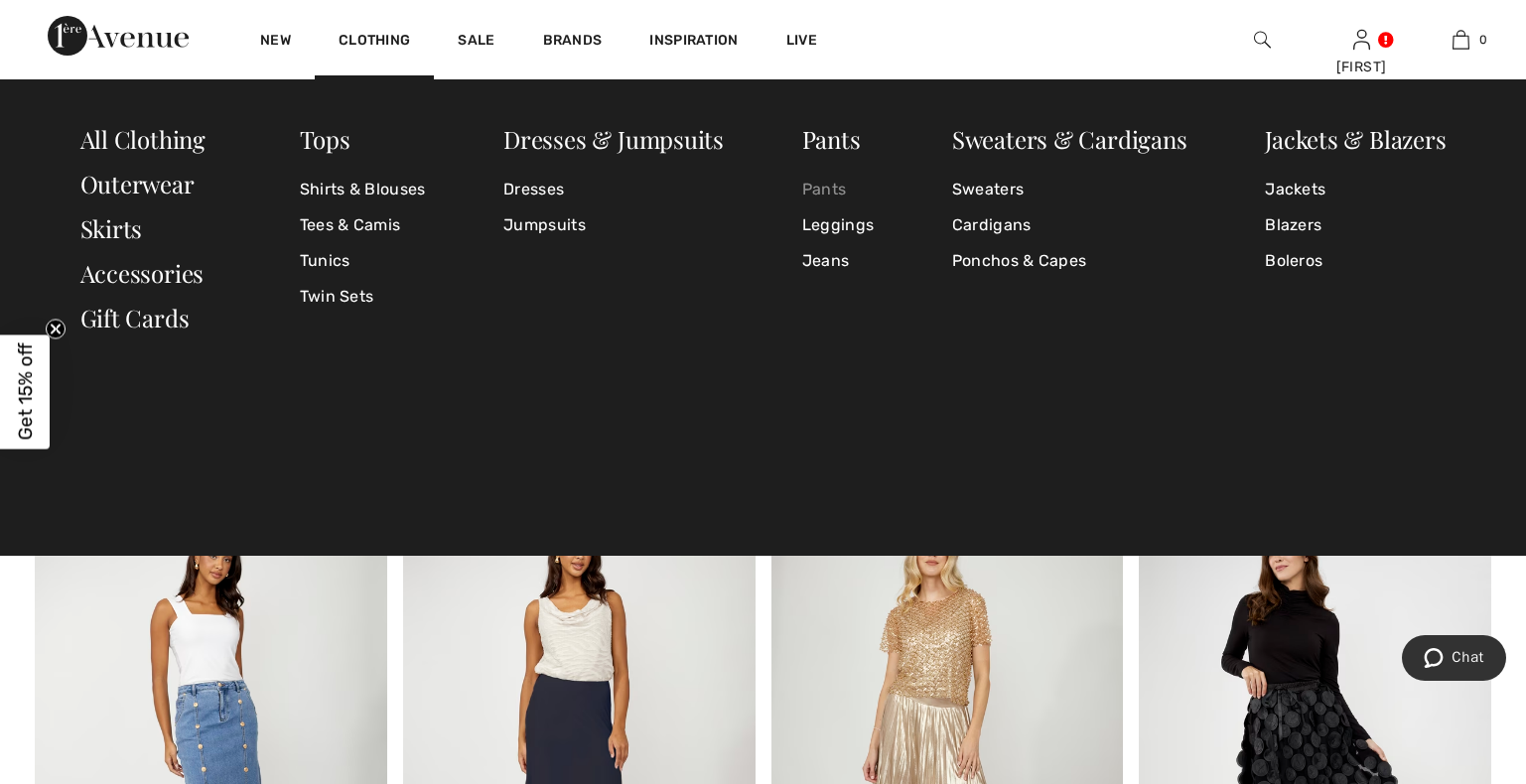 click on "Pants" at bounding box center [838, 190] 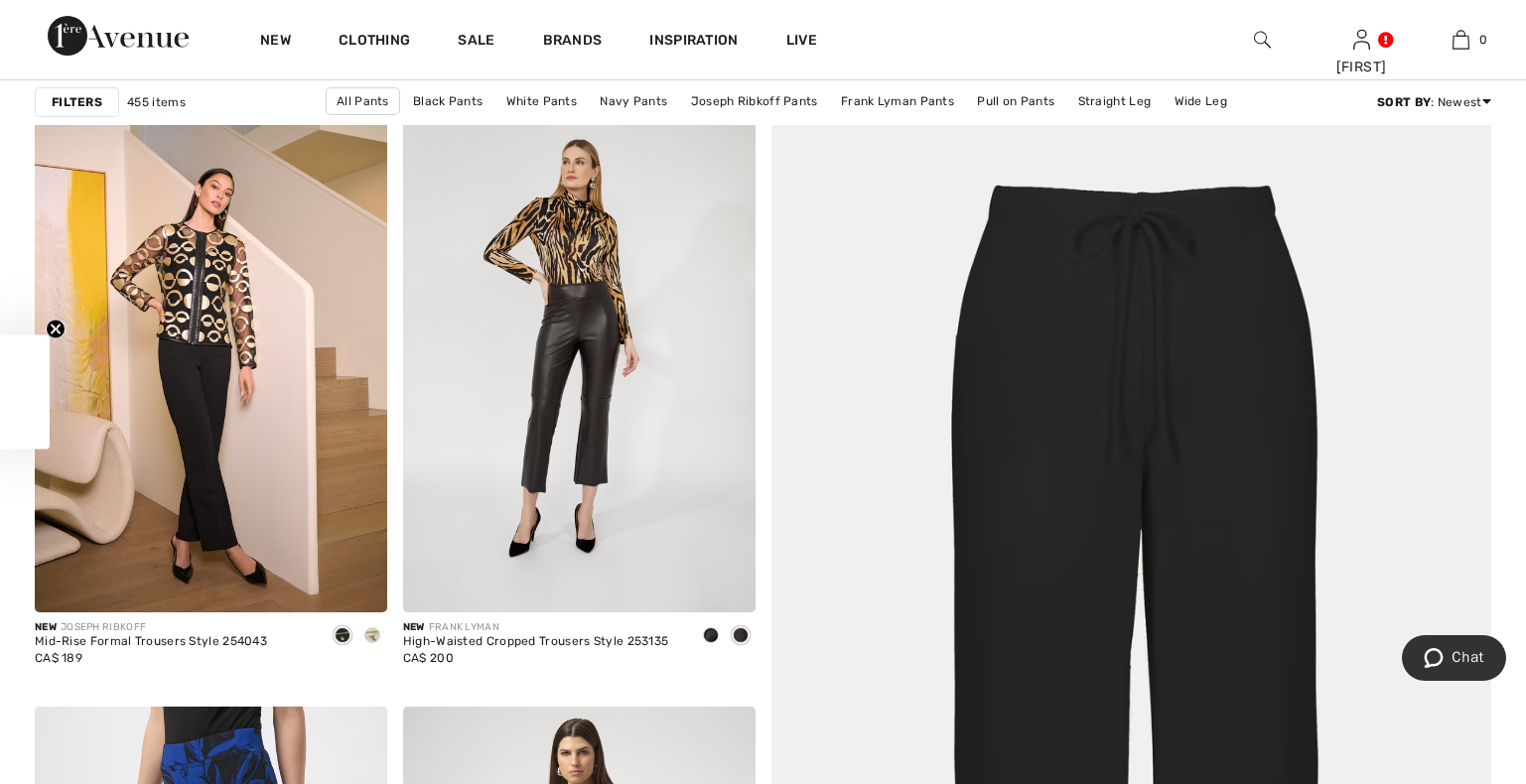 scroll, scrollTop: 709, scrollLeft: 0, axis: vertical 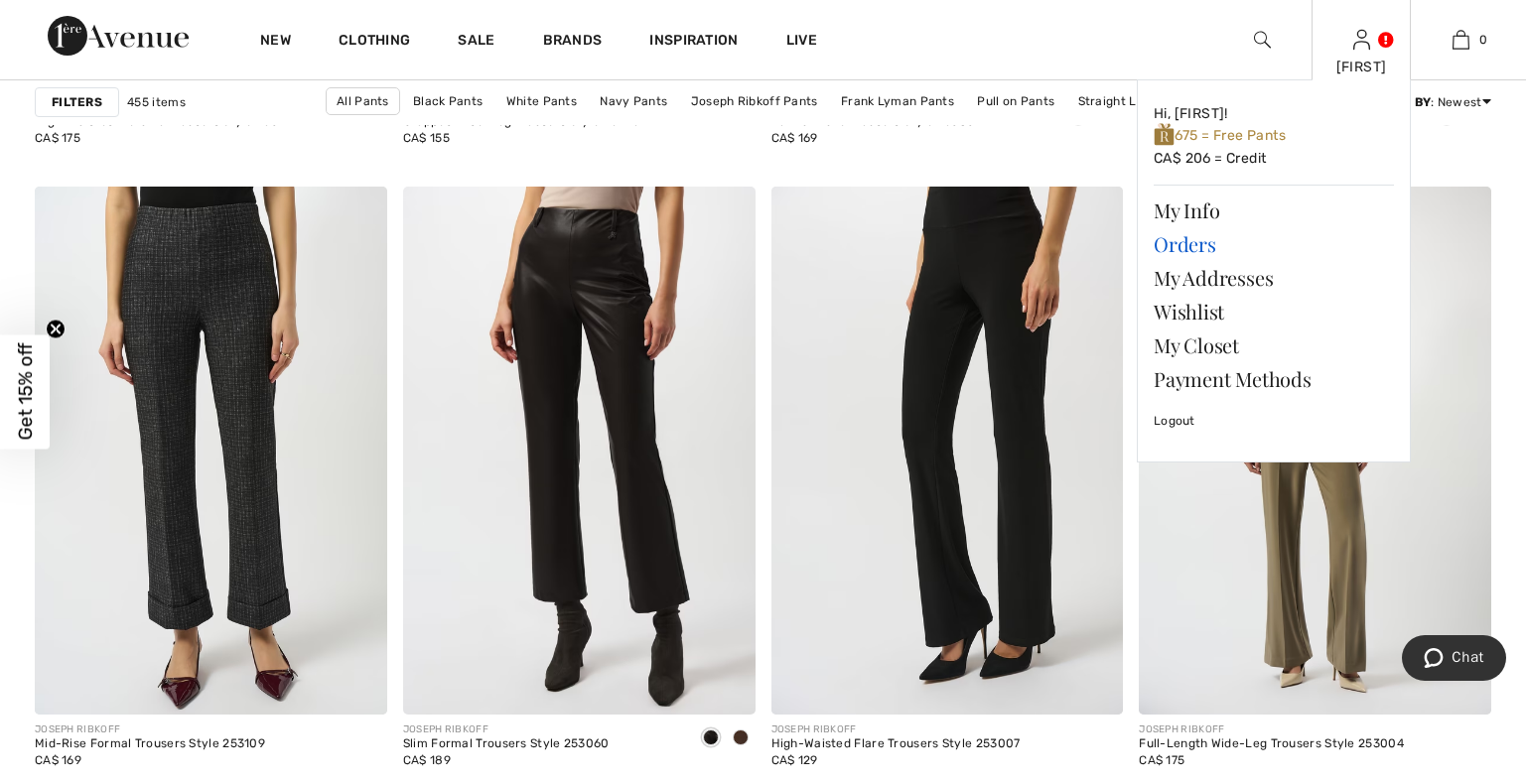 click on "Orders" at bounding box center [1274, 244] 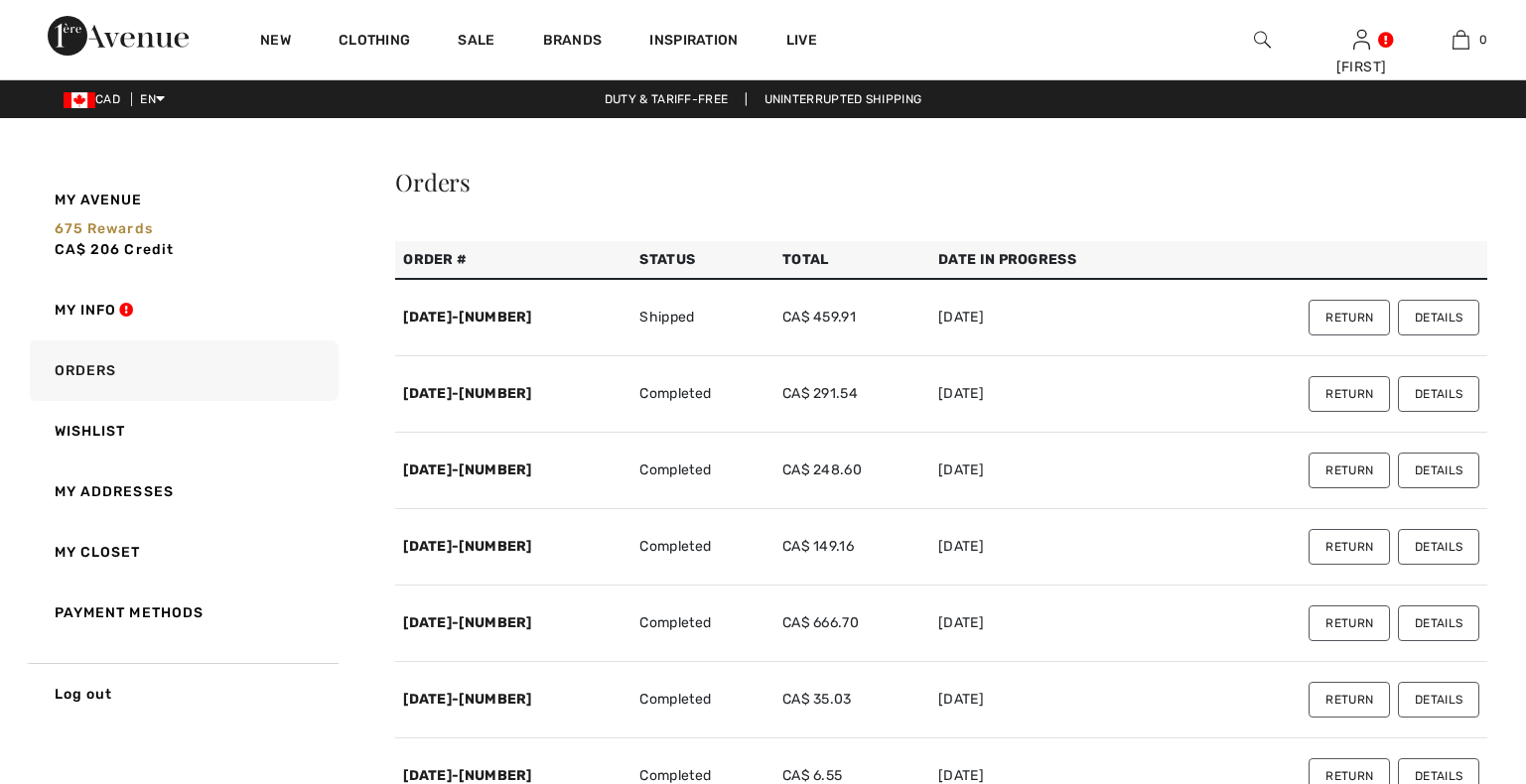 scroll, scrollTop: 0, scrollLeft: 0, axis: both 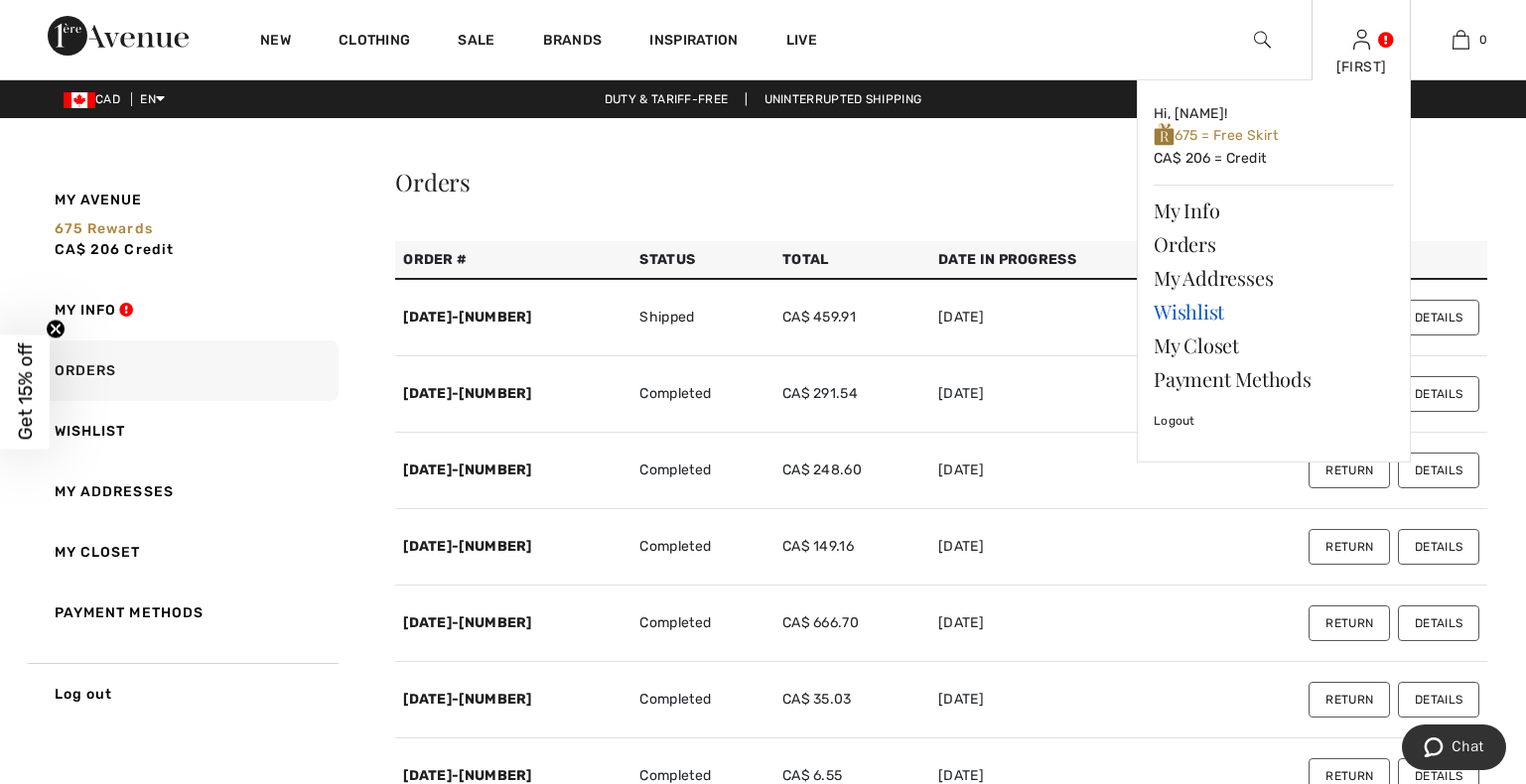 click on "Wishlist" at bounding box center (1274, 312) 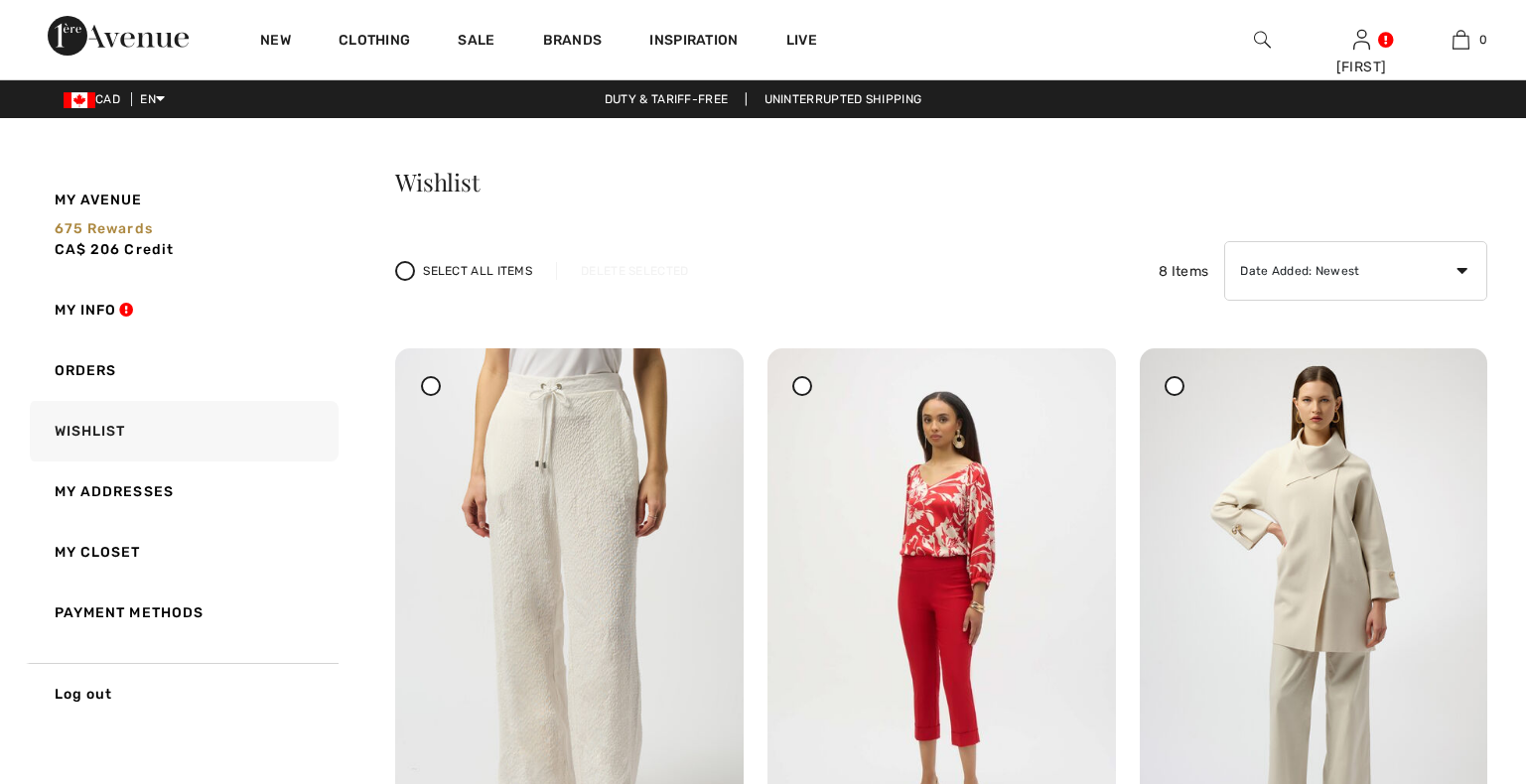 scroll, scrollTop: 0, scrollLeft: 0, axis: both 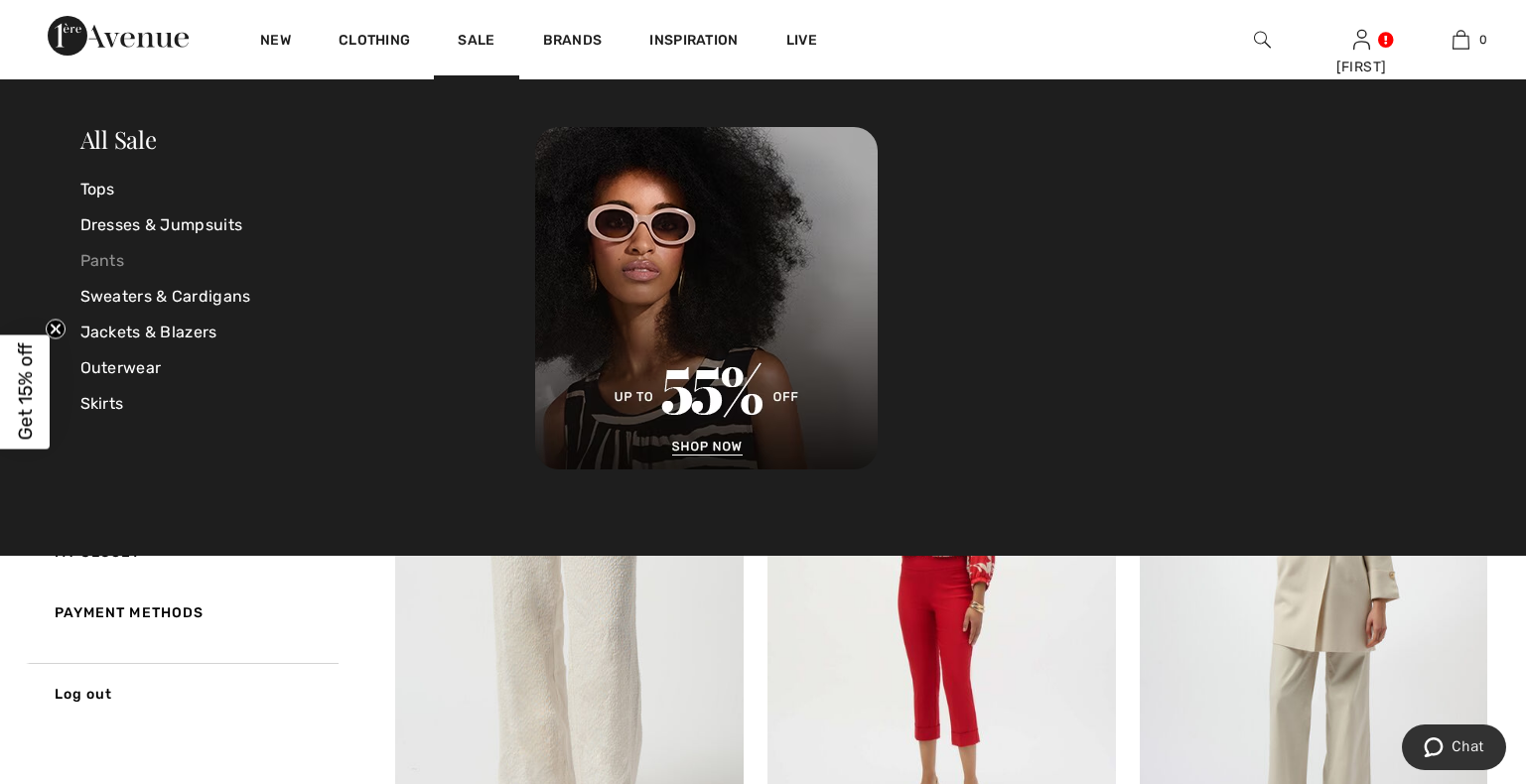click on "Pants" at bounding box center [308, 261] 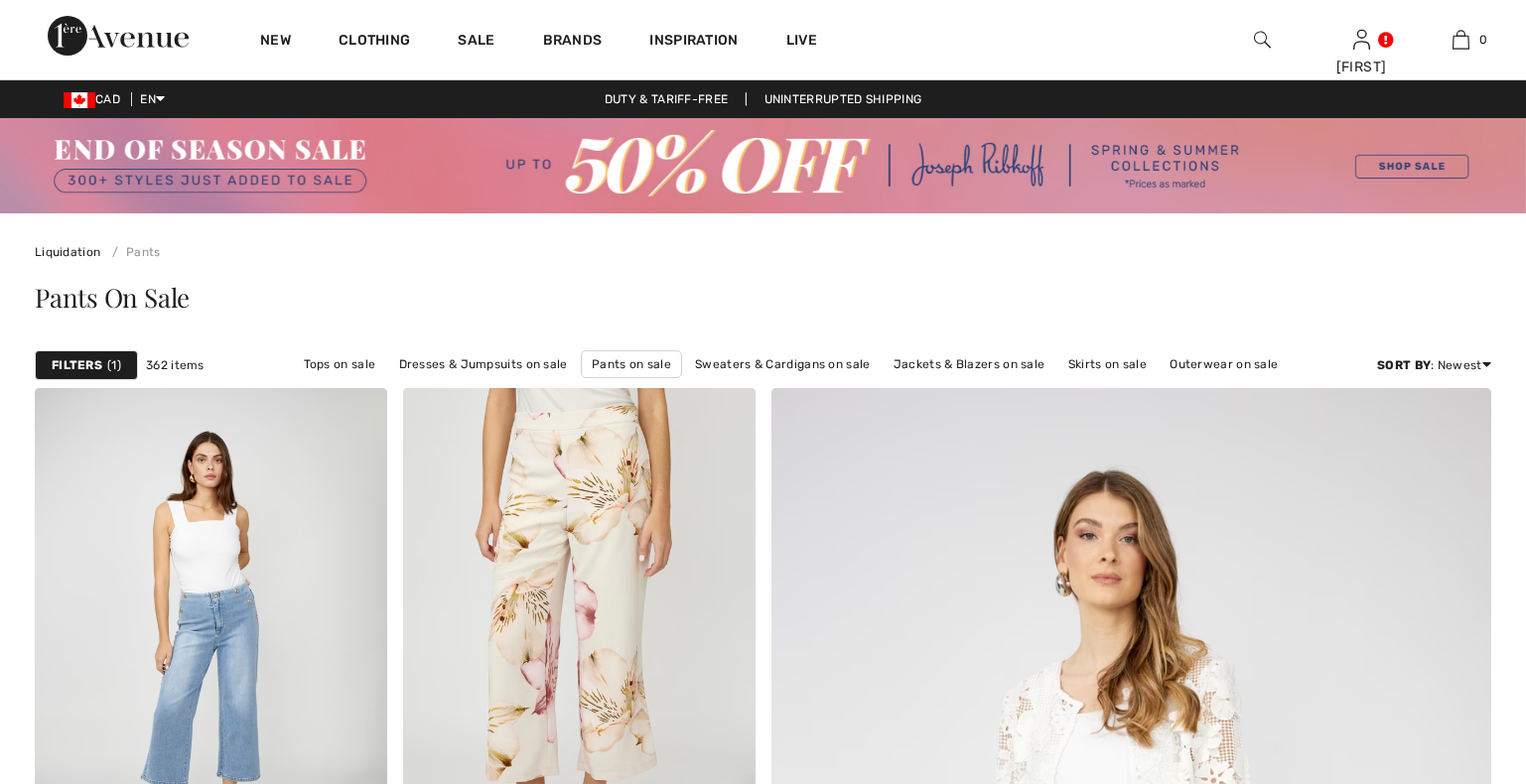 scroll, scrollTop: 0, scrollLeft: 0, axis: both 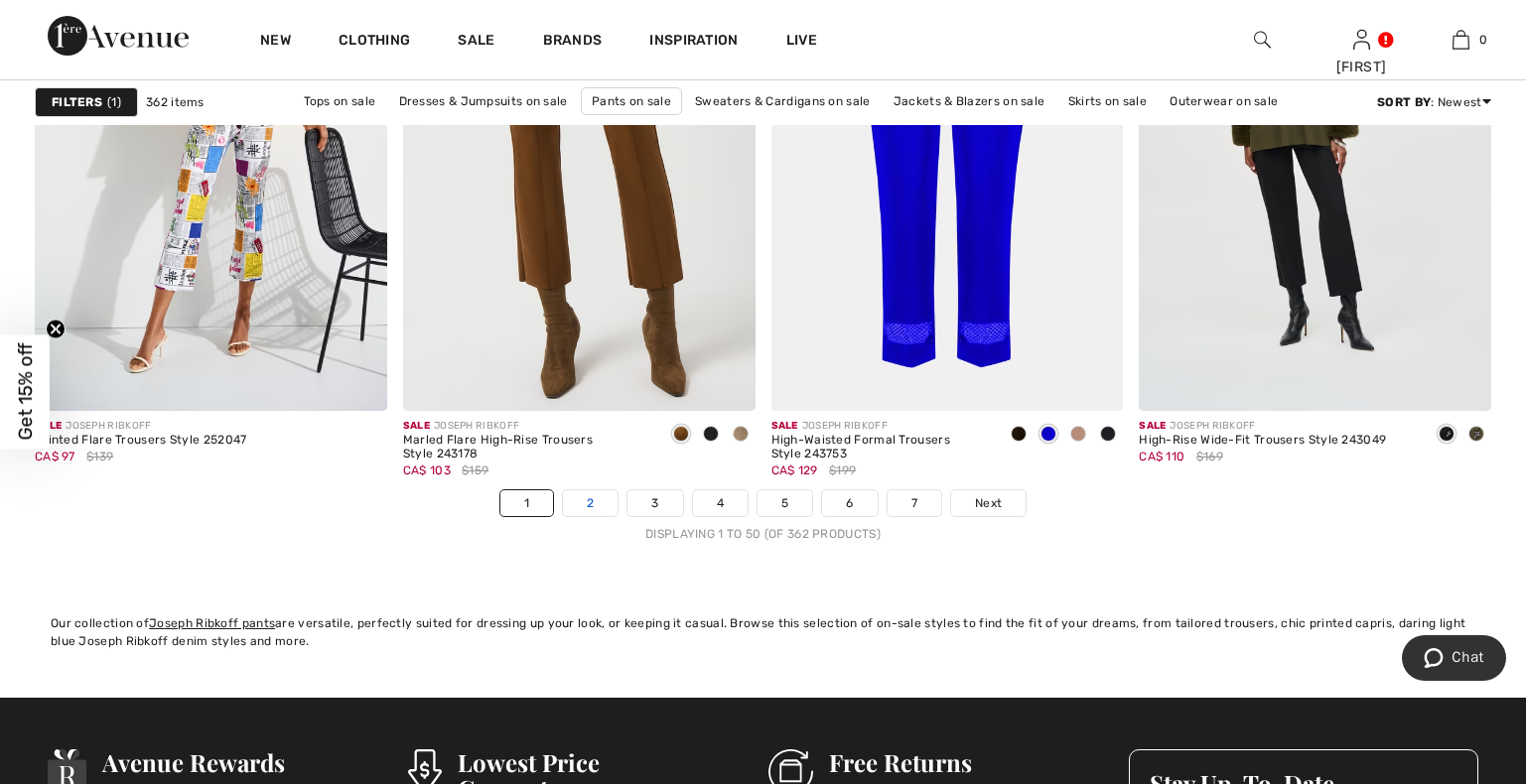 click on "2" at bounding box center [590, 503] 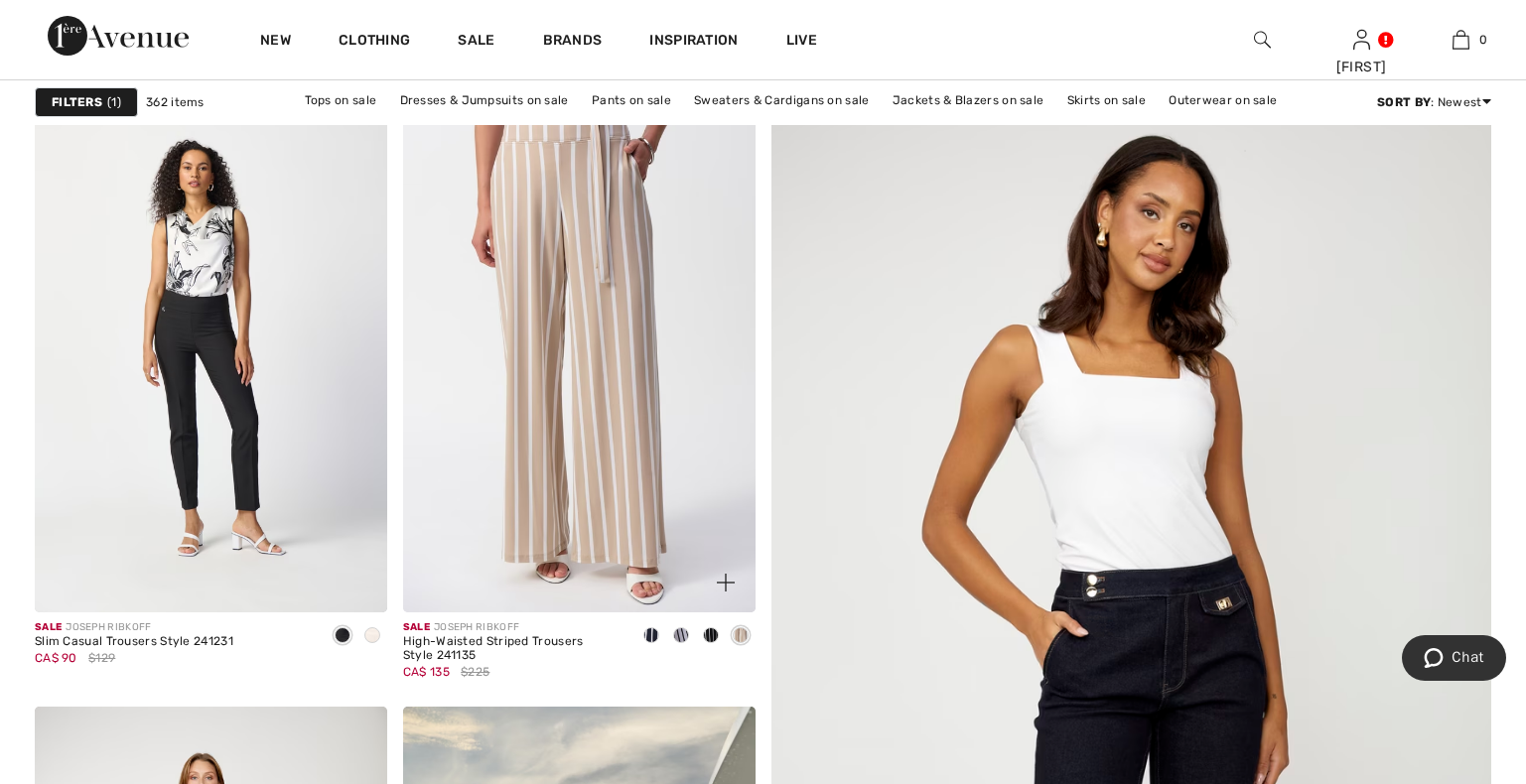 scroll, scrollTop: 304, scrollLeft: 0, axis: vertical 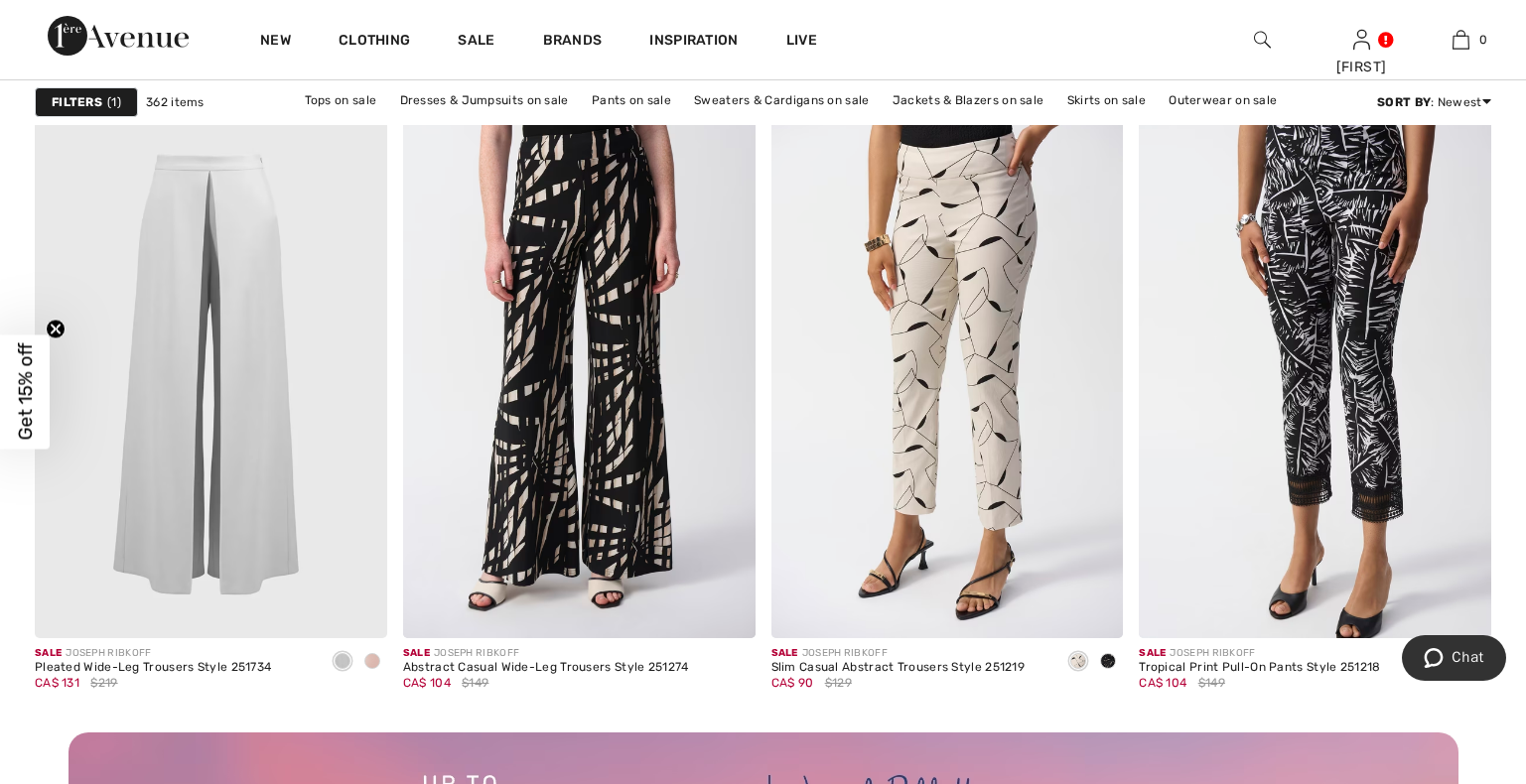 click at bounding box center (1262, 40) 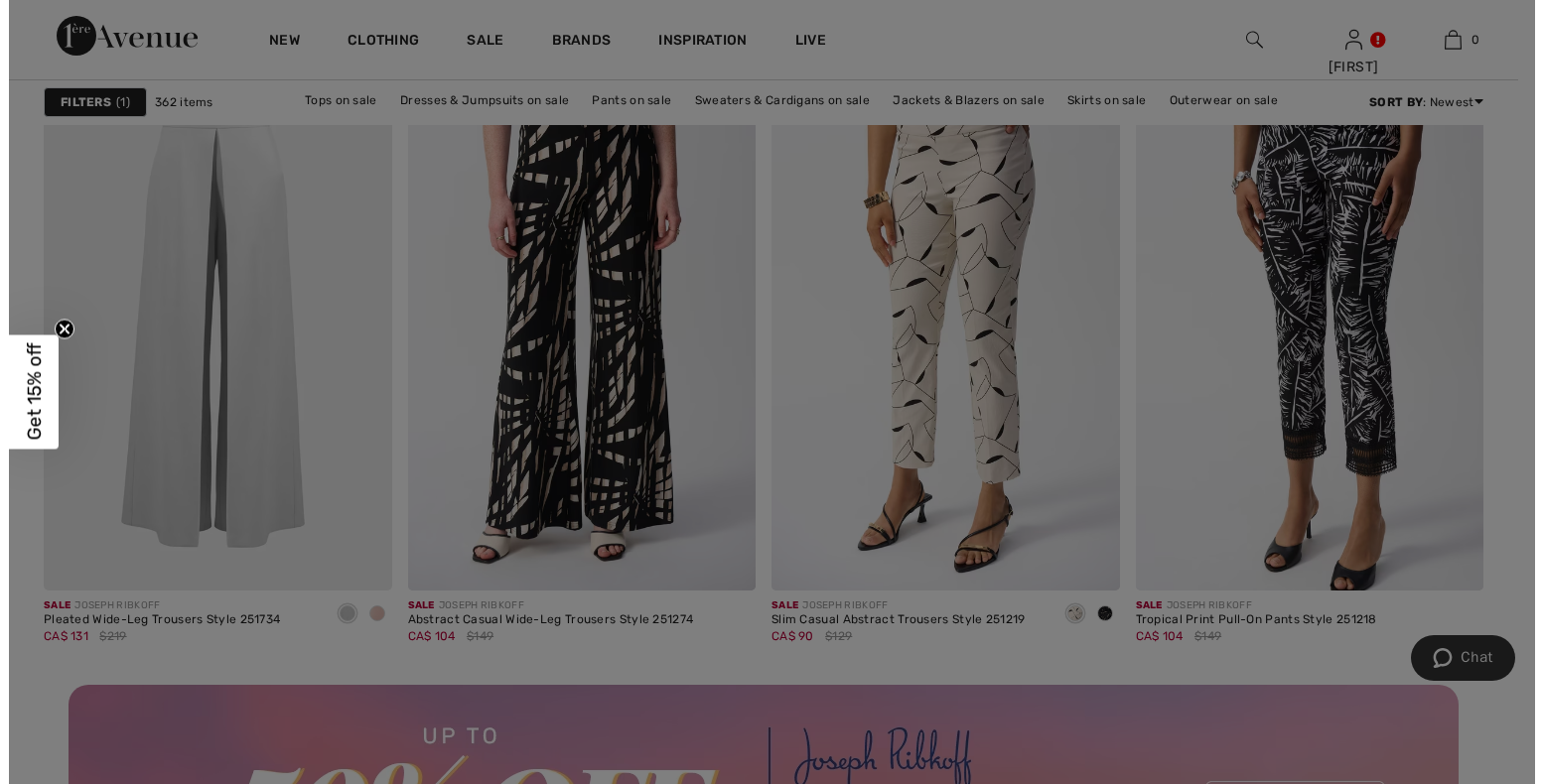 scroll, scrollTop: 4292, scrollLeft: 0, axis: vertical 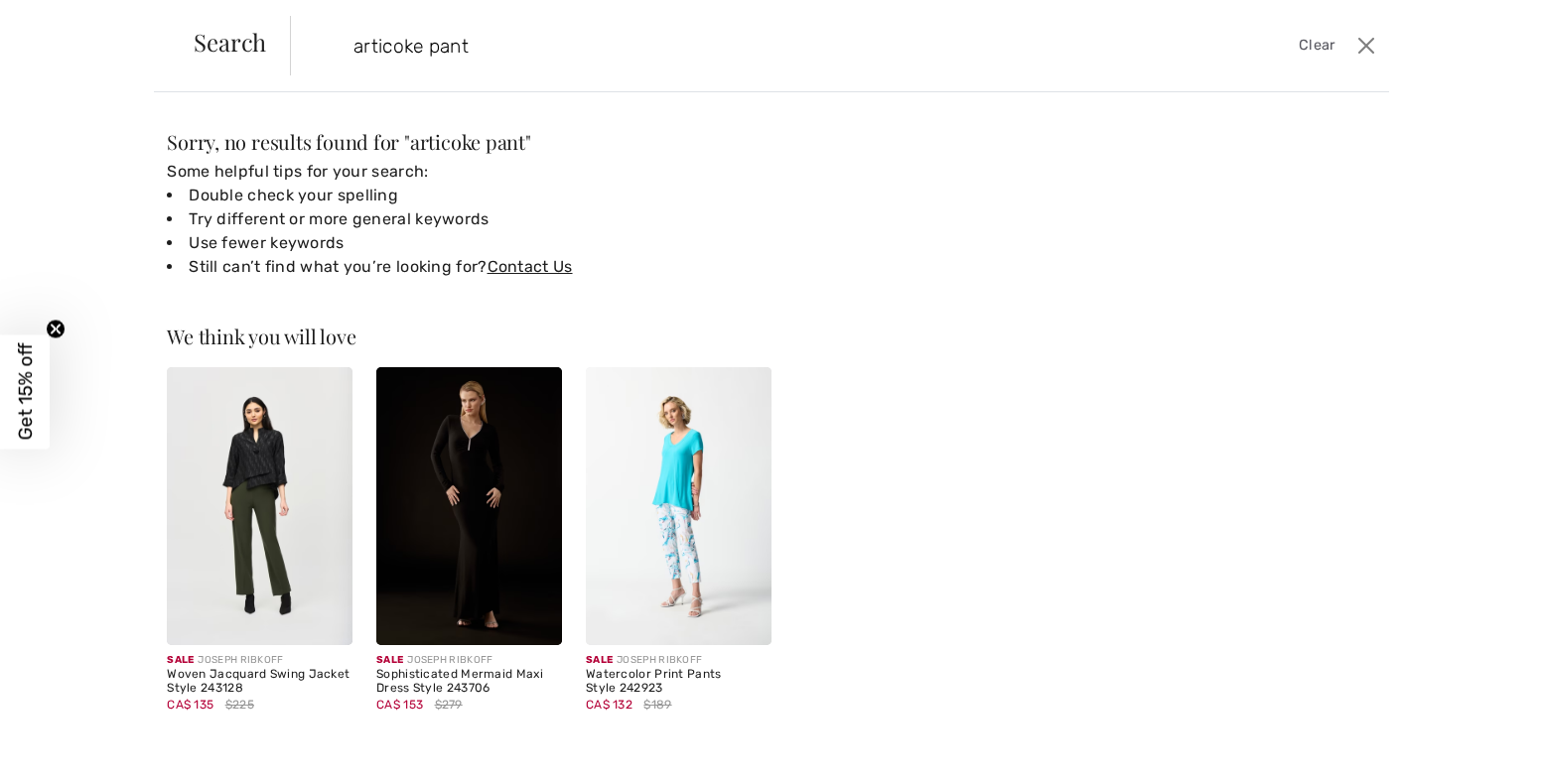 click on "articoke pant" at bounding box center (718, 46) 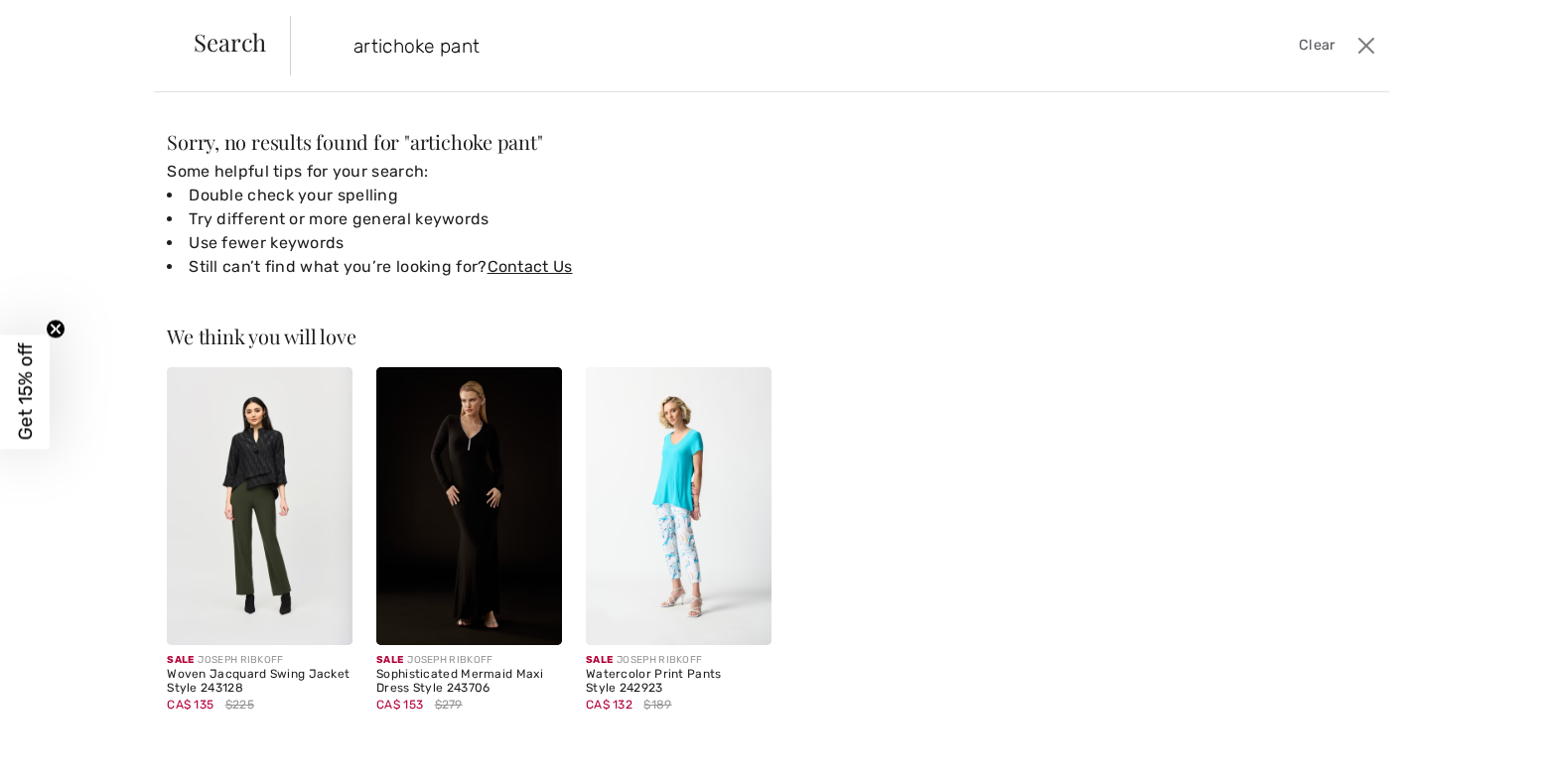 click on "artichoke pant" at bounding box center (718, 46) 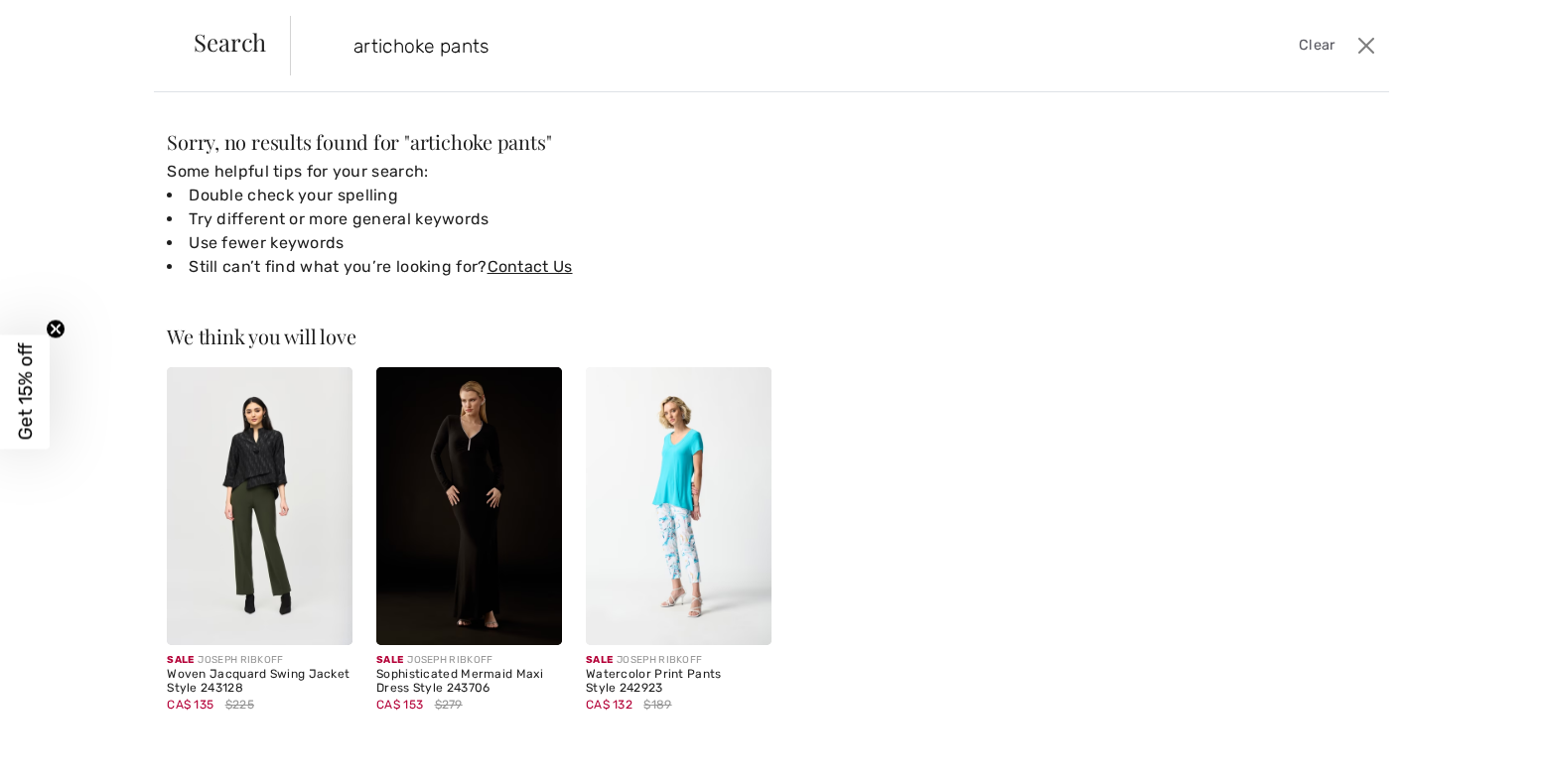 type on "artichoke pants" 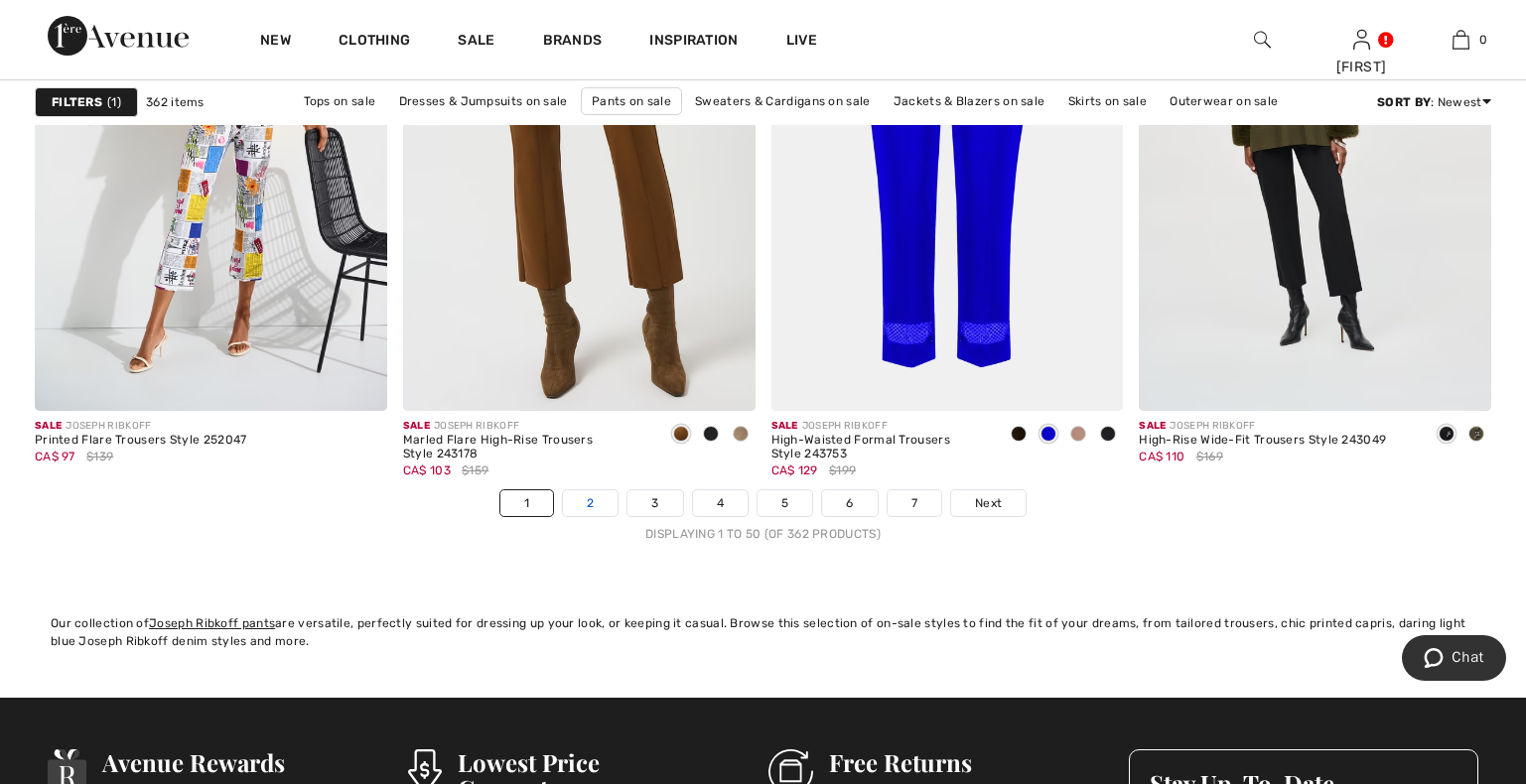 scroll, scrollTop: 9414, scrollLeft: 0, axis: vertical 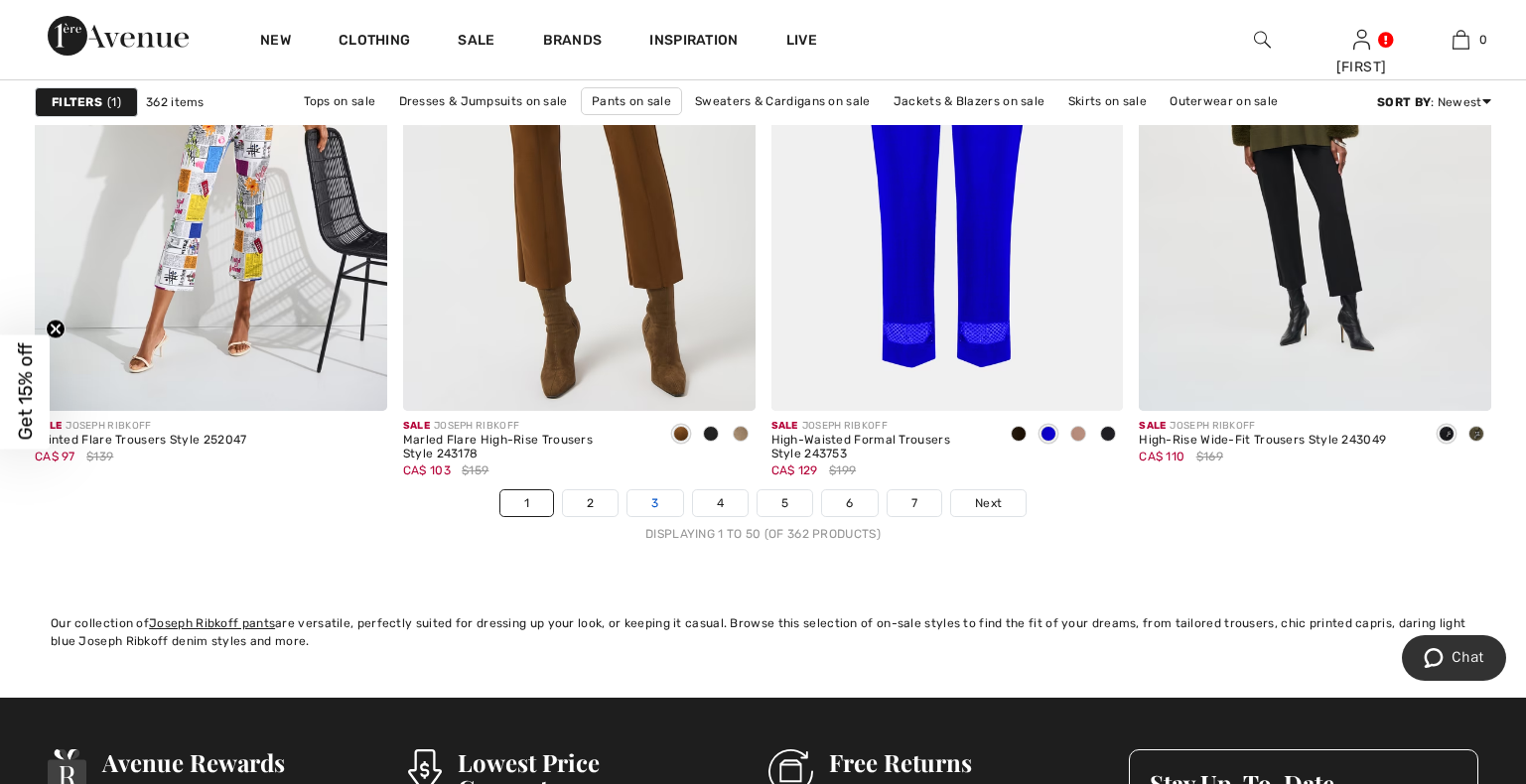 click on "3" at bounding box center (654, 503) 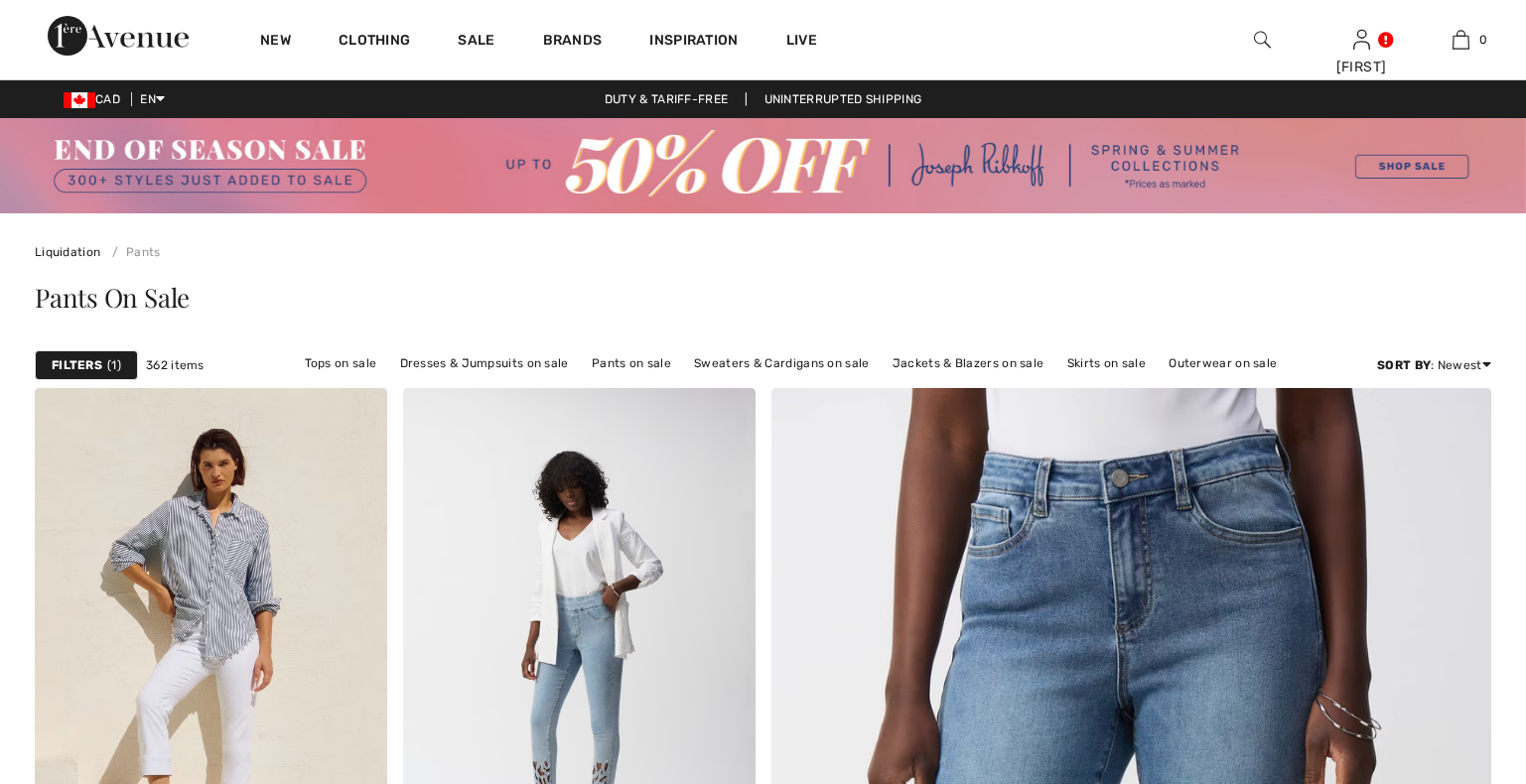 scroll, scrollTop: 405, scrollLeft: 0, axis: vertical 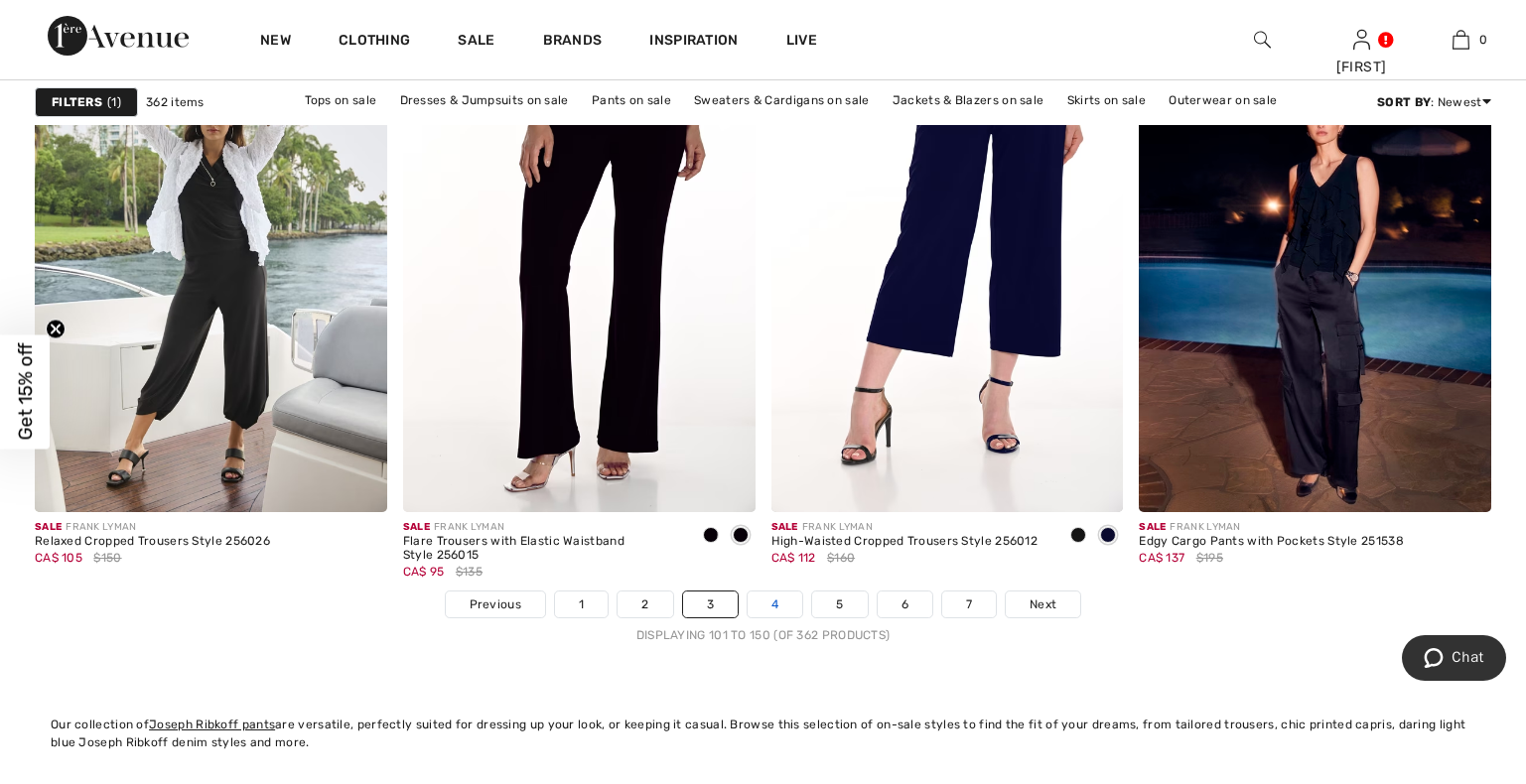 click on "4" at bounding box center (774, 604) 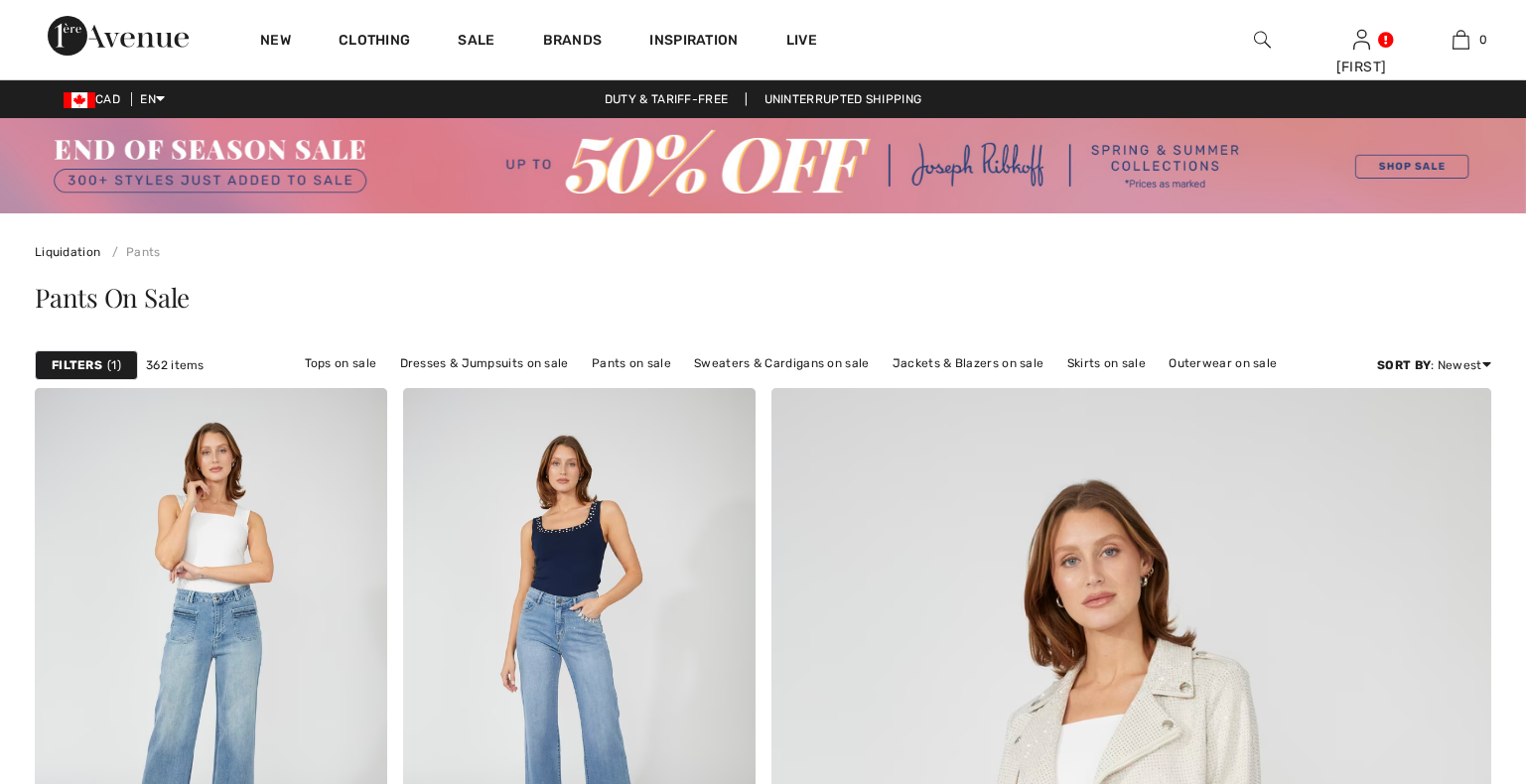 scroll, scrollTop: 0, scrollLeft: 0, axis: both 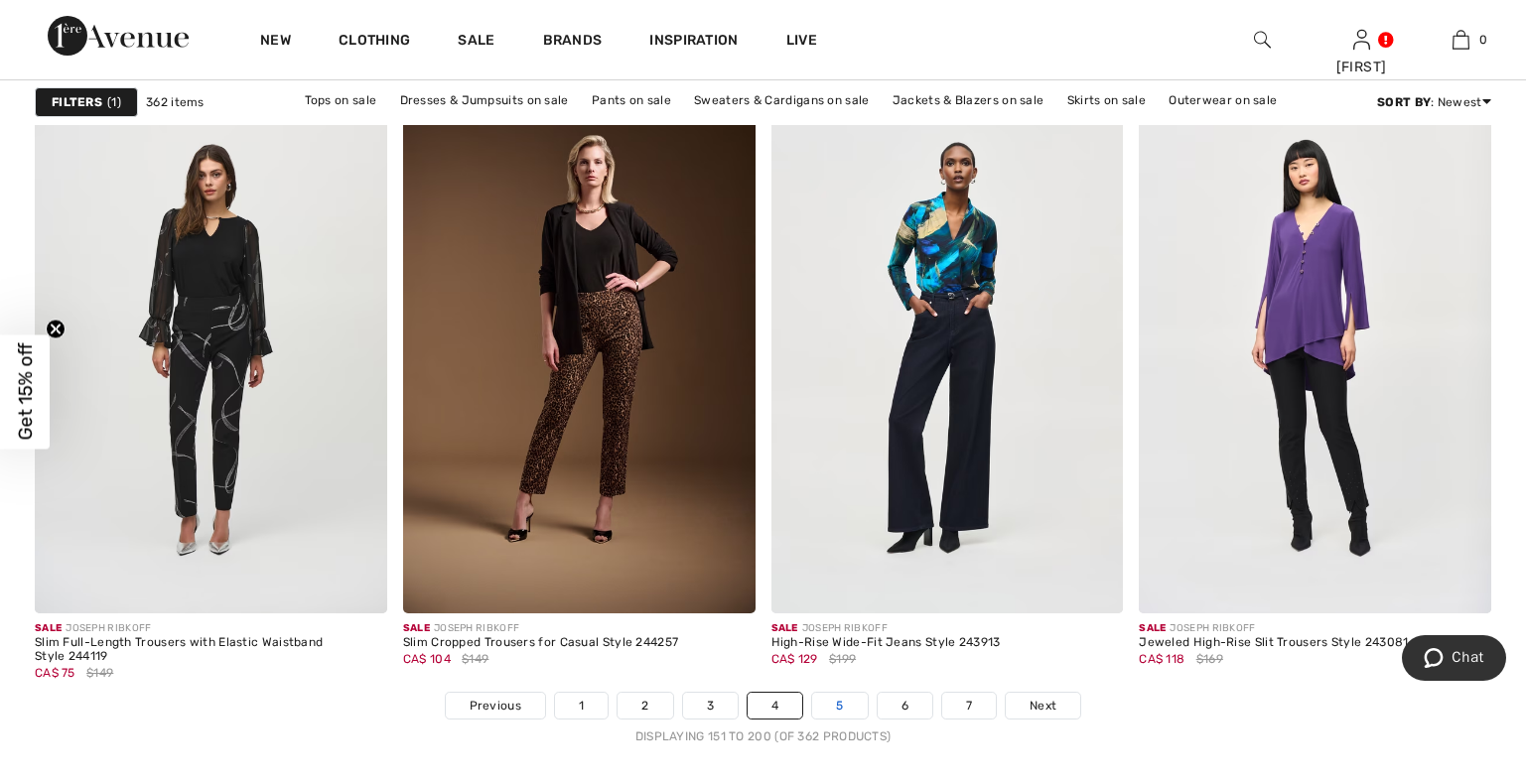 click on "5" at bounding box center (839, 706) 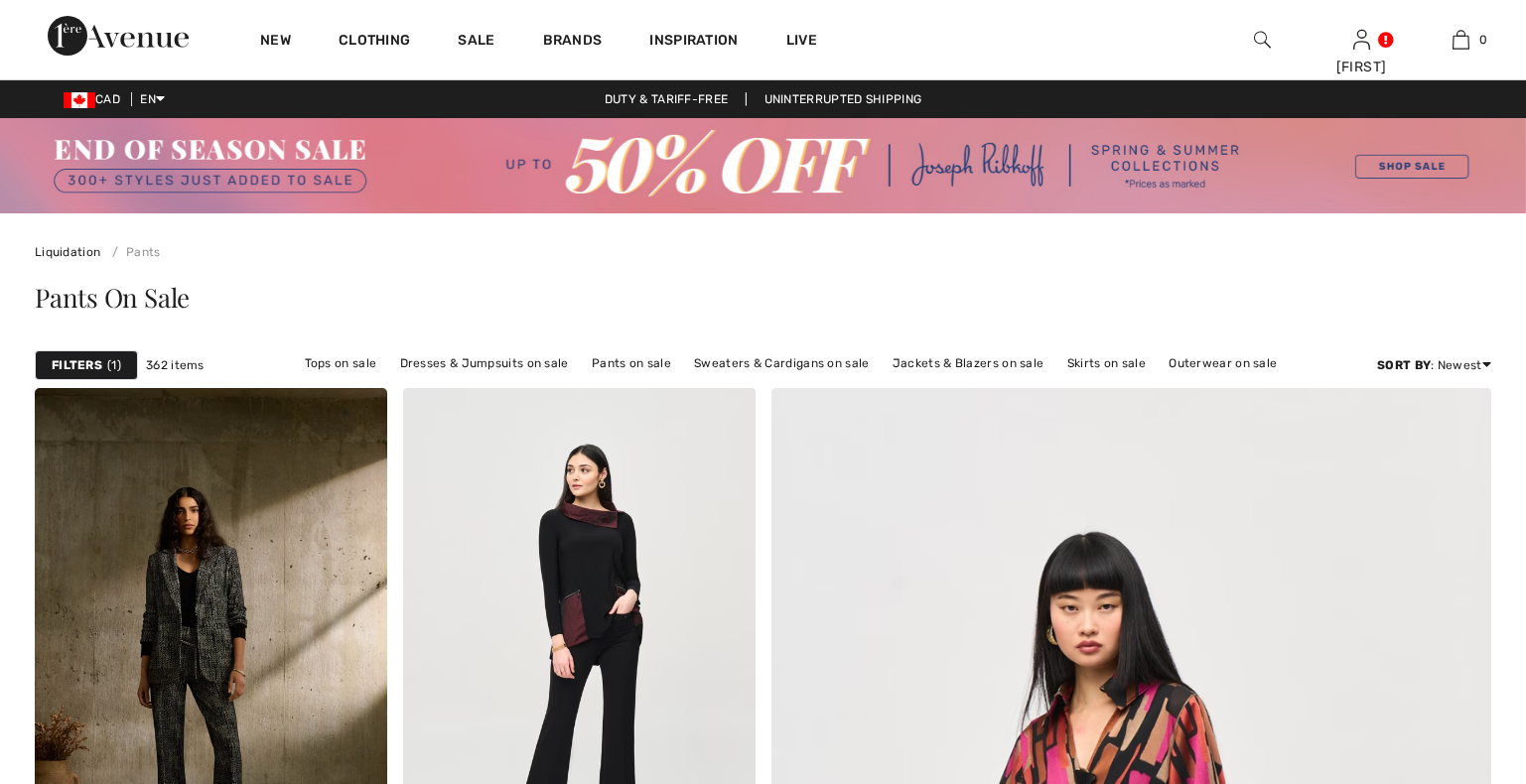 scroll, scrollTop: 0, scrollLeft: 0, axis: both 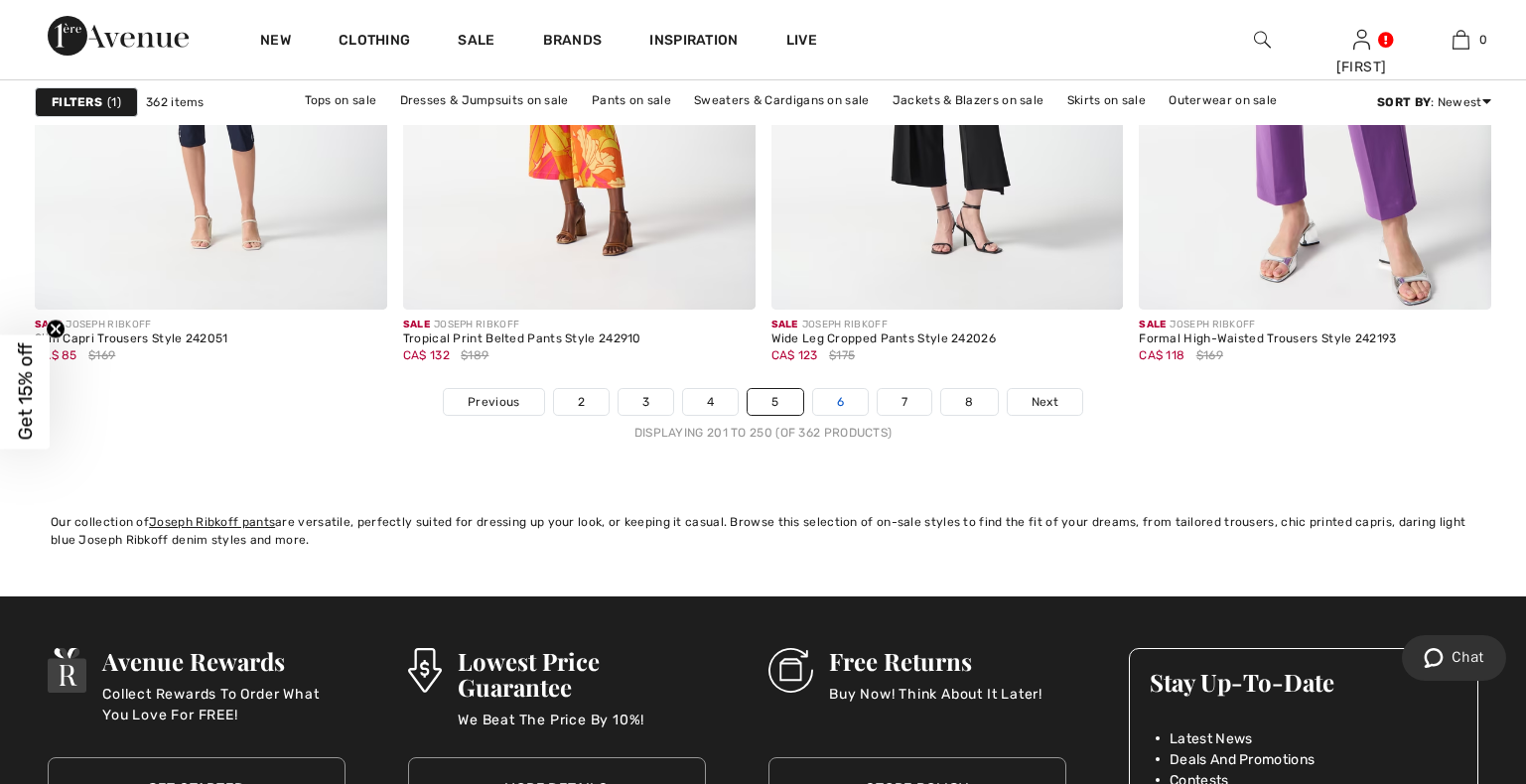 click on "6" at bounding box center (840, 402) 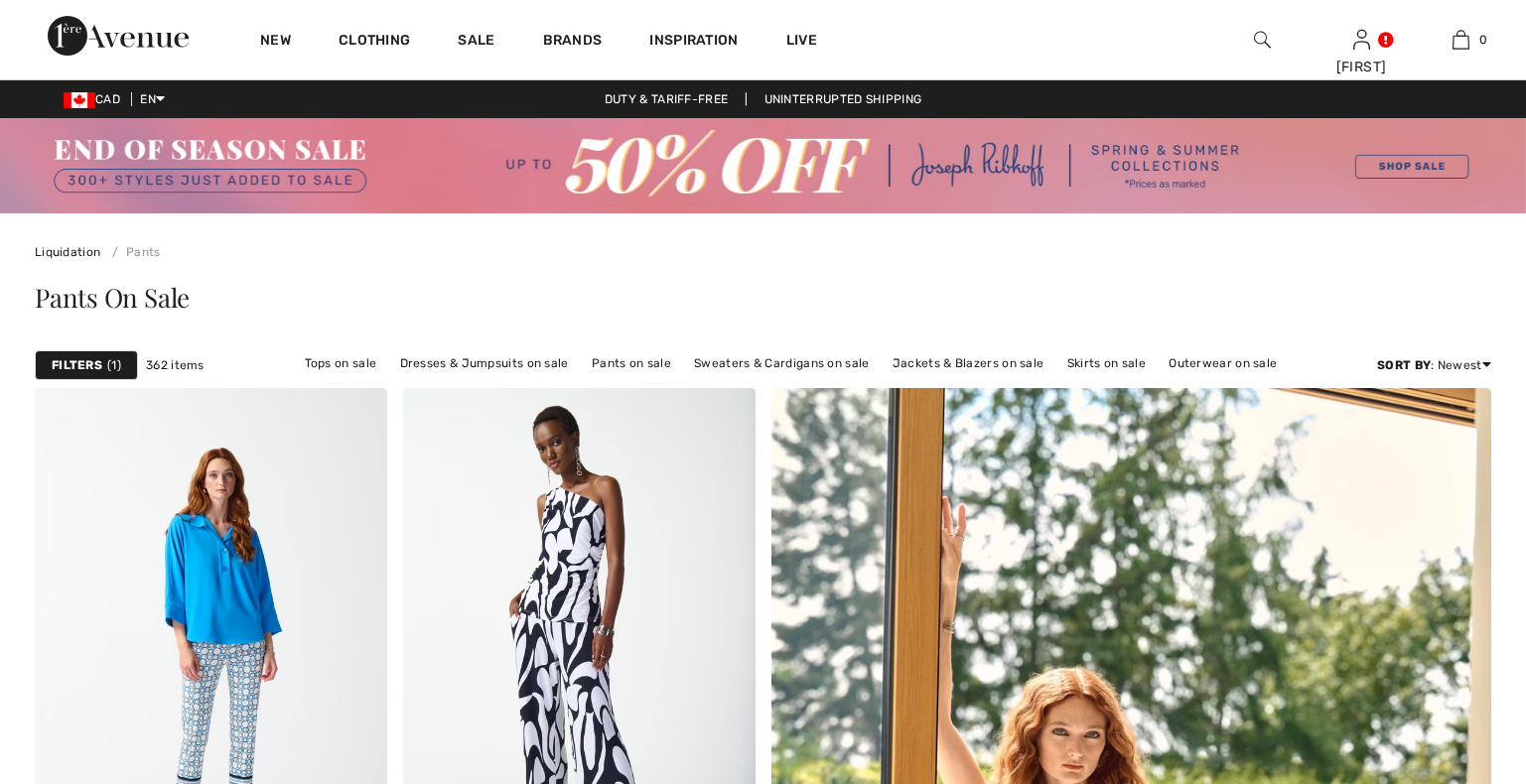 scroll, scrollTop: 1215, scrollLeft: 0, axis: vertical 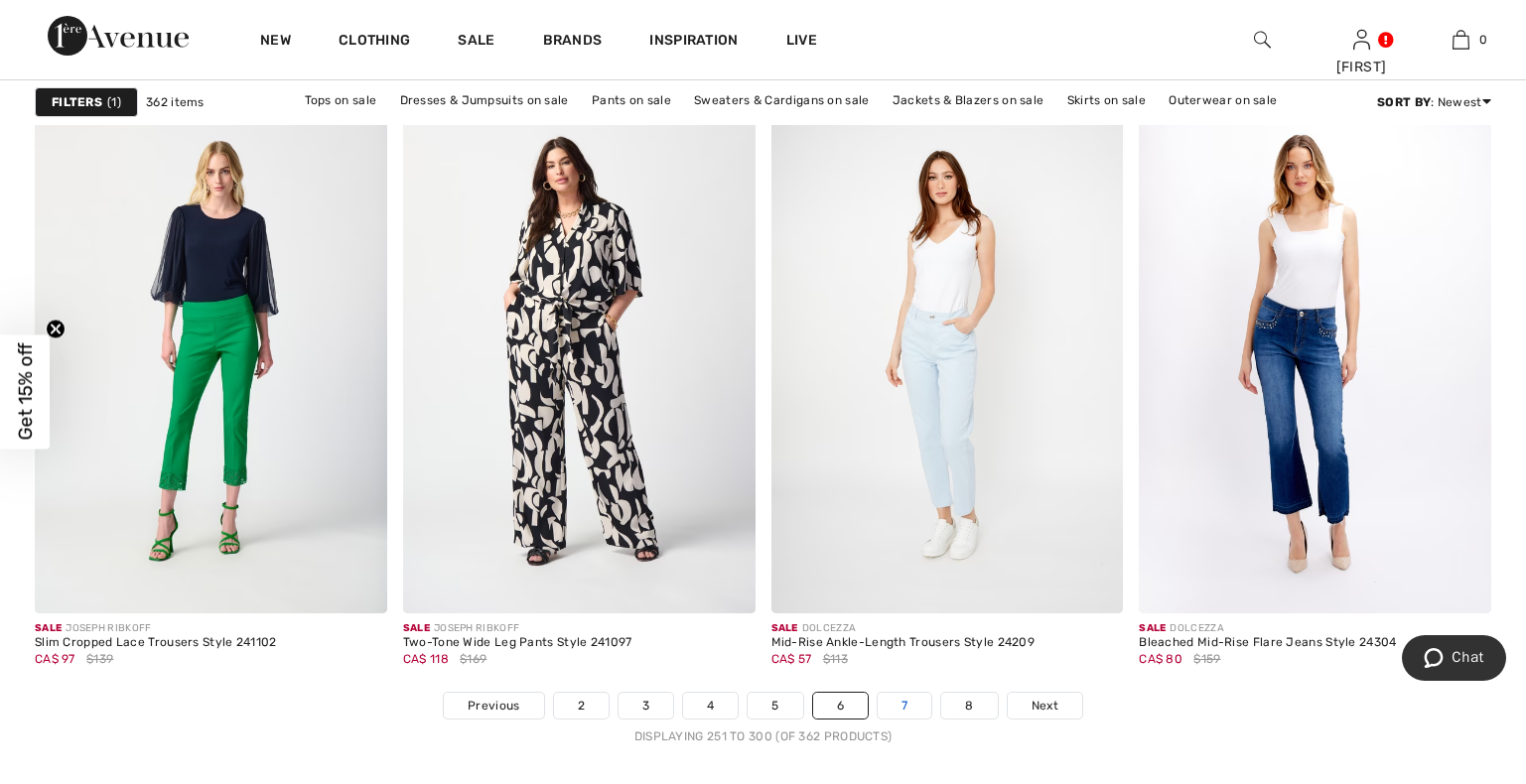 click on "7" at bounding box center [904, 706] 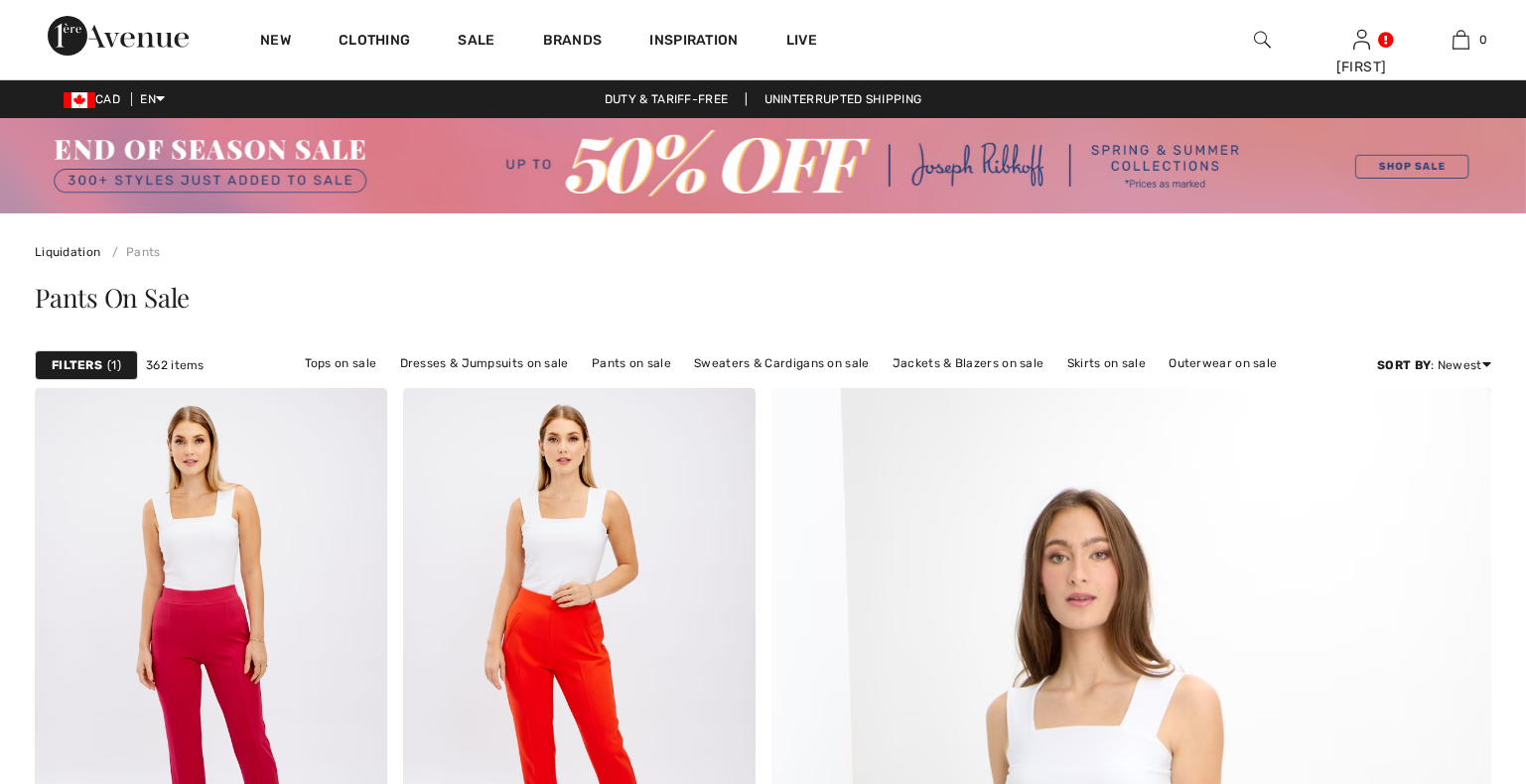 scroll, scrollTop: 304, scrollLeft: 0, axis: vertical 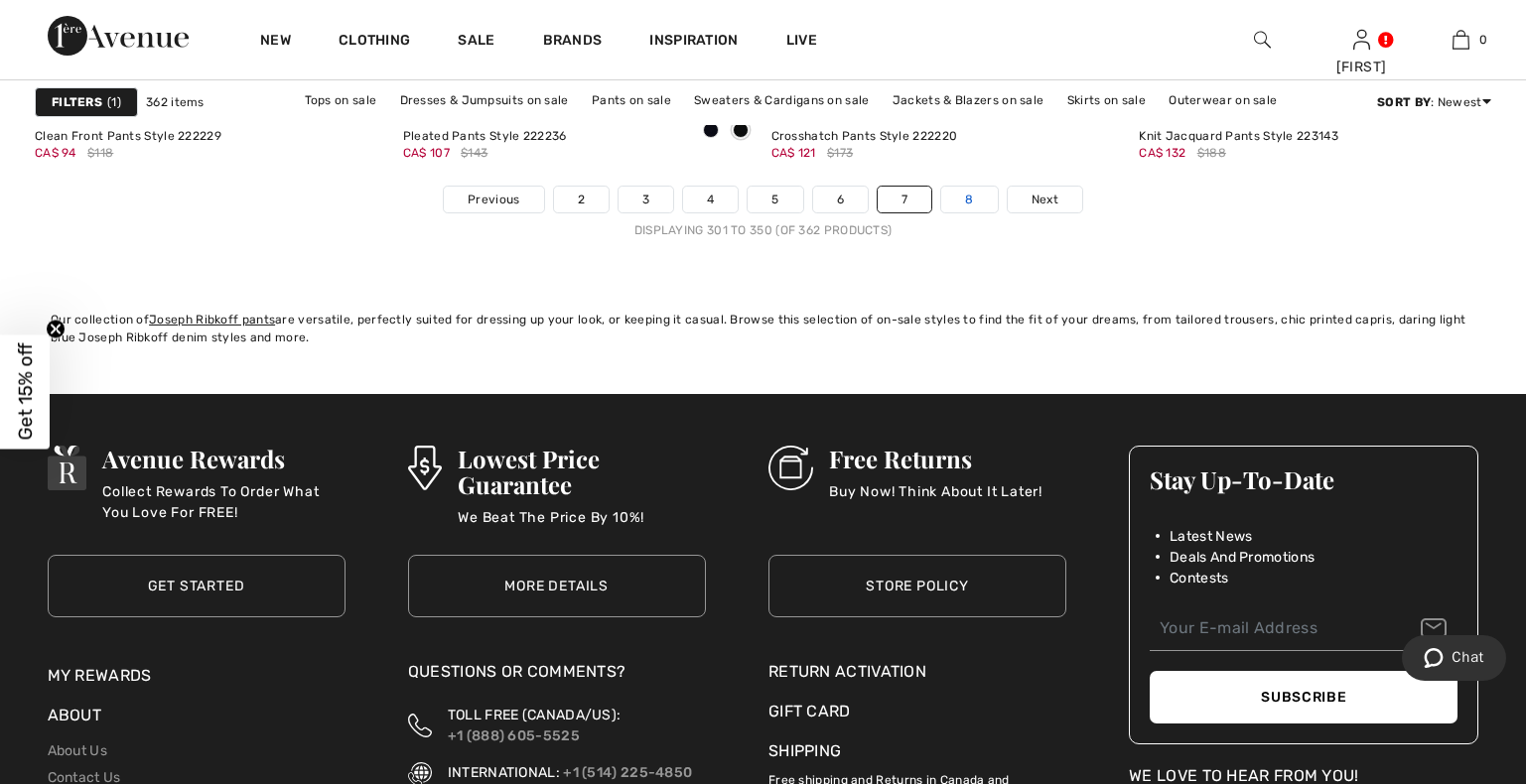 click on "8" at bounding box center [969, 199] 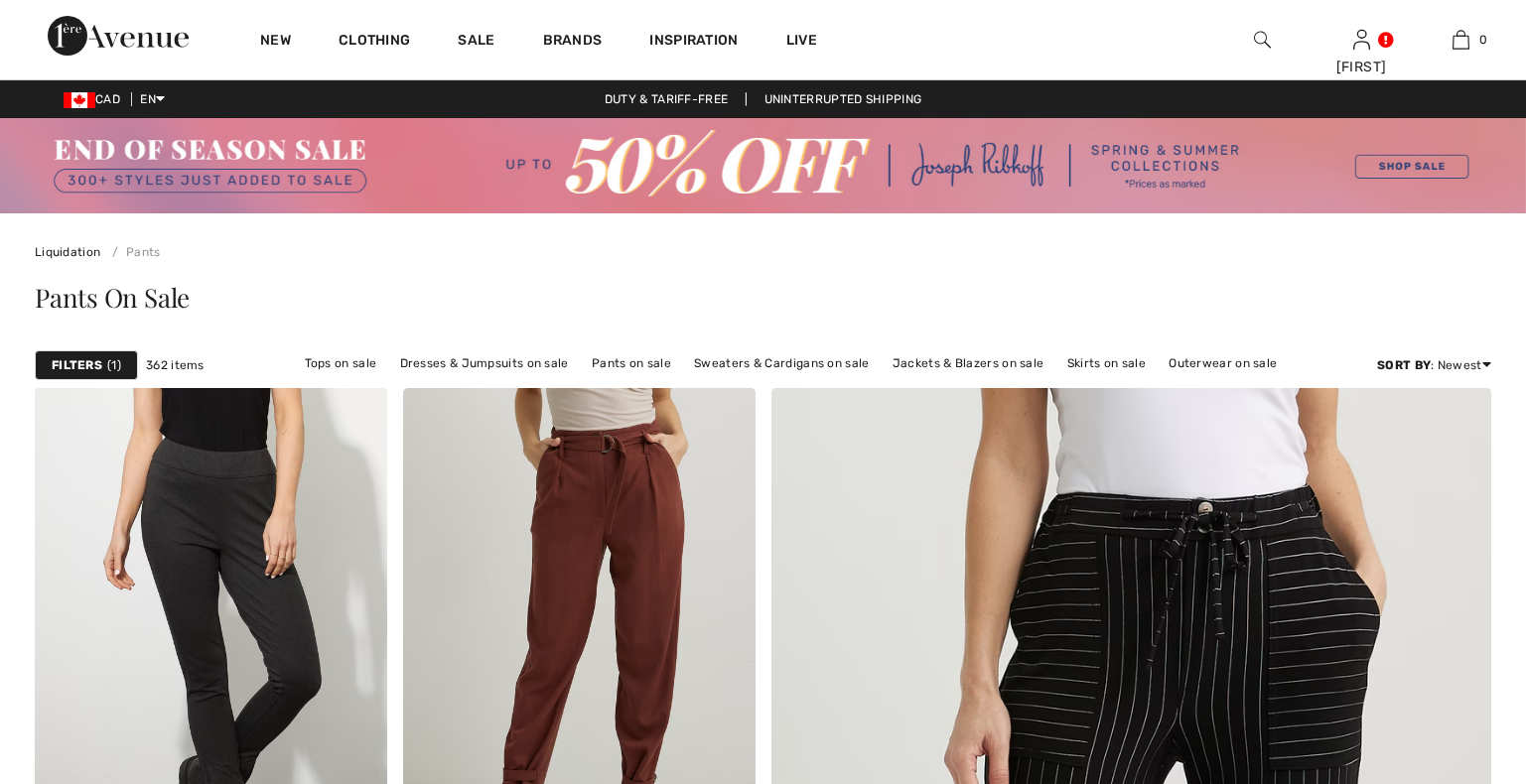 scroll, scrollTop: 227, scrollLeft: 0, axis: vertical 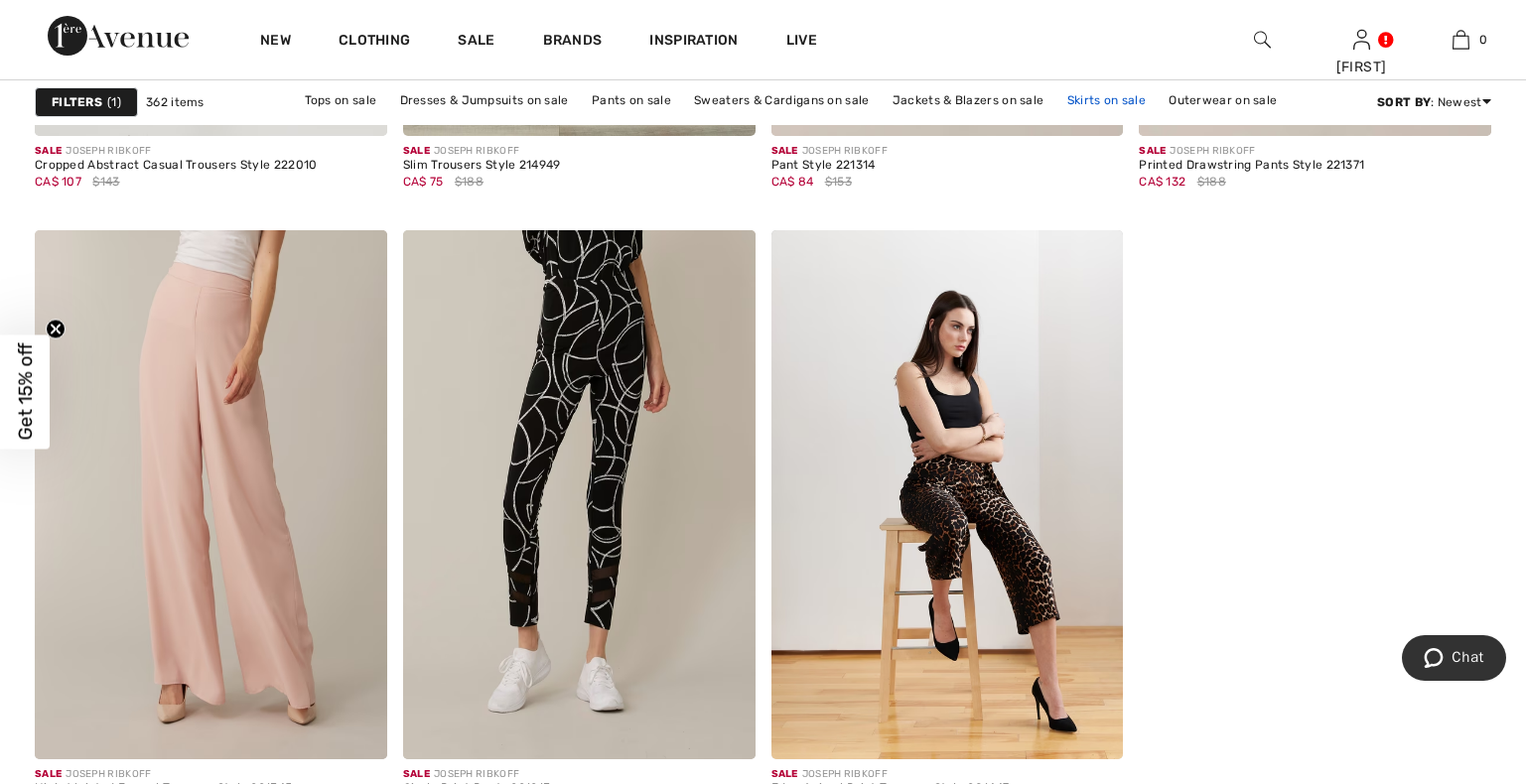 click on "Skirts on sale" at bounding box center [1106, 100] 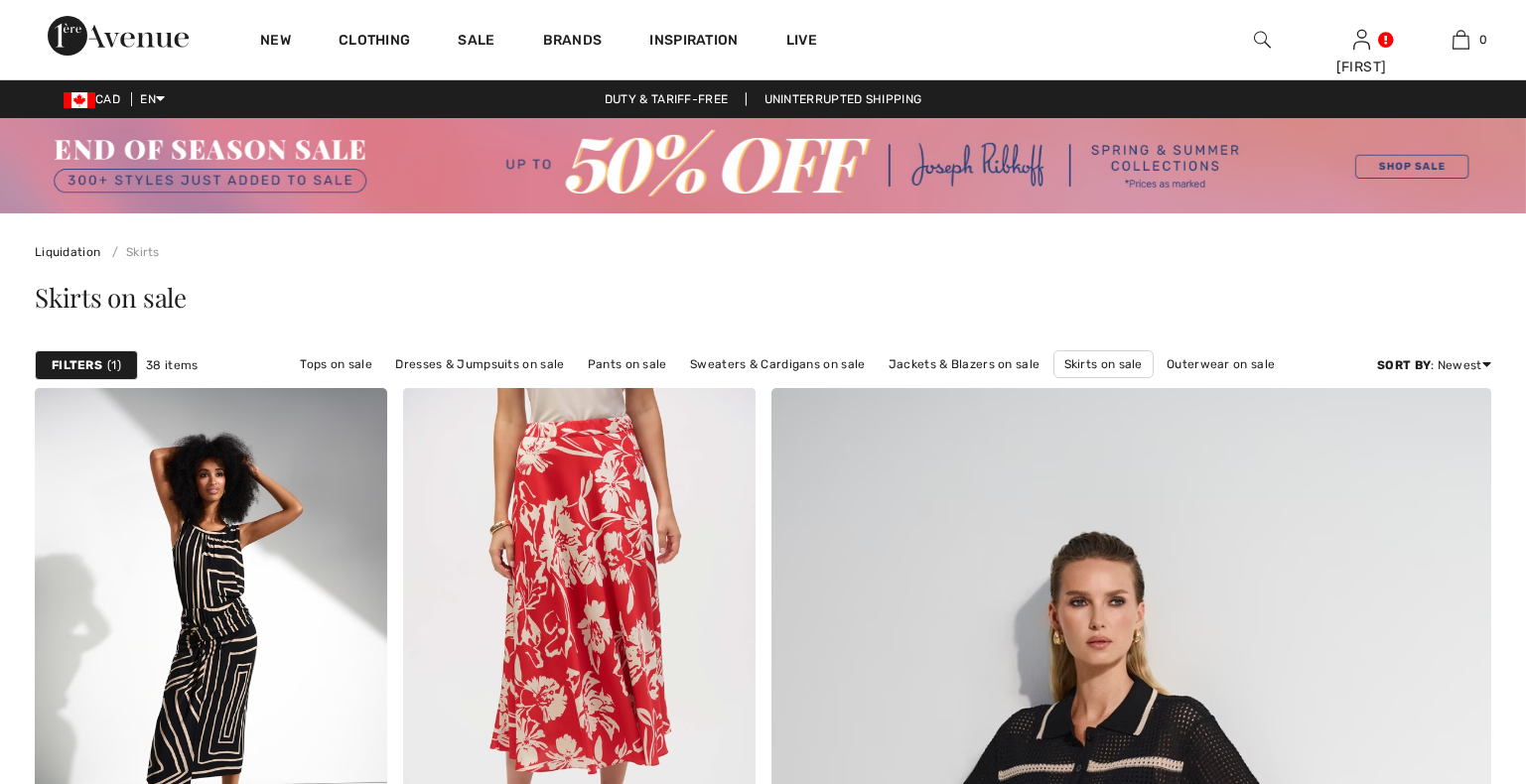 scroll, scrollTop: 0, scrollLeft: 0, axis: both 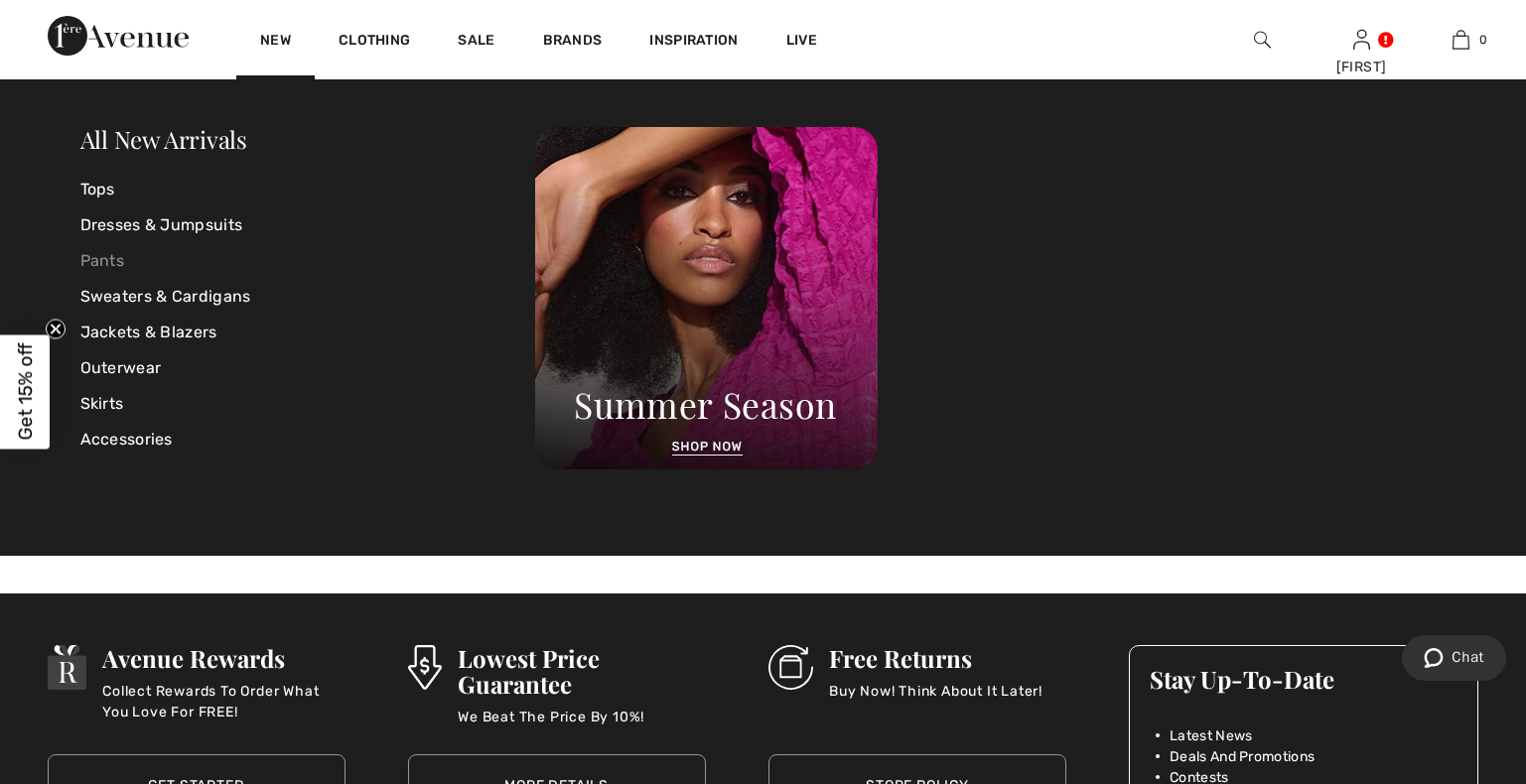 click on "Pants" at bounding box center (308, 261) 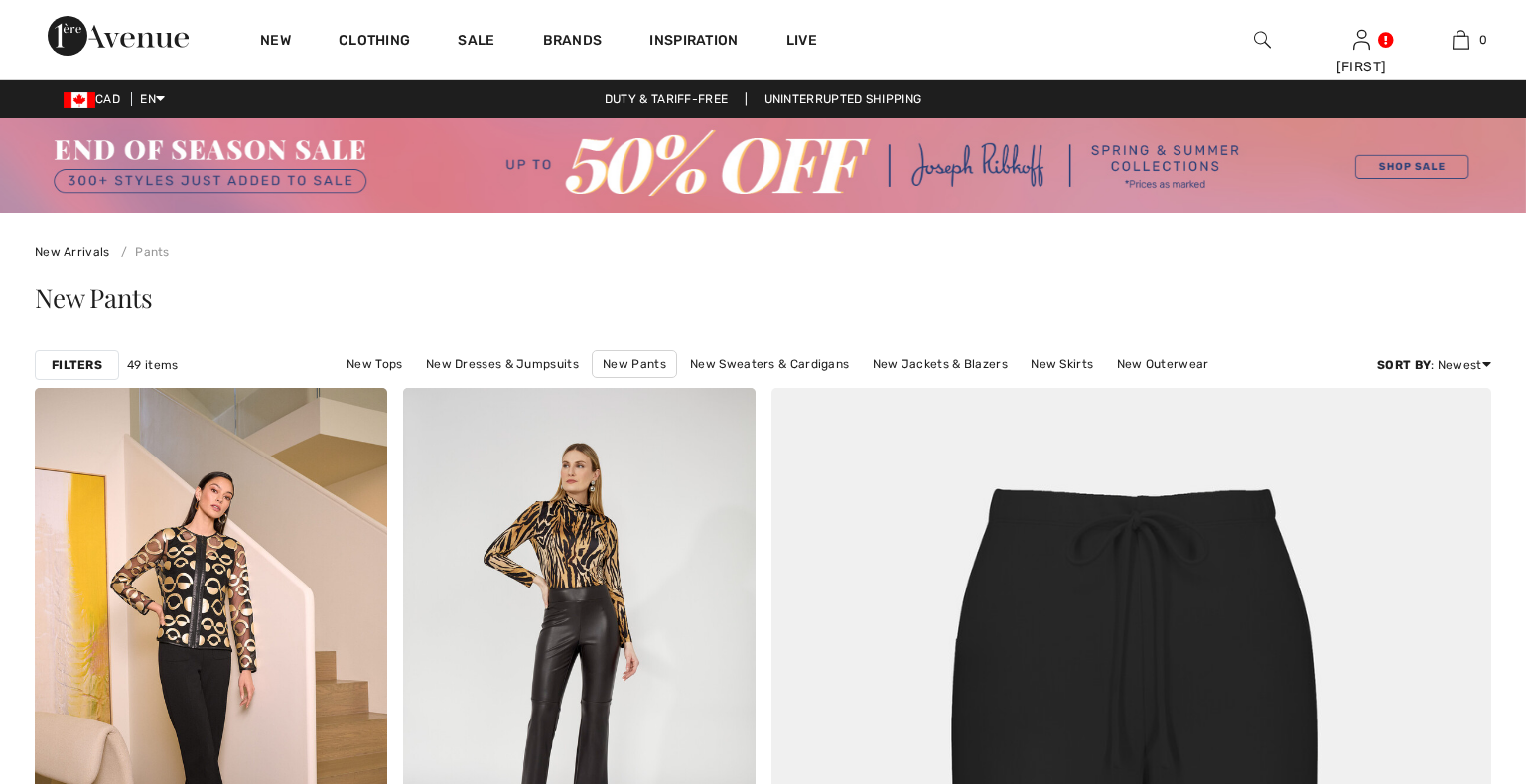 scroll, scrollTop: 0, scrollLeft: 0, axis: both 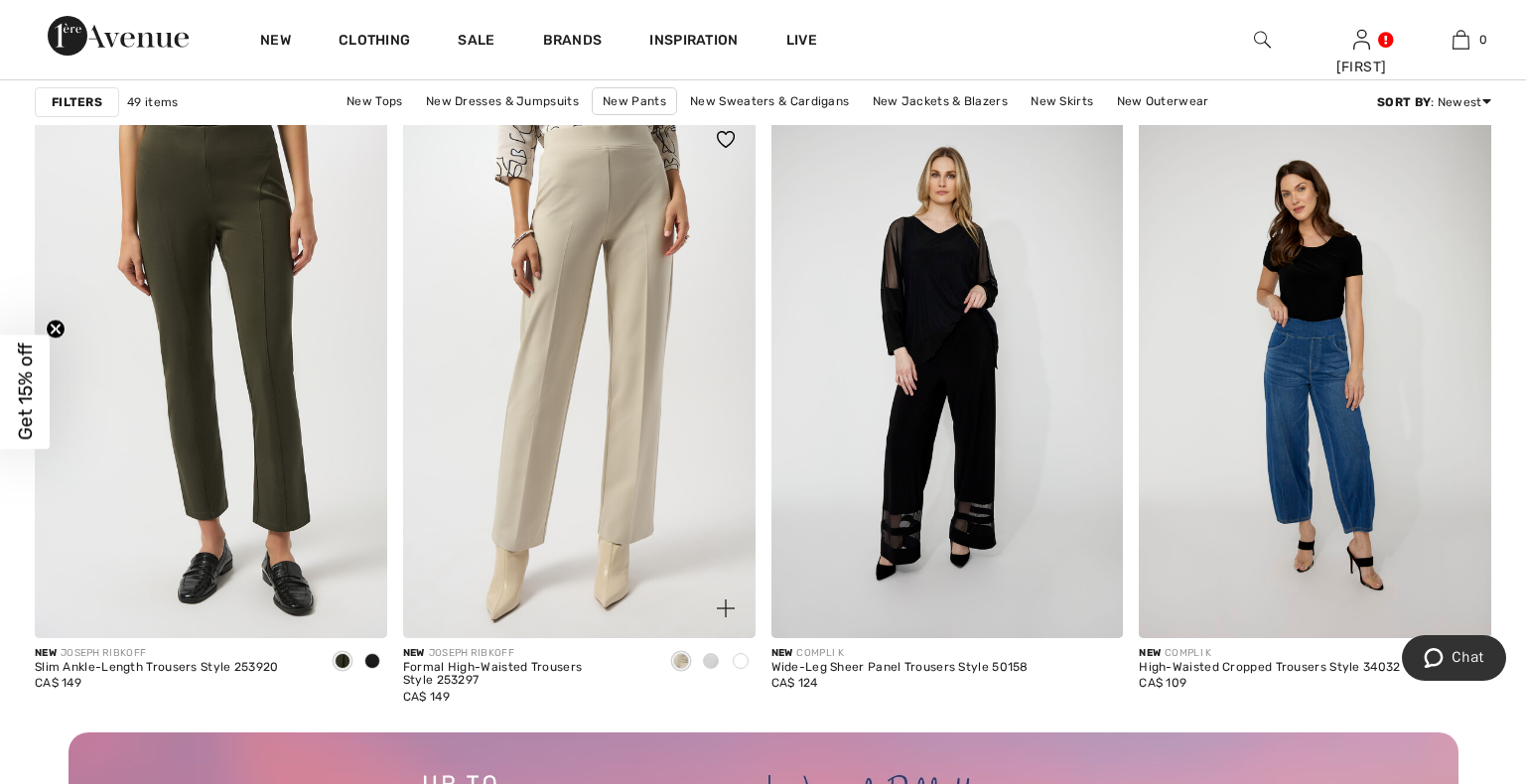 click at bounding box center [741, 661] 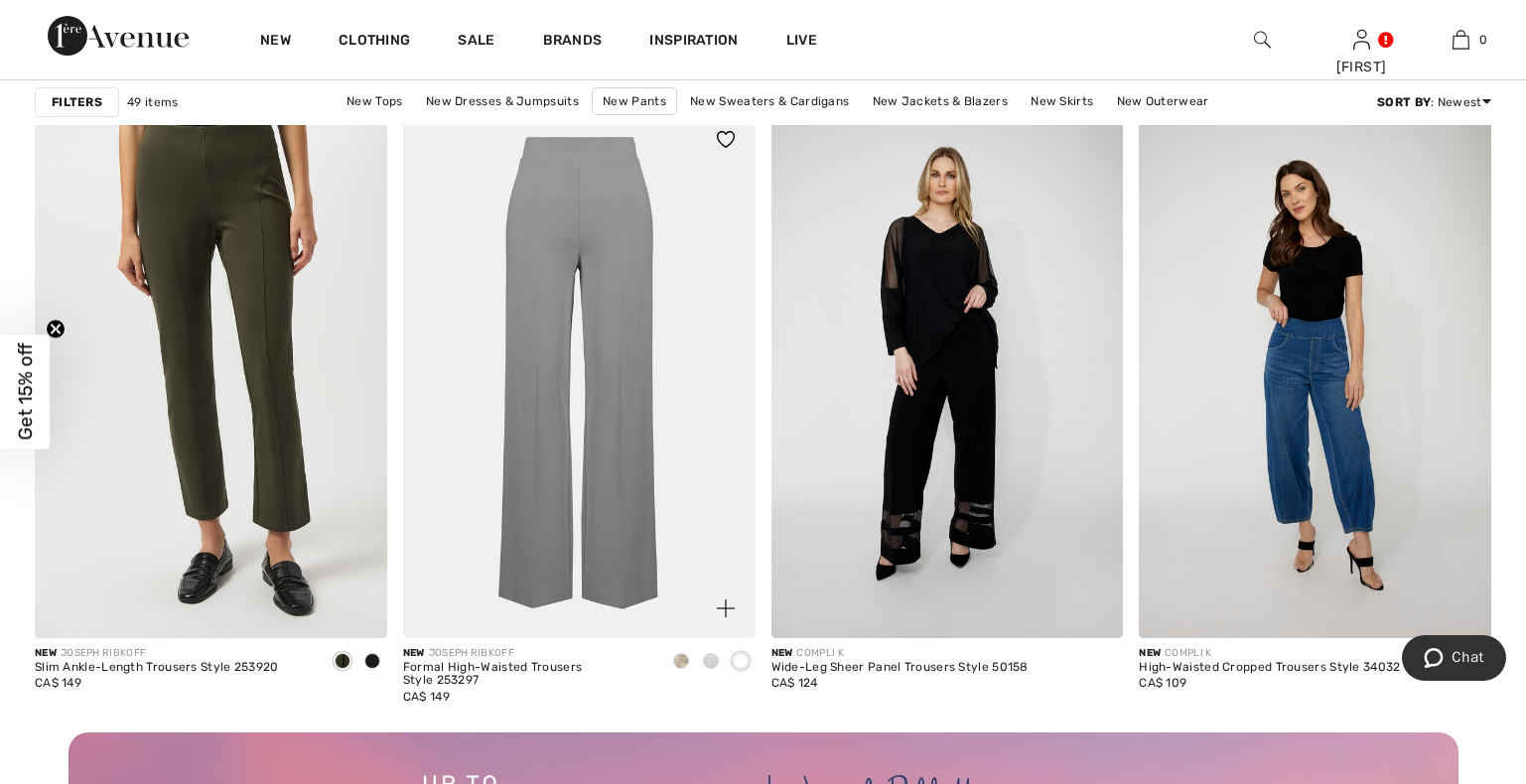 click at bounding box center [681, 661] 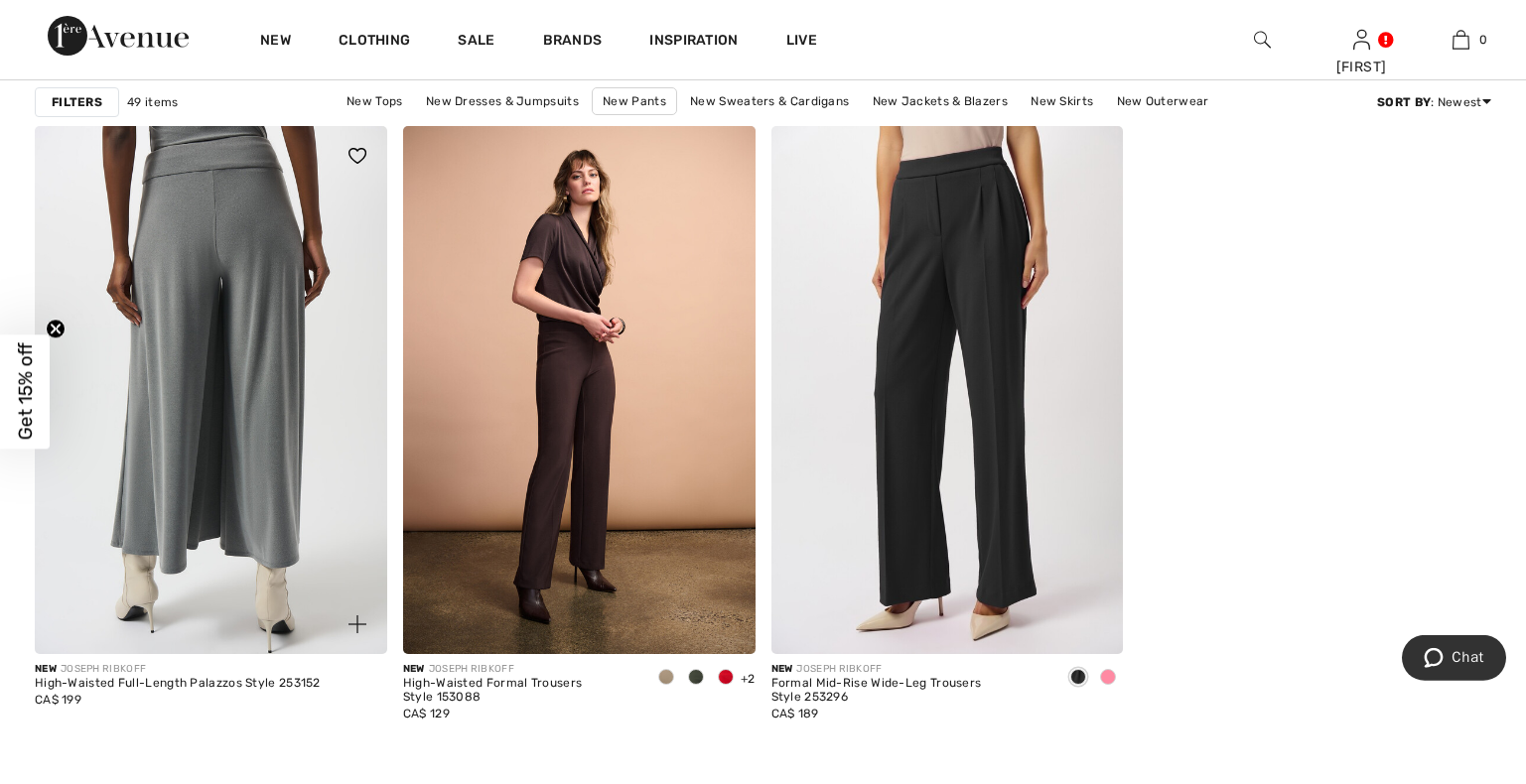 scroll, scrollTop: 9212, scrollLeft: 0, axis: vertical 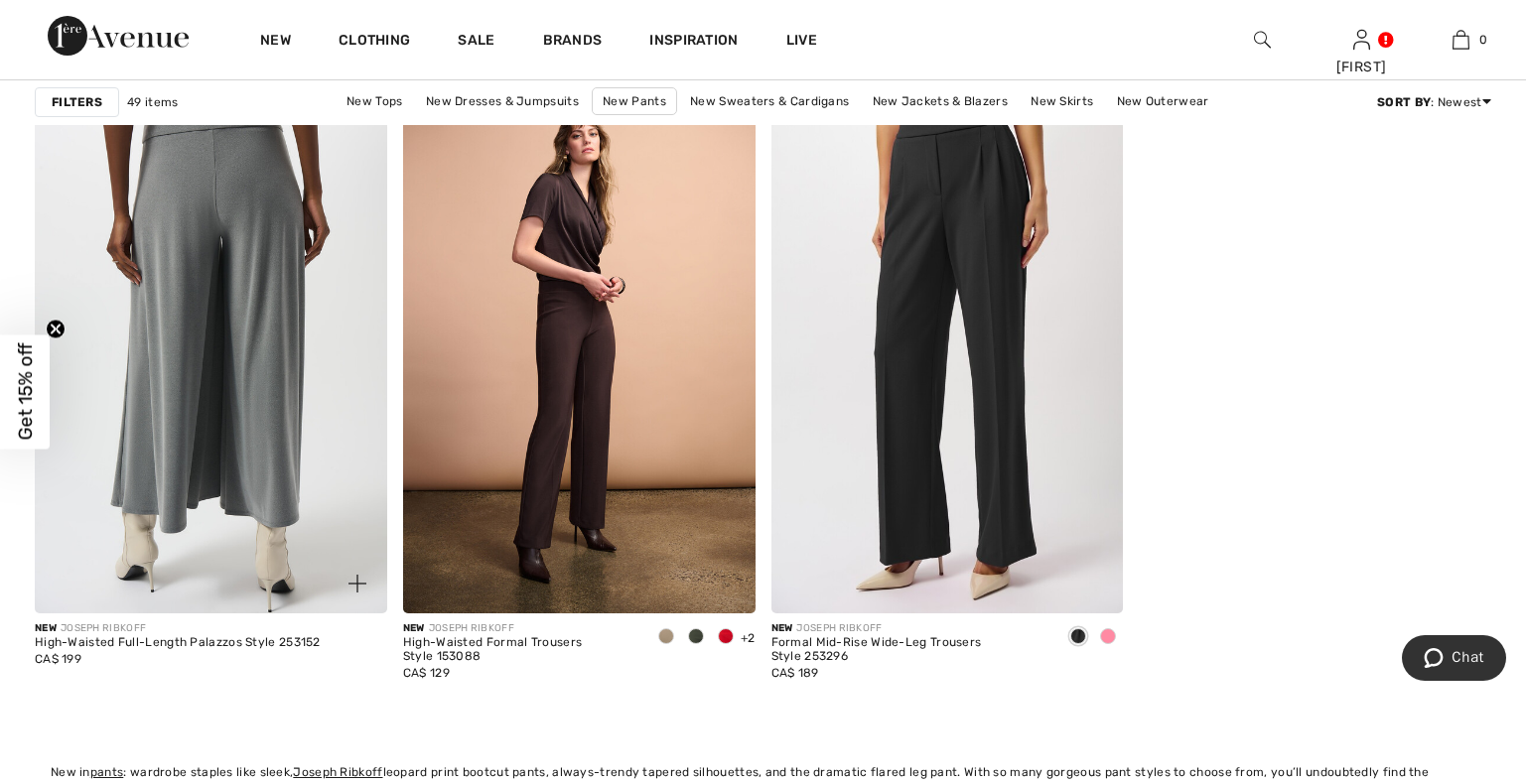 click at bounding box center (210, 349) 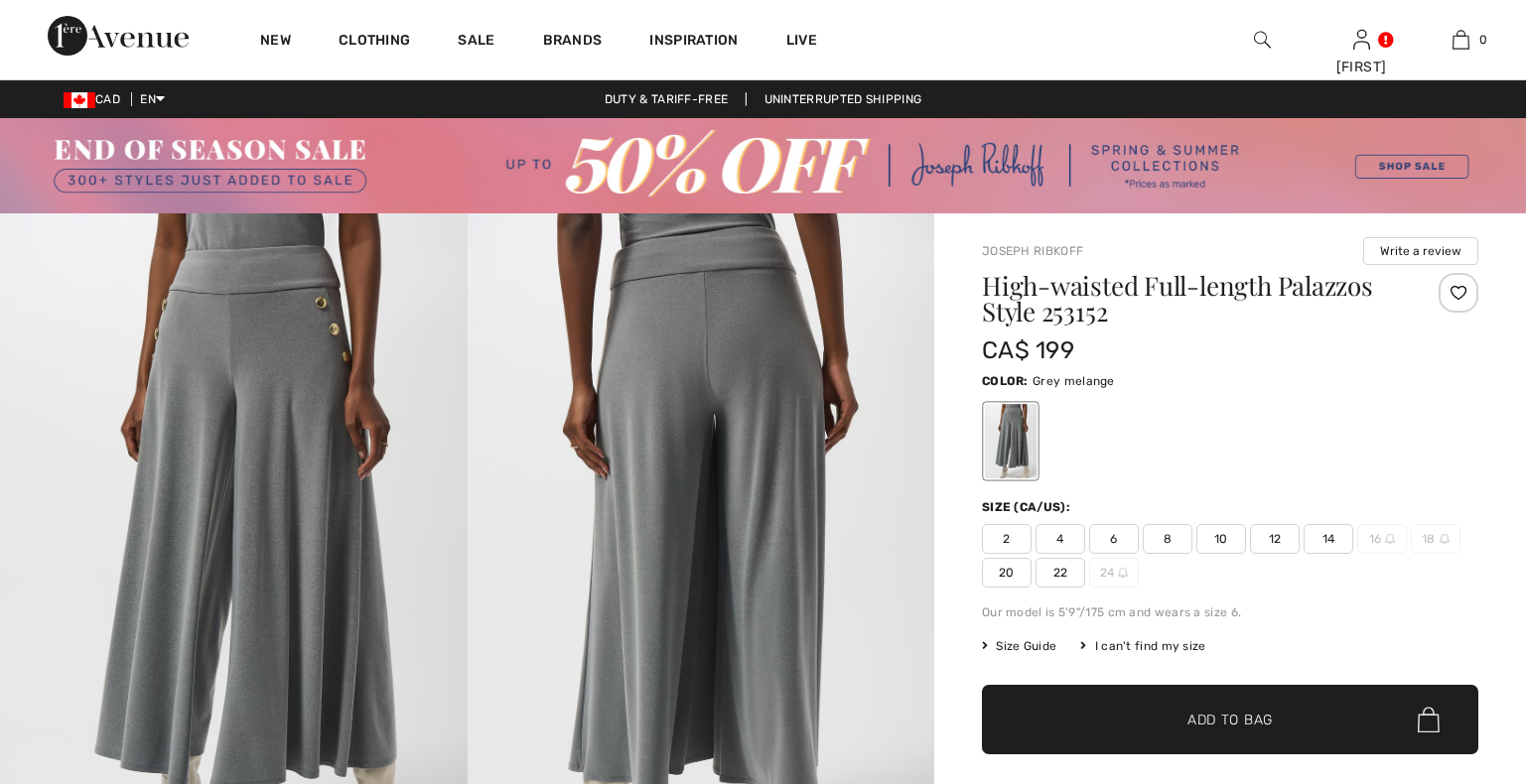 scroll, scrollTop: 0, scrollLeft: 0, axis: both 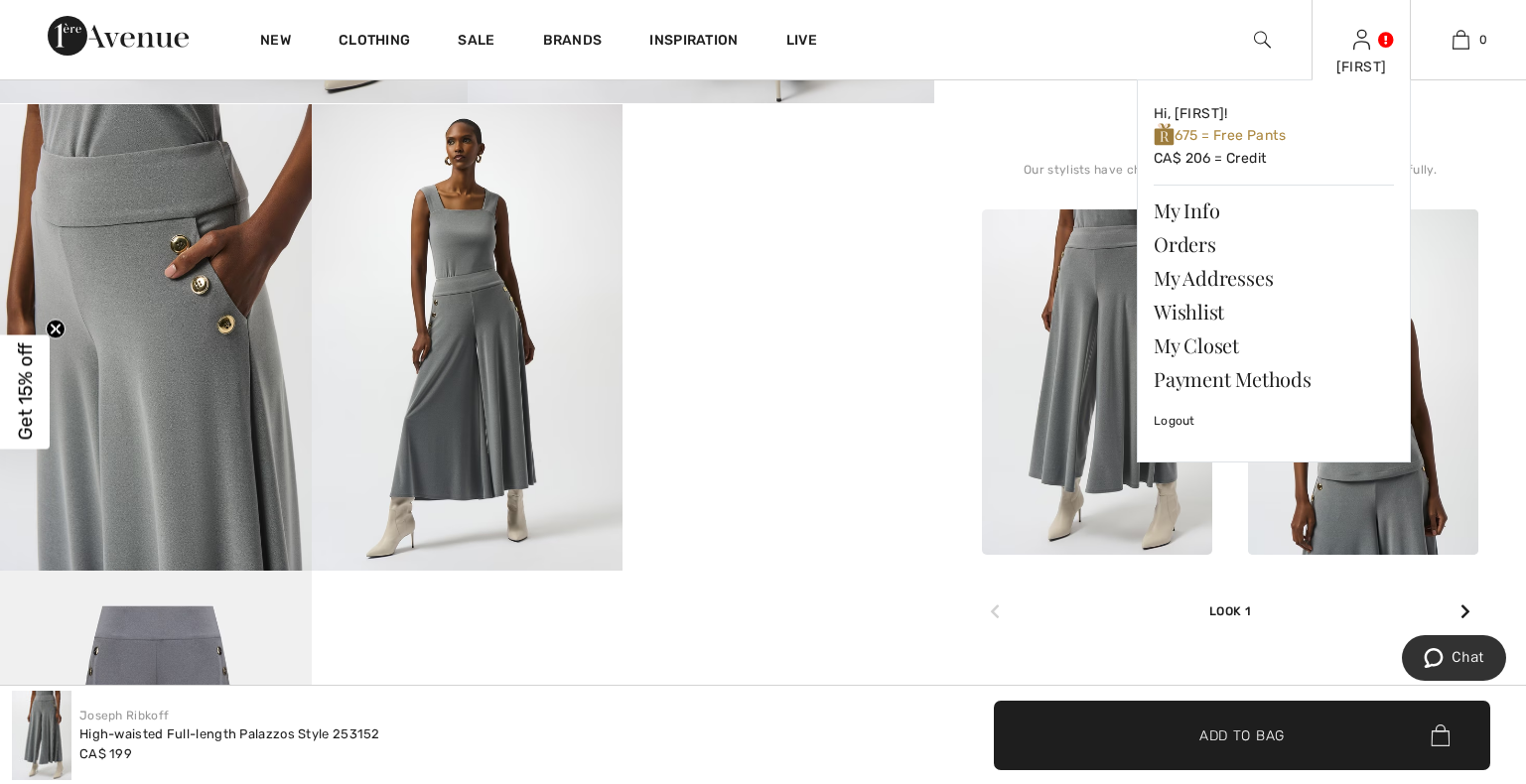 click at bounding box center (1361, 40) 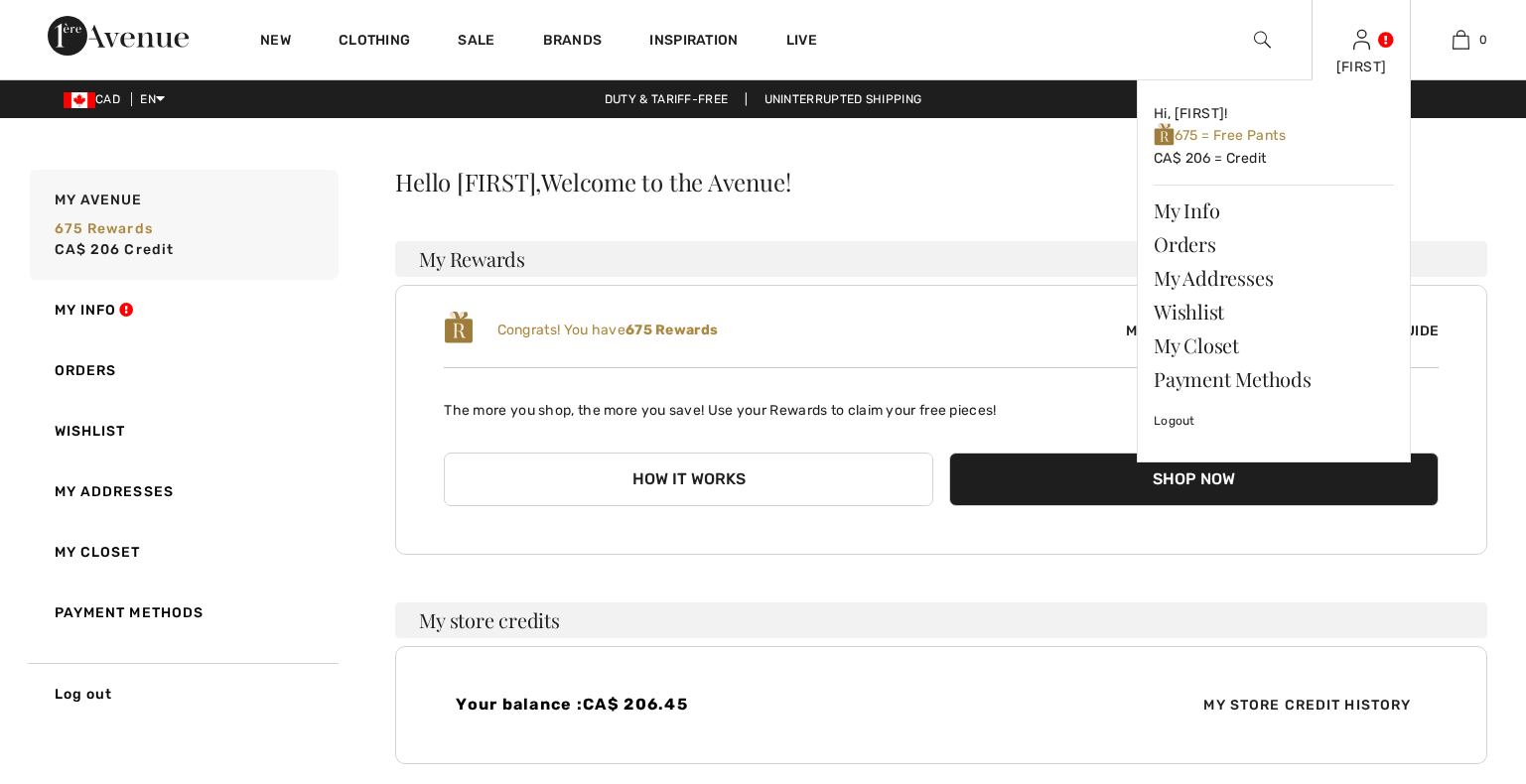 scroll, scrollTop: 0, scrollLeft: 0, axis: both 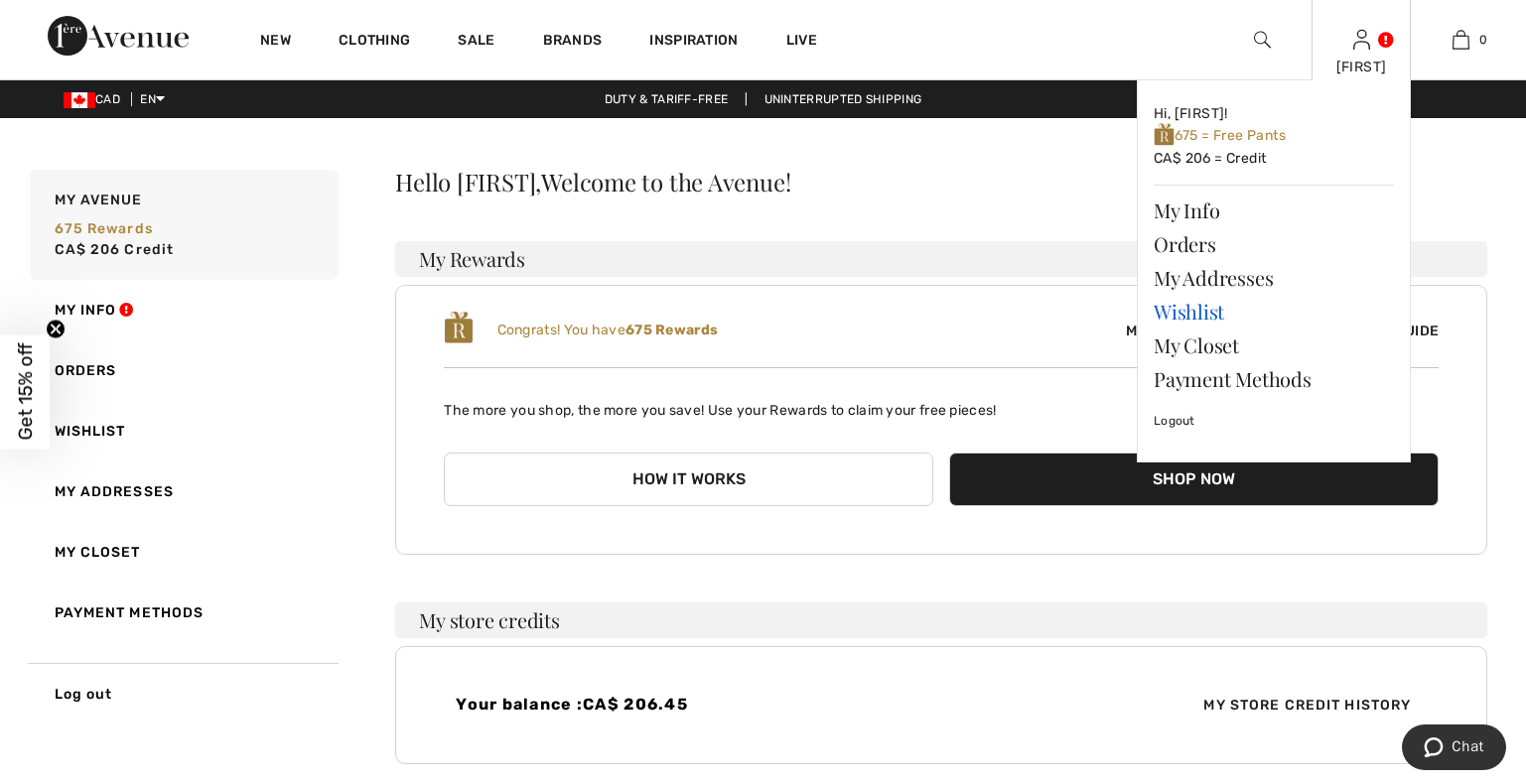 click on "Wishlist" at bounding box center (1274, 312) 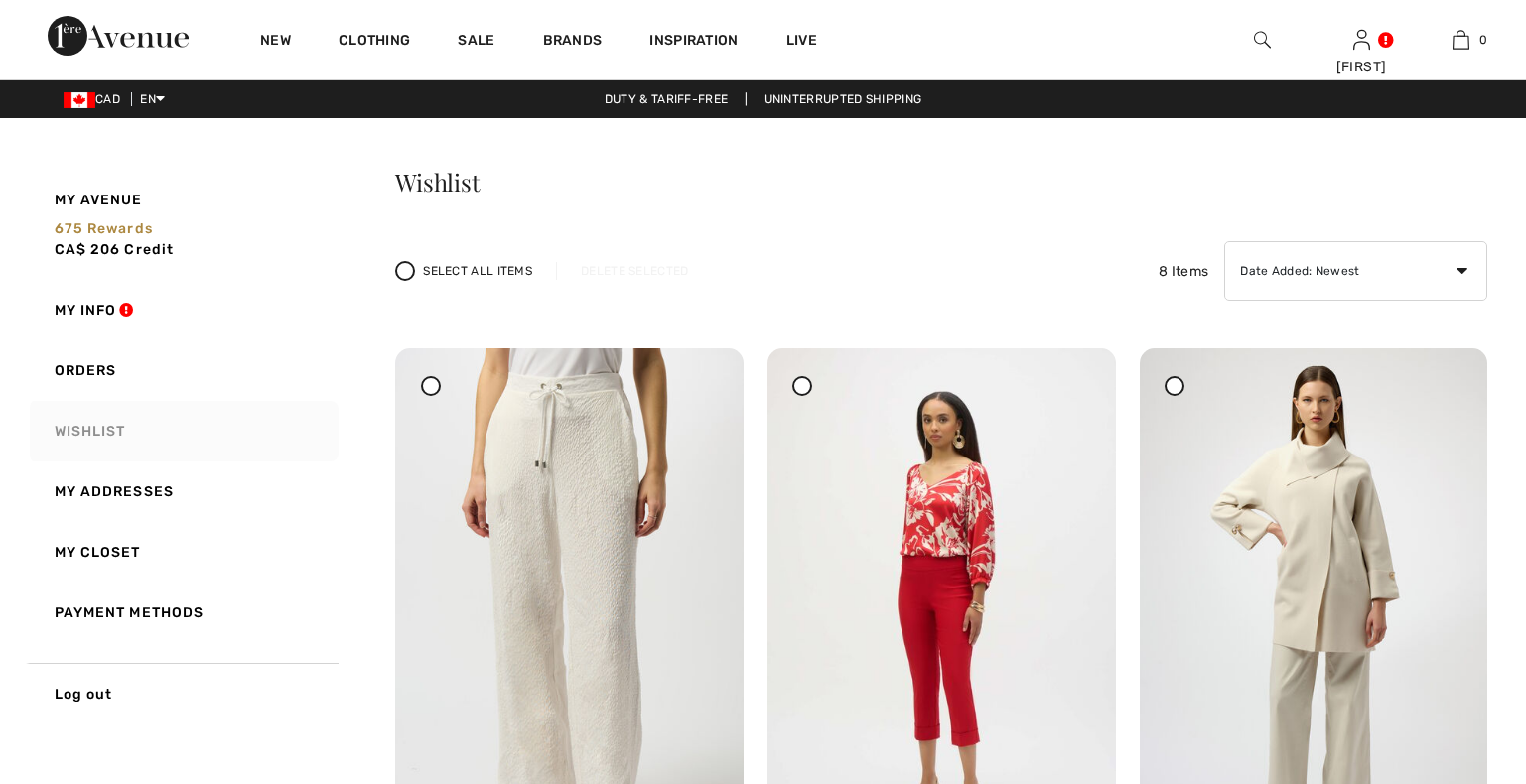 scroll, scrollTop: 0, scrollLeft: 0, axis: both 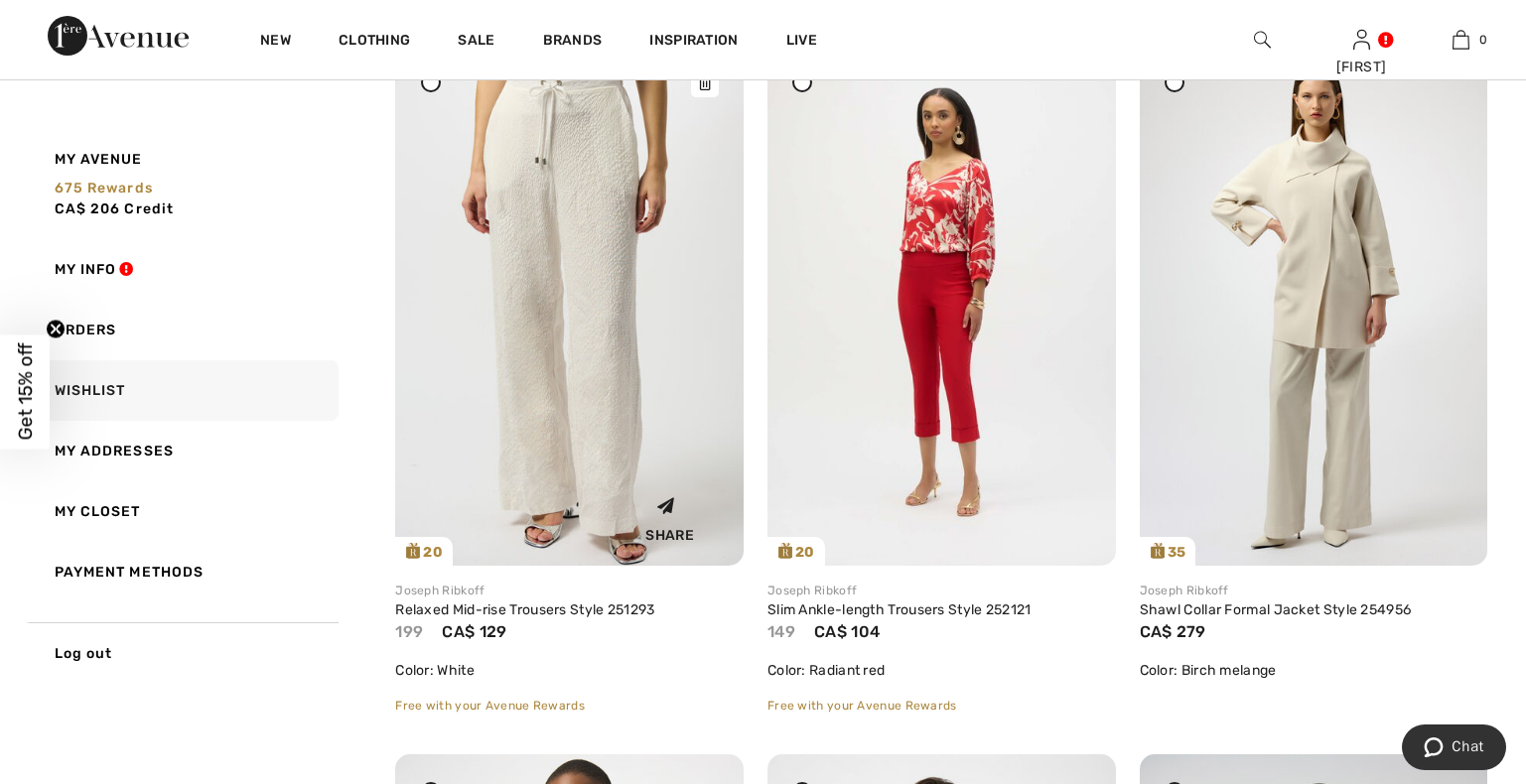 click at bounding box center [569, 305] 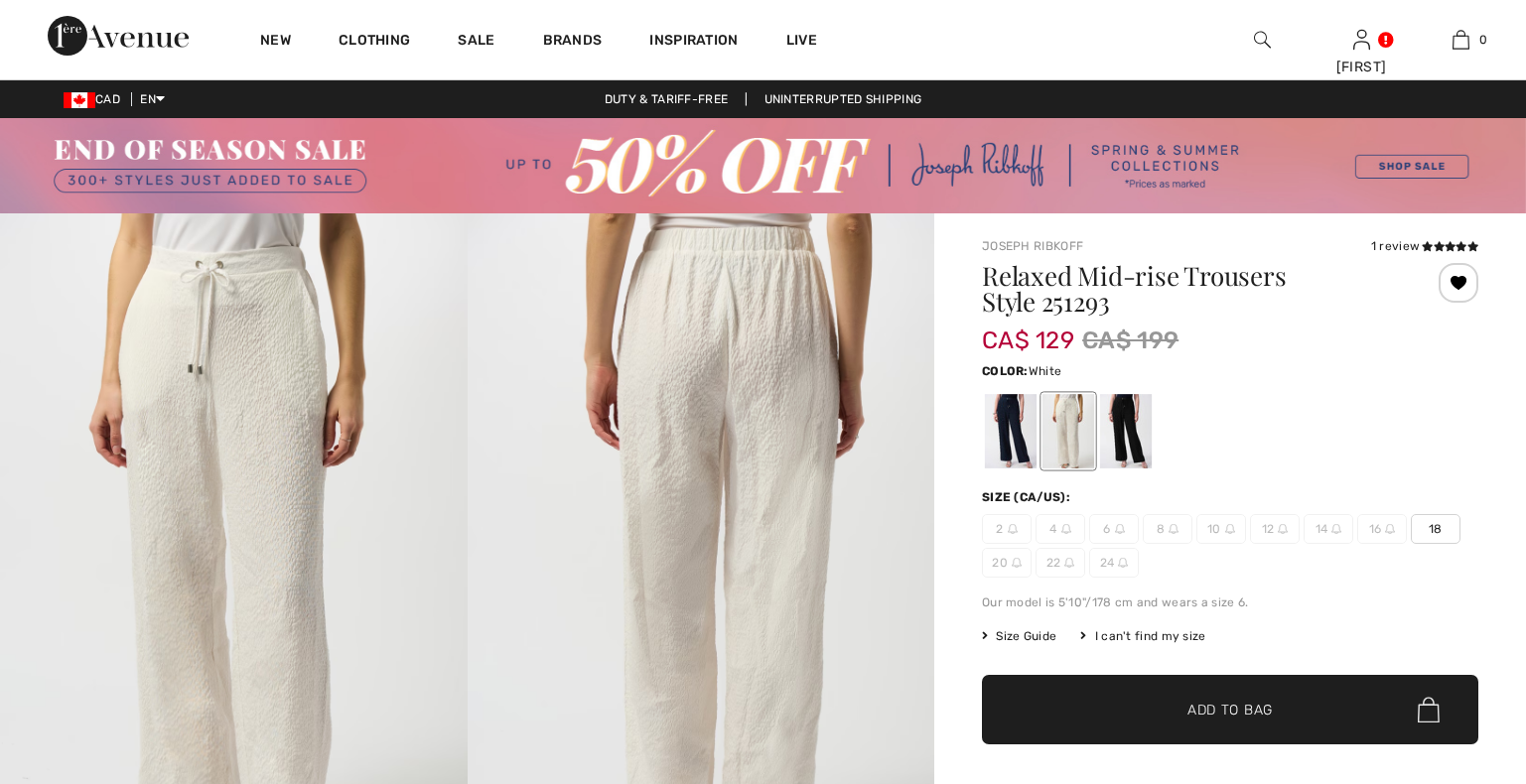 scroll, scrollTop: 0, scrollLeft: 0, axis: both 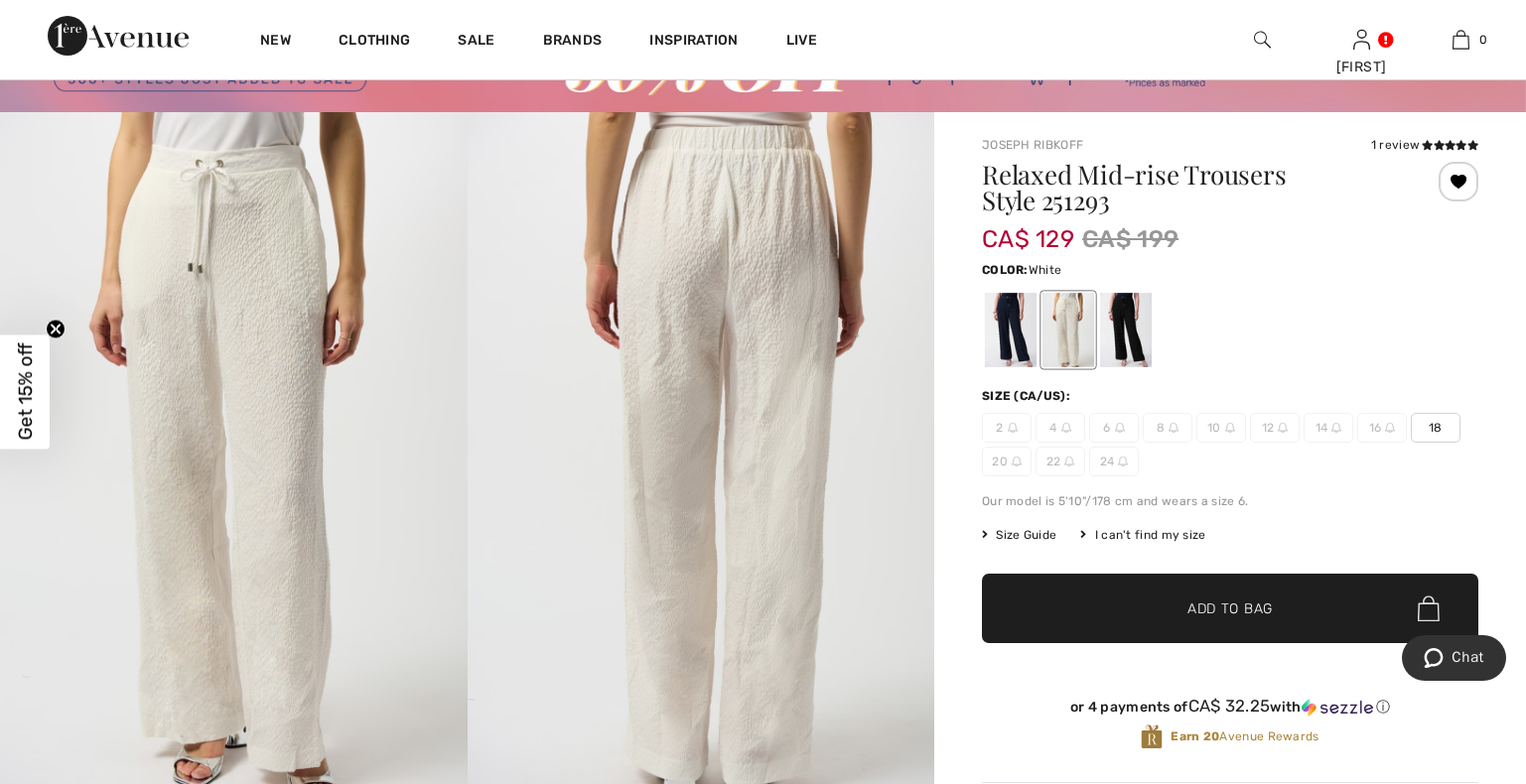 click on "18" at bounding box center [1436, 428] 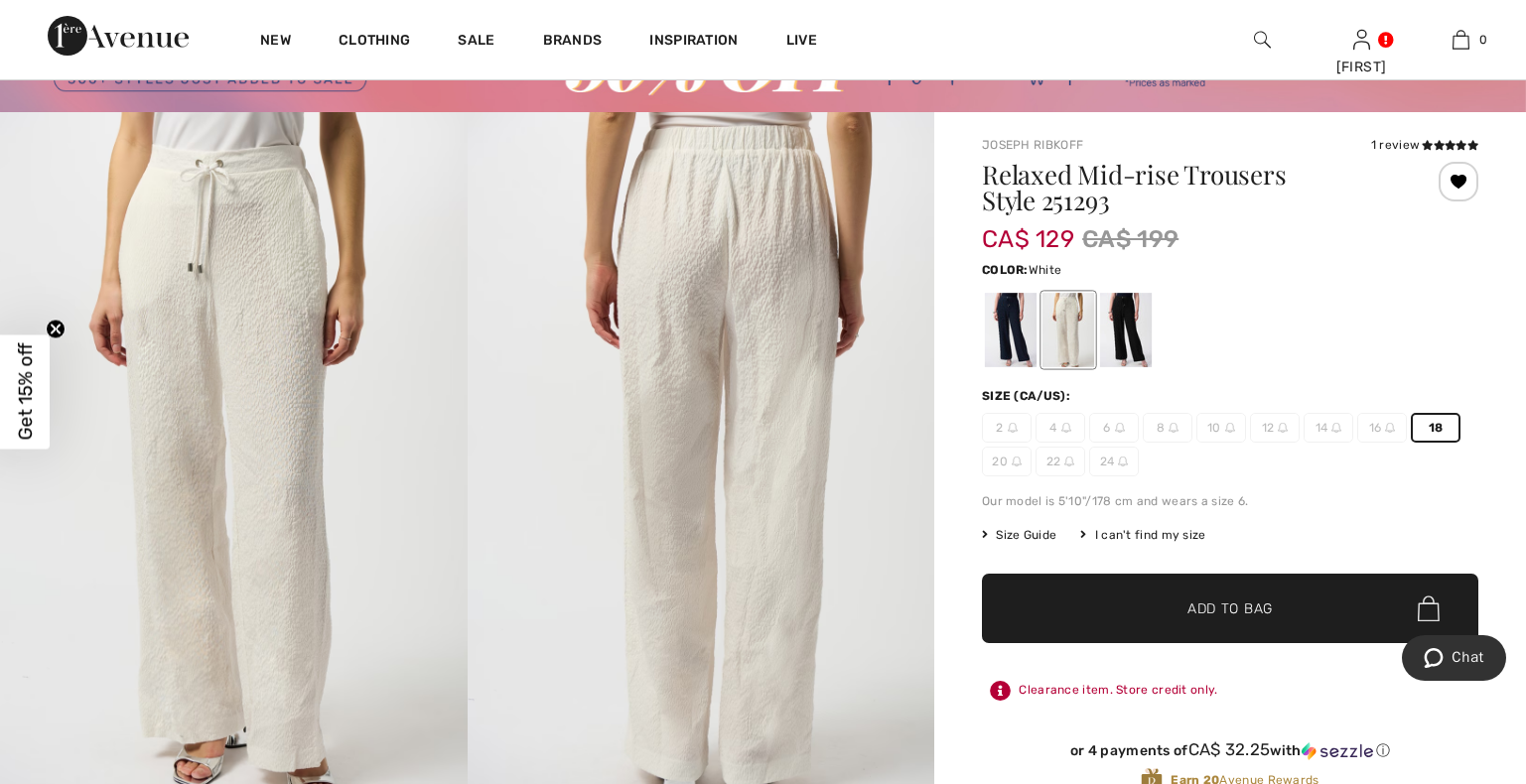 click on "Add to Bag" at bounding box center (1230, 608) 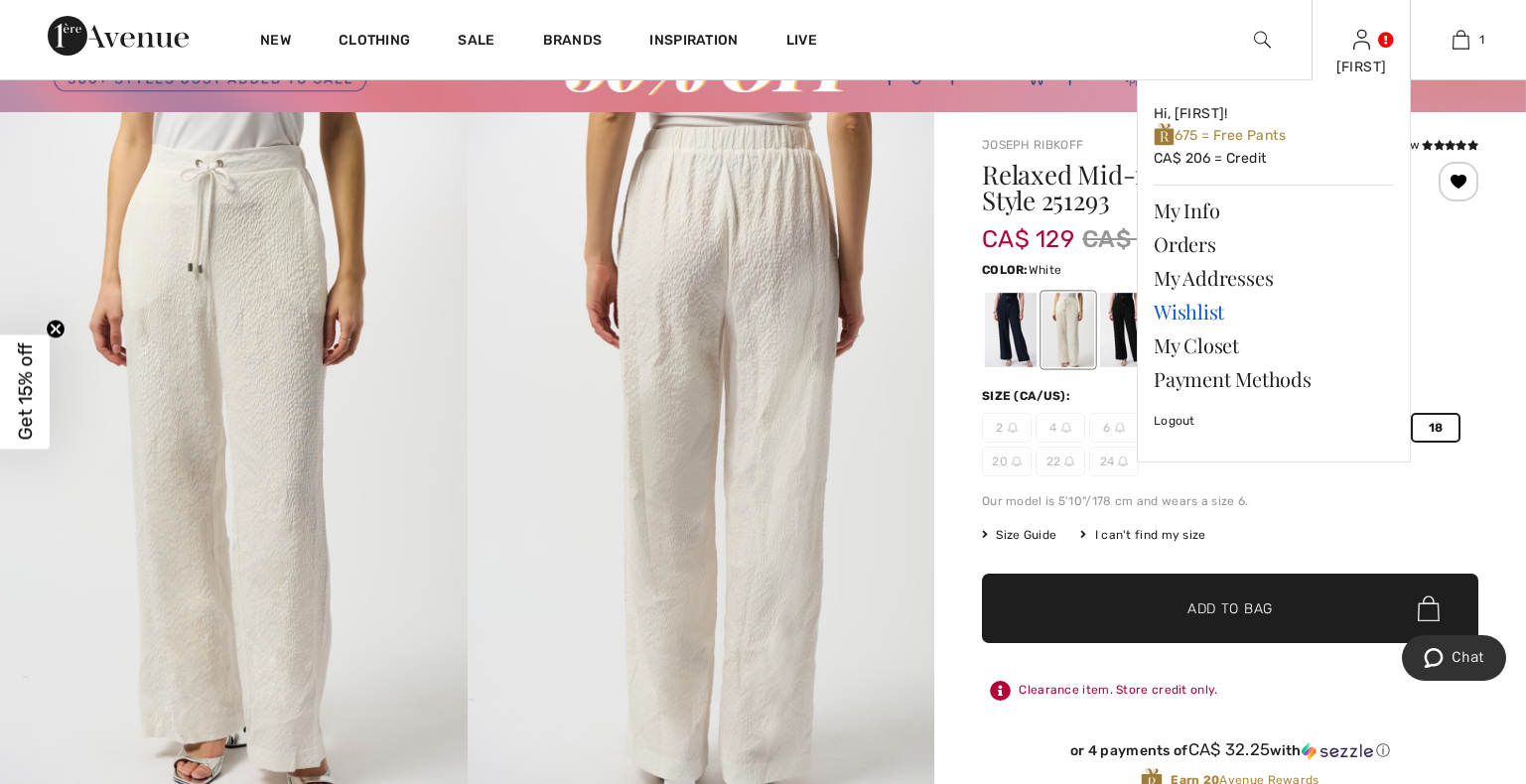 click on "Wishlist" at bounding box center [1274, 312] 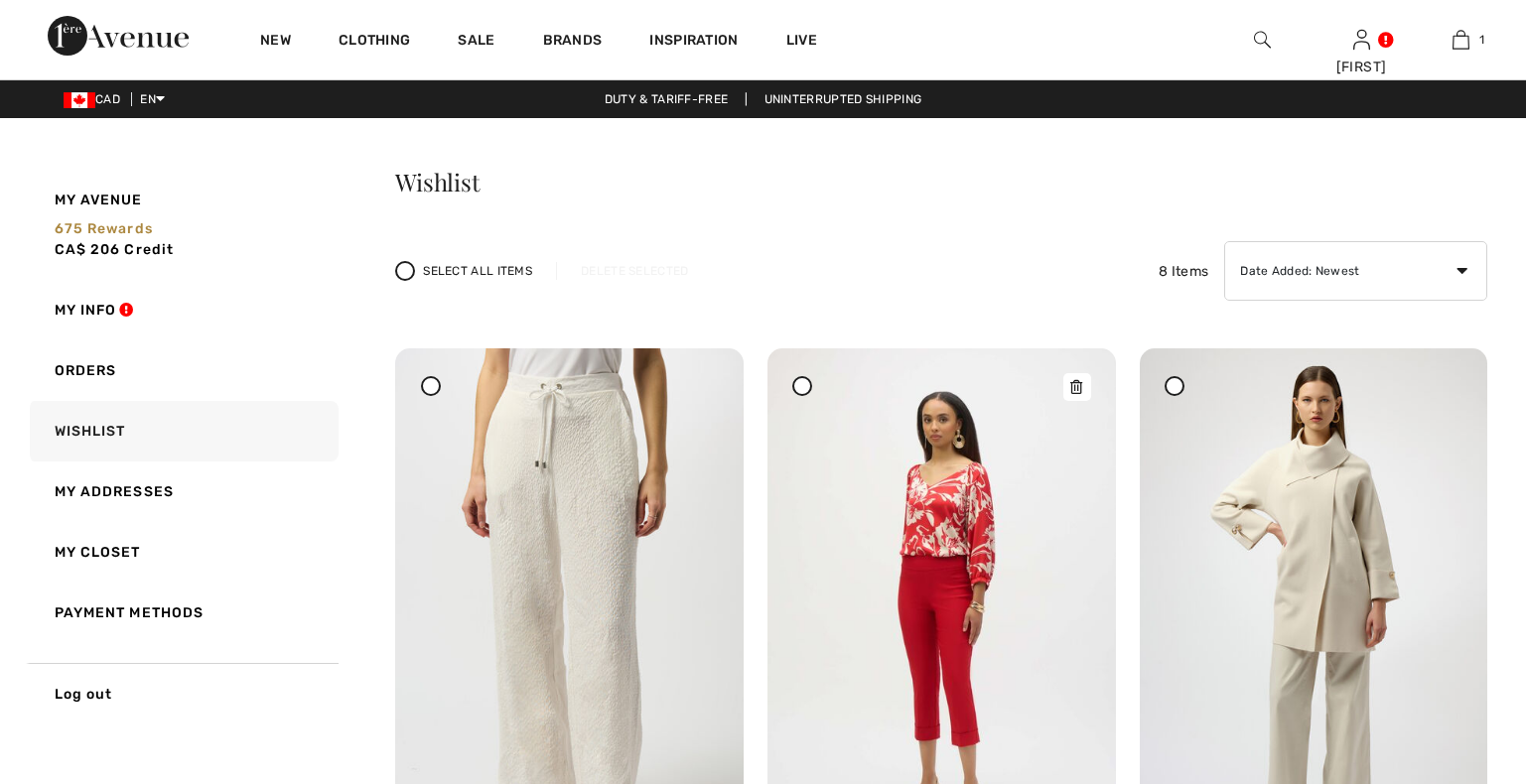 scroll, scrollTop: 0, scrollLeft: 0, axis: both 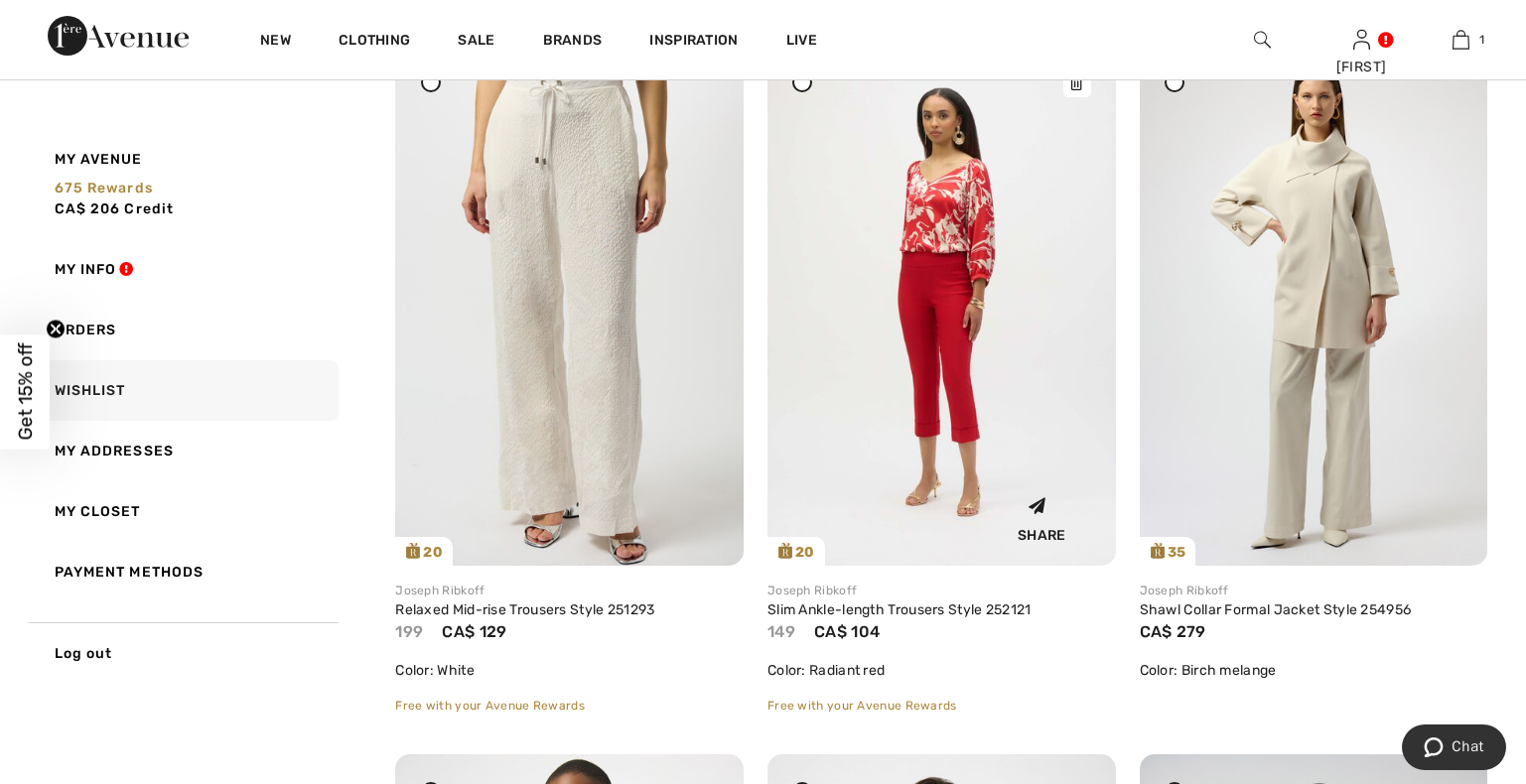 click at bounding box center [941, 305] 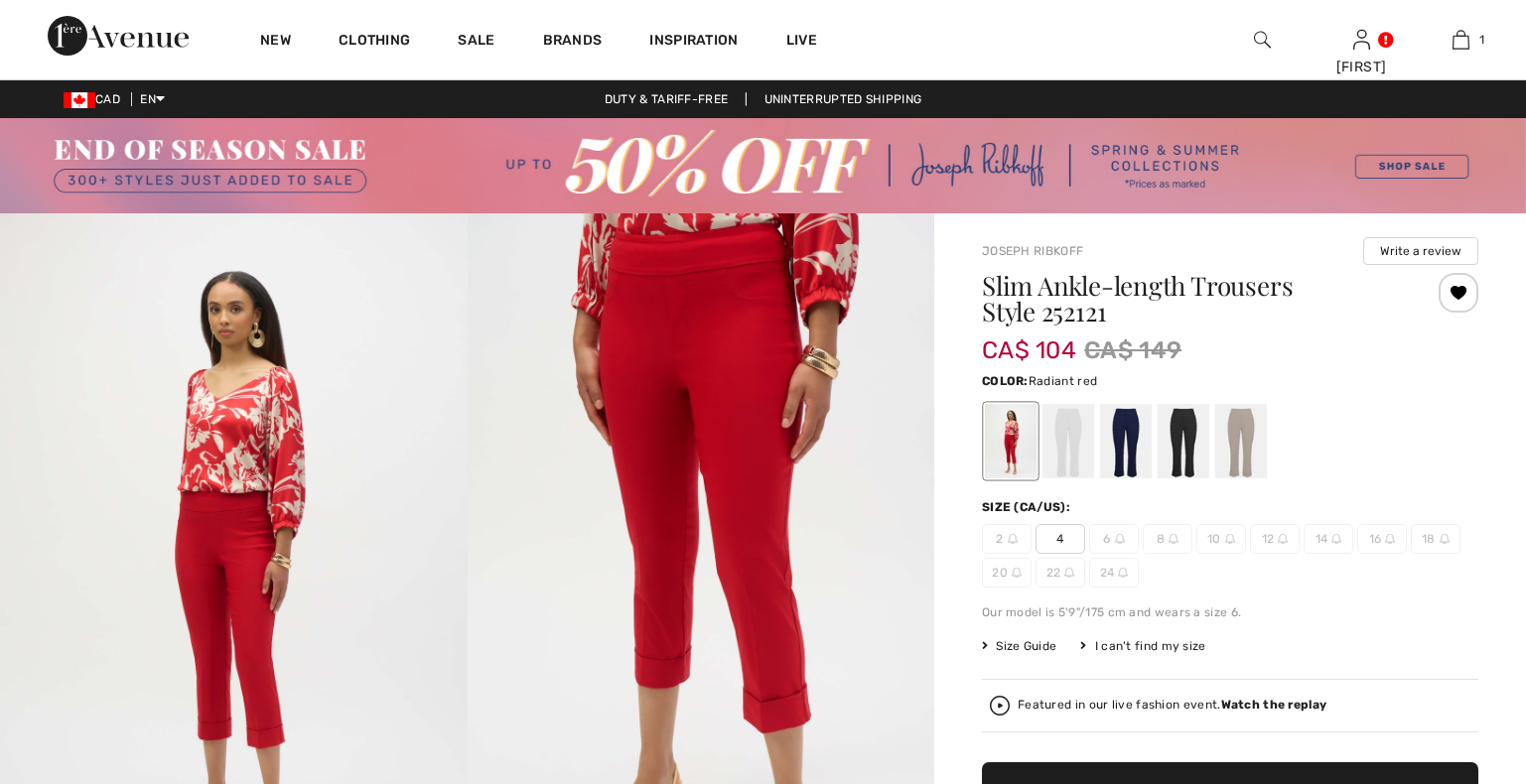 scroll, scrollTop: 0, scrollLeft: 0, axis: both 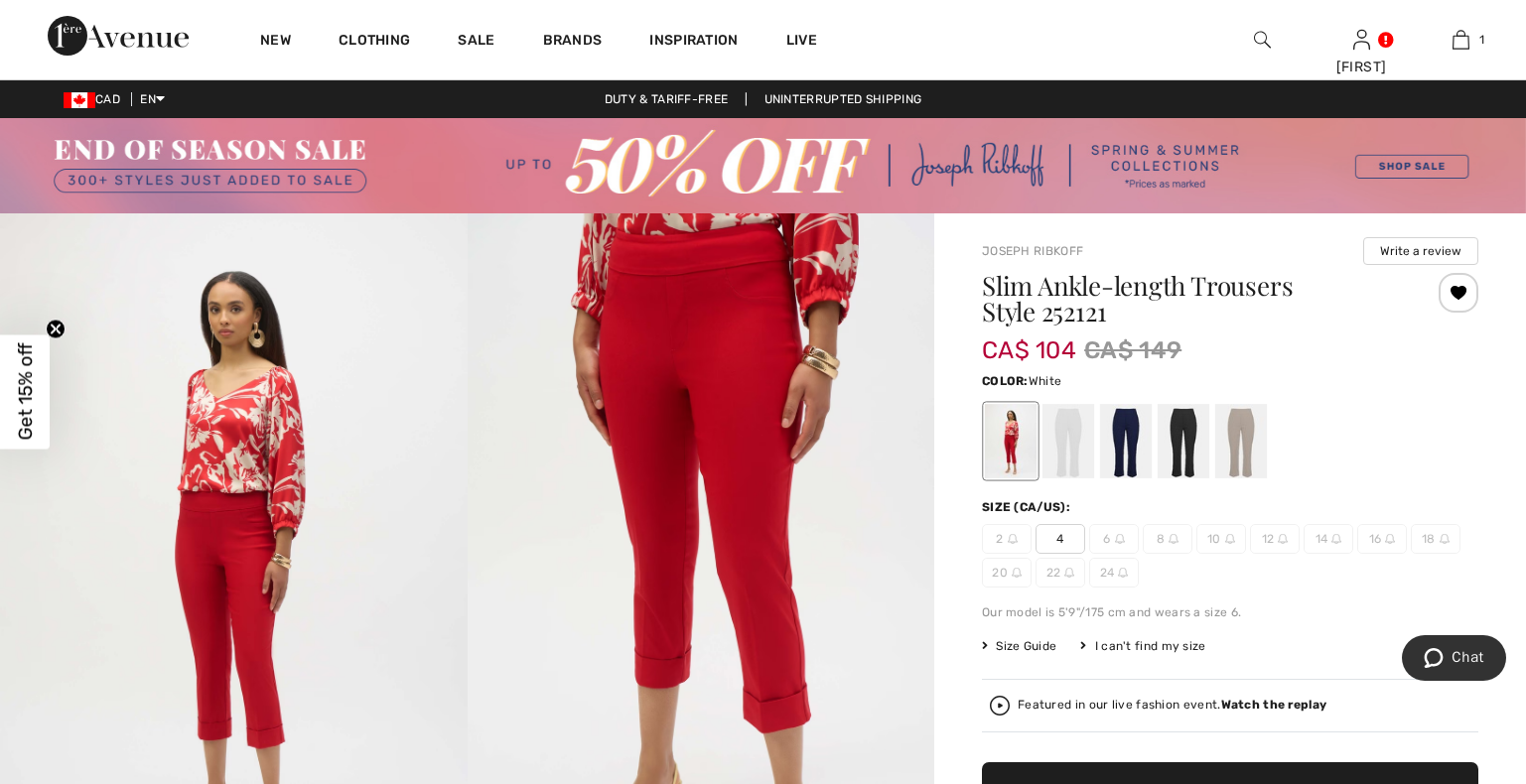 click at bounding box center [1068, 441] 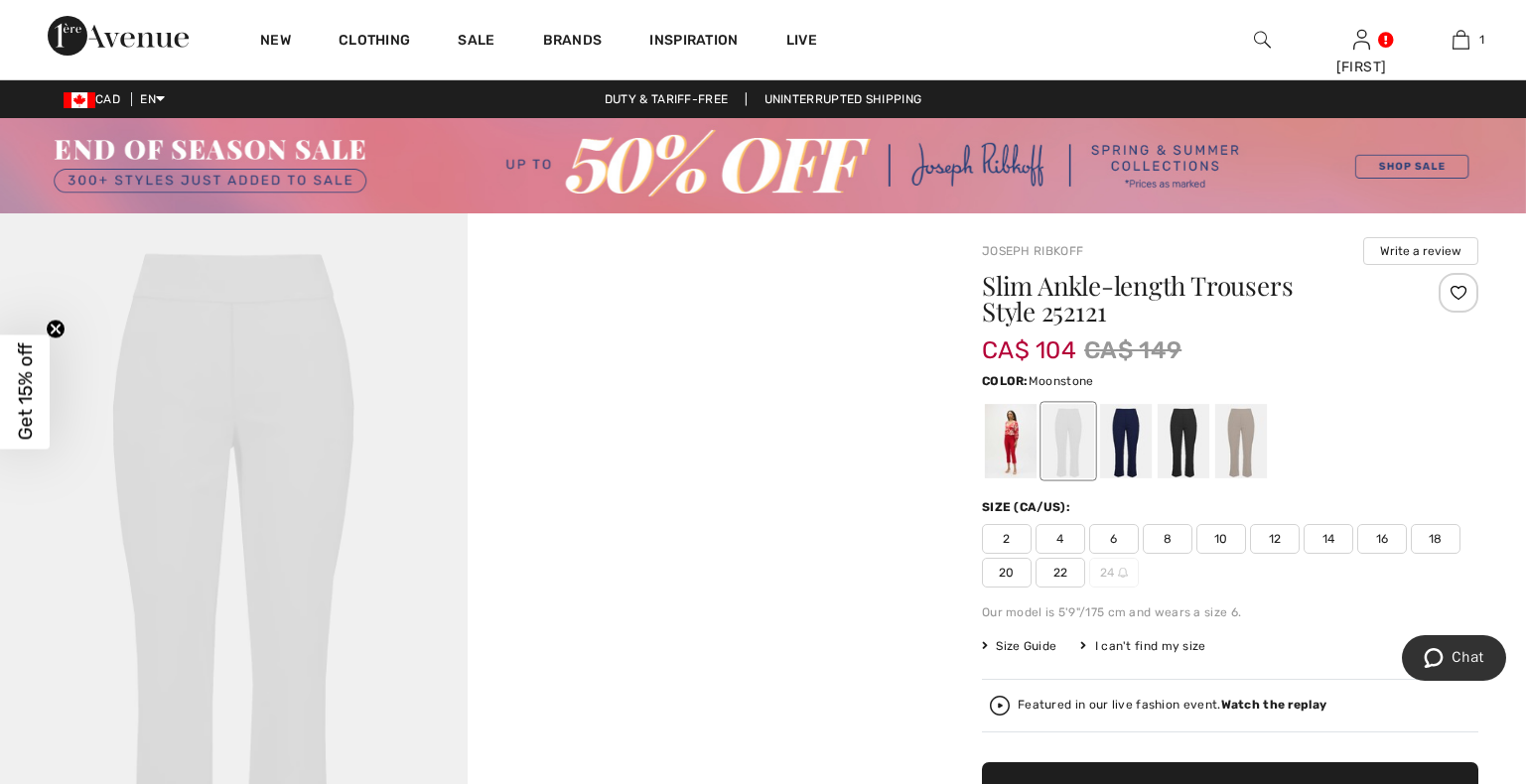 click at bounding box center (1241, 441) 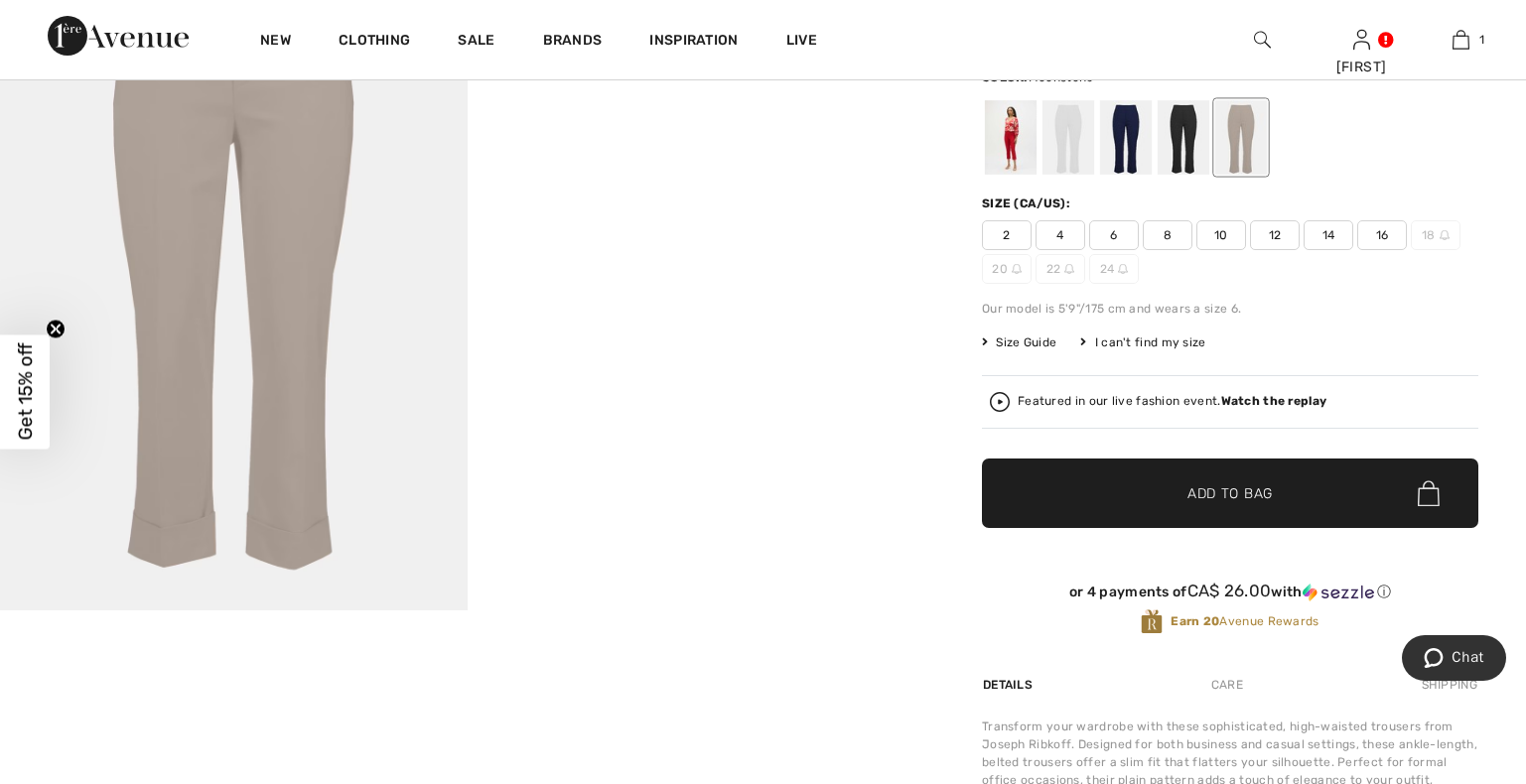 scroll, scrollTop: 101, scrollLeft: 0, axis: vertical 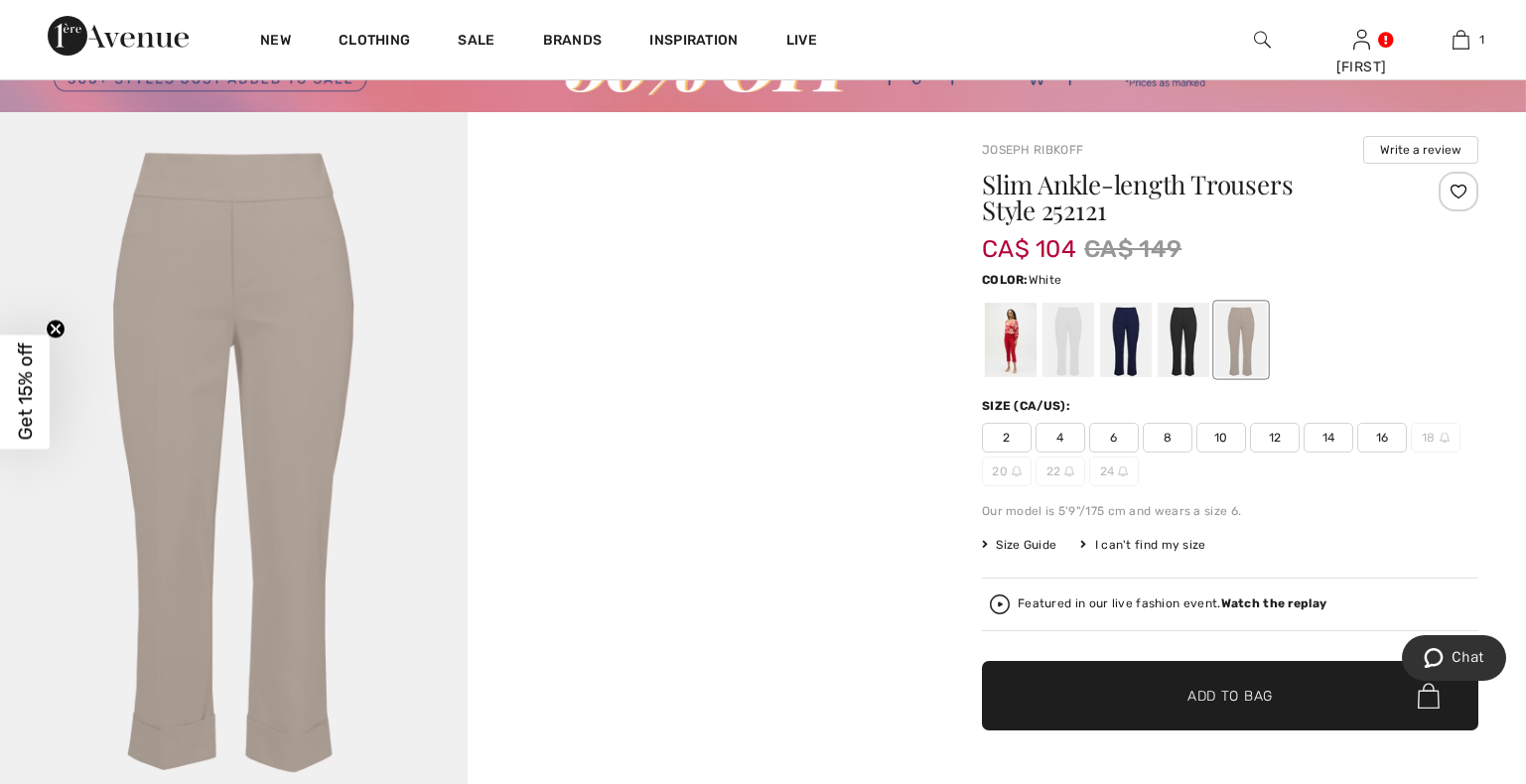 click at bounding box center [1068, 339] 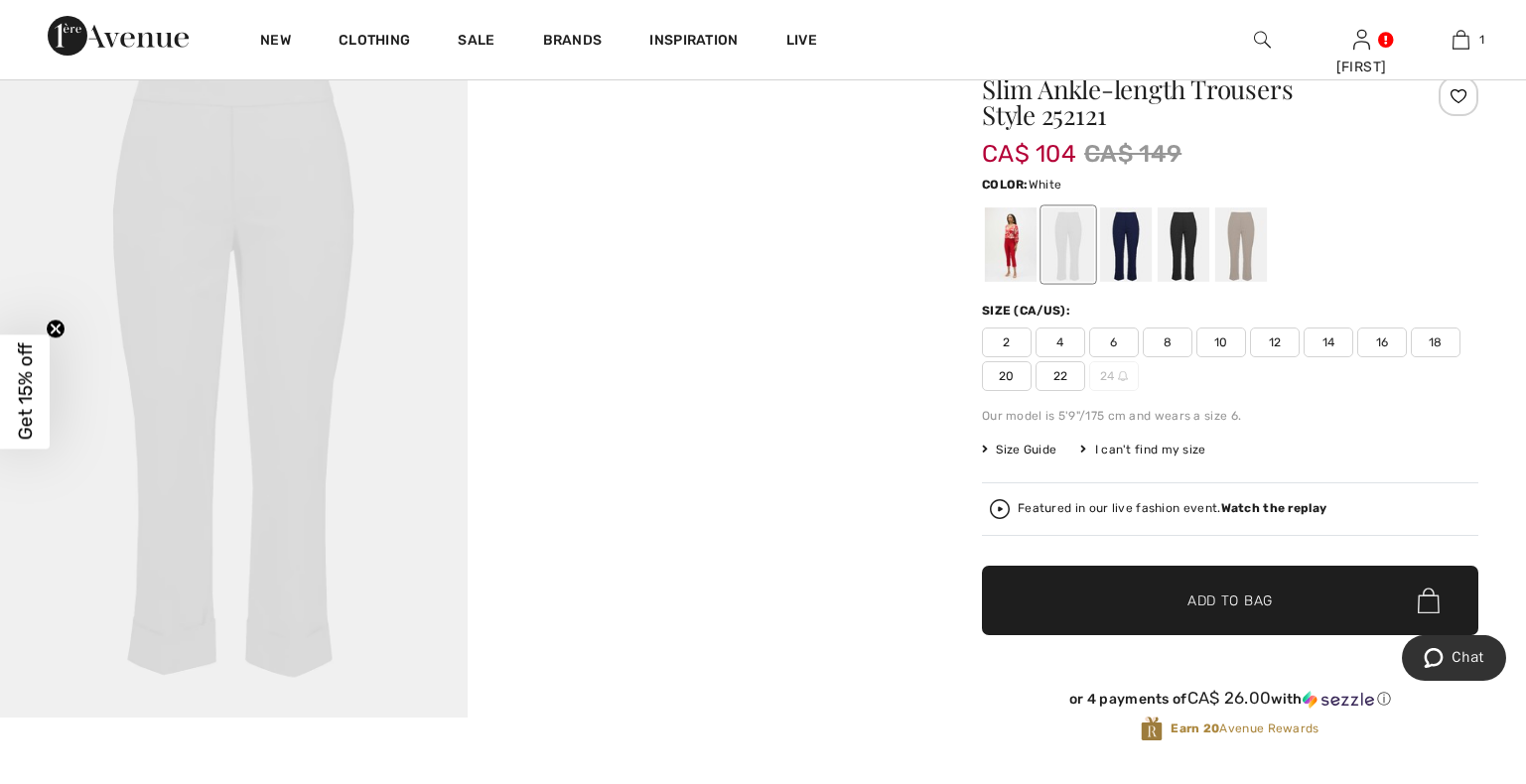 scroll, scrollTop: 202, scrollLeft: 0, axis: vertical 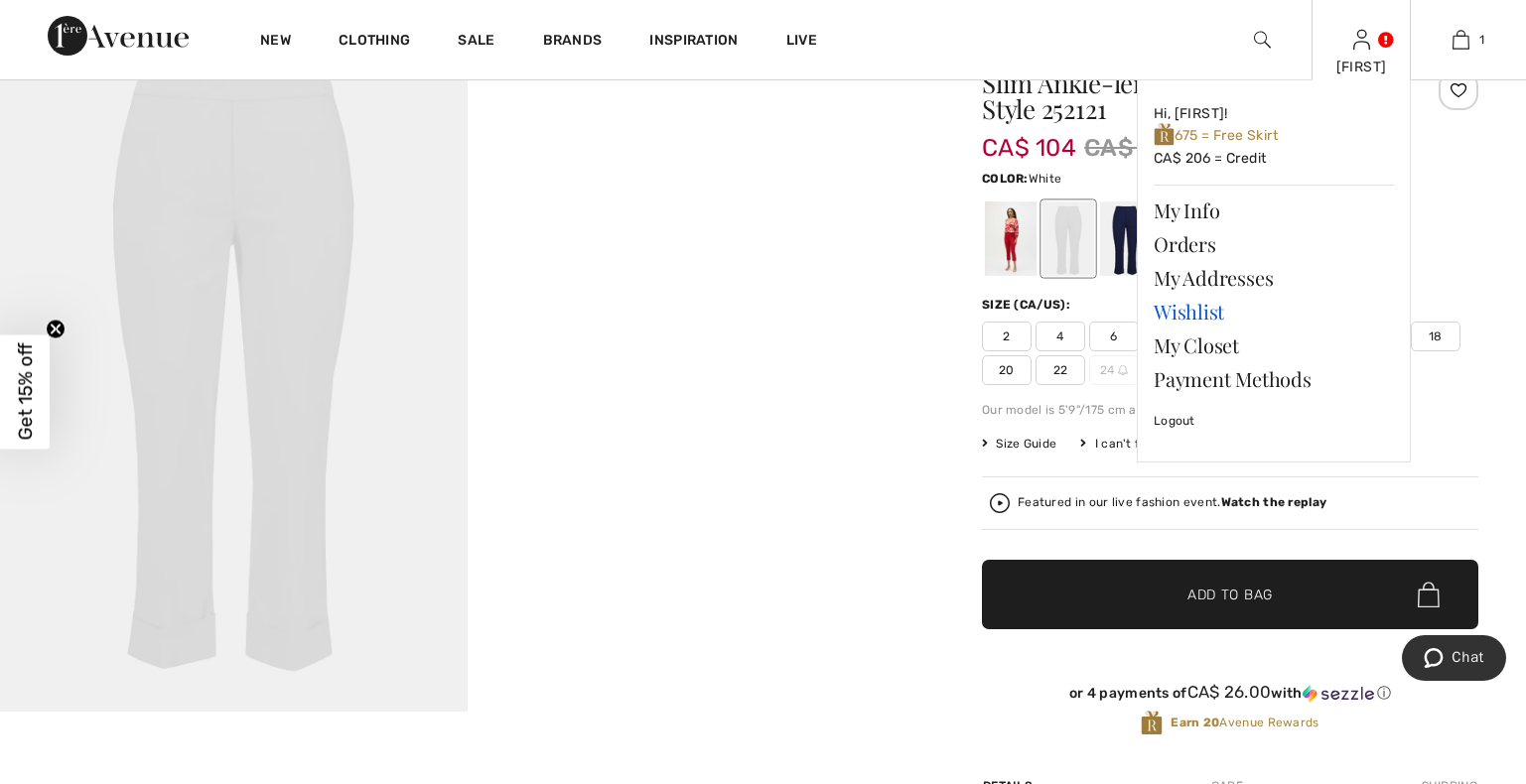 click on "Wishlist" at bounding box center (1274, 312) 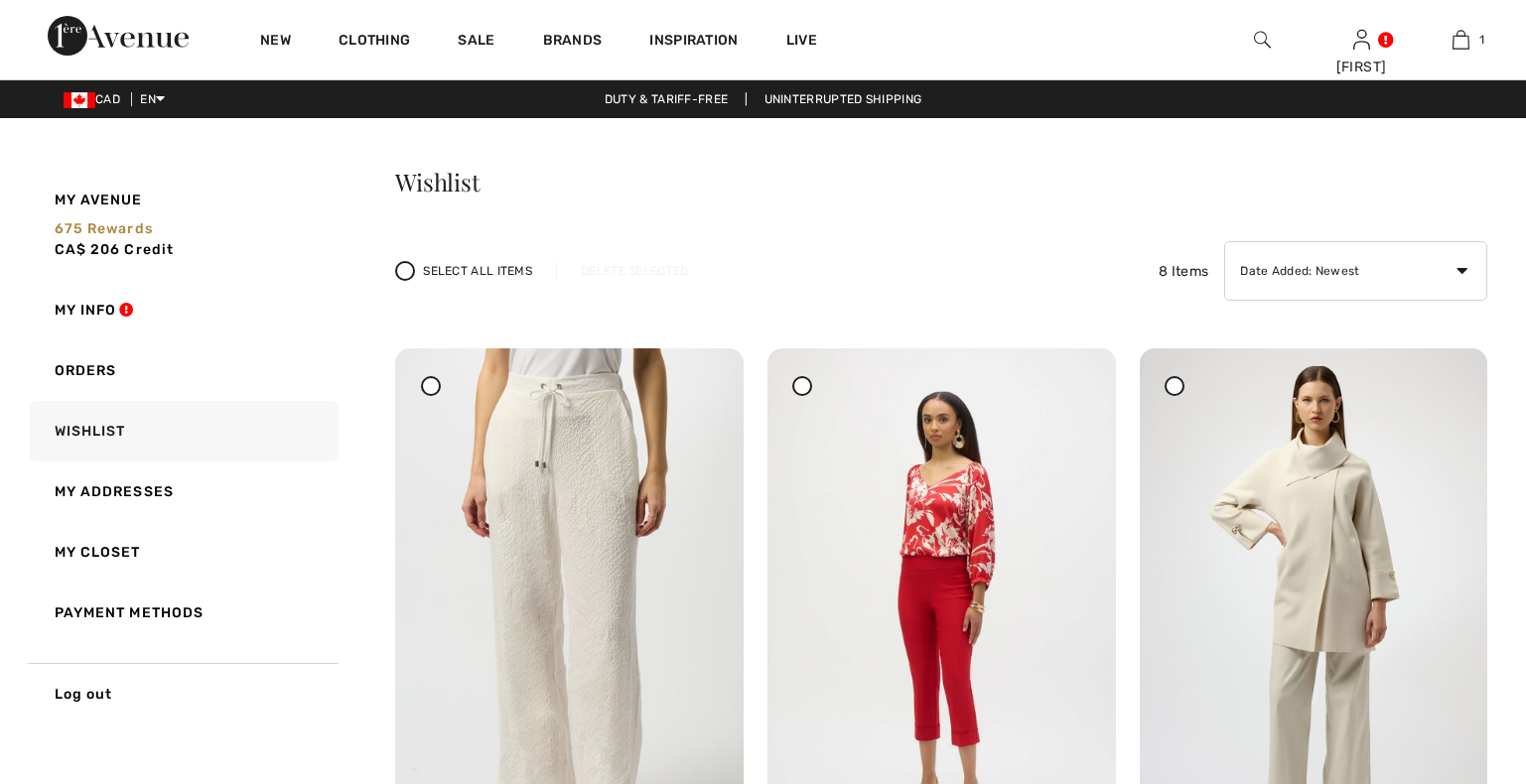 scroll, scrollTop: 0, scrollLeft: 0, axis: both 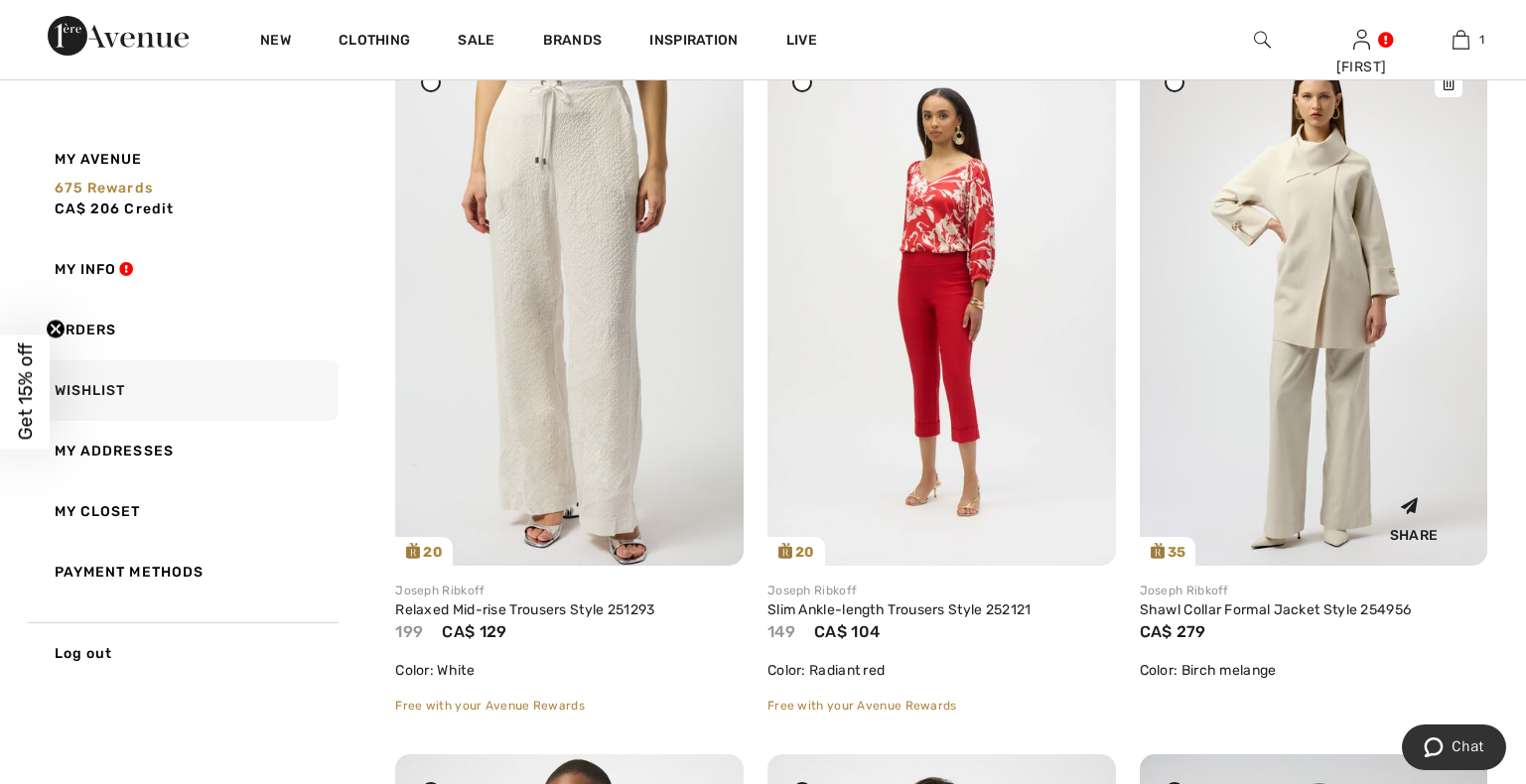 click at bounding box center (1314, 305) 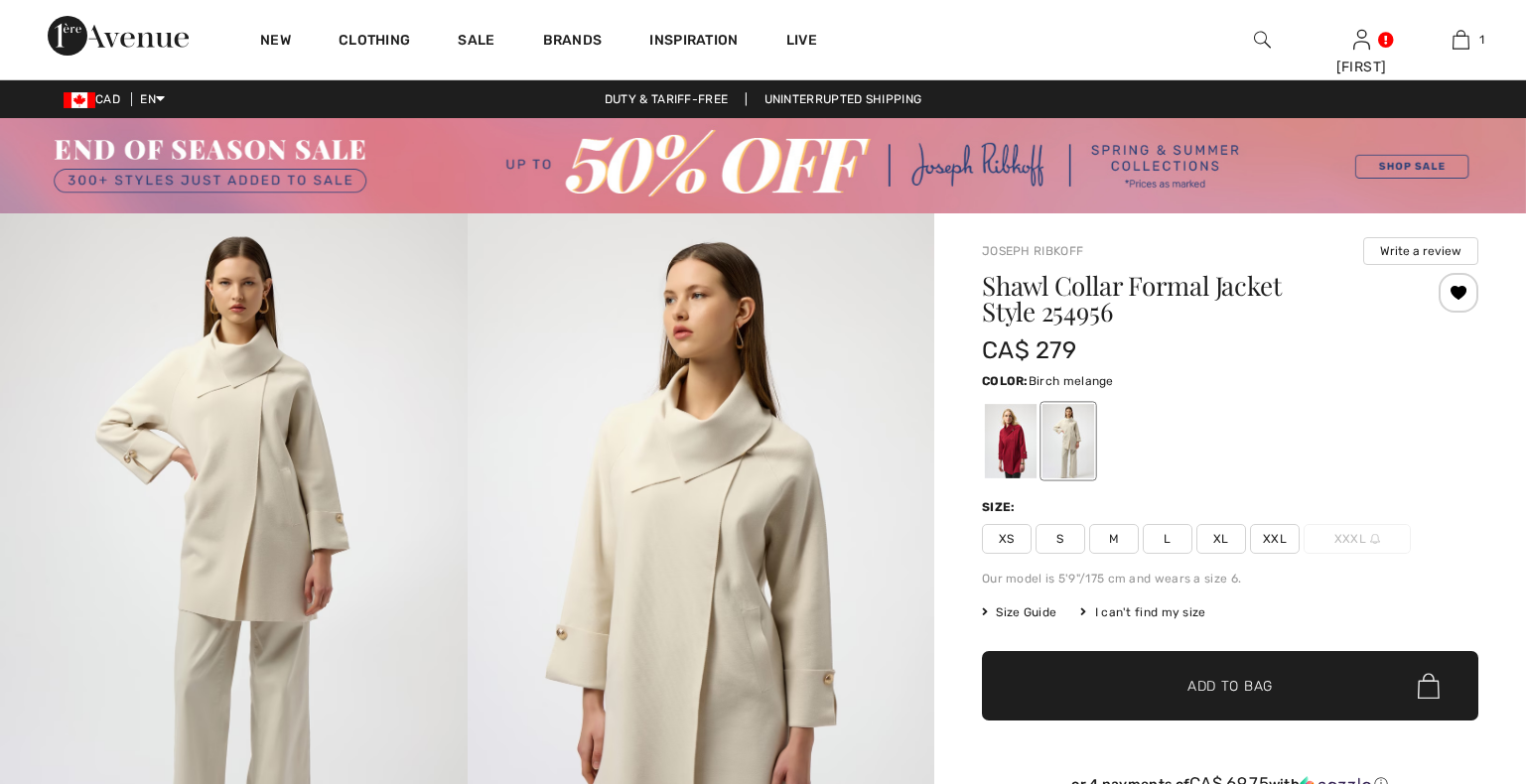 scroll, scrollTop: 0, scrollLeft: 0, axis: both 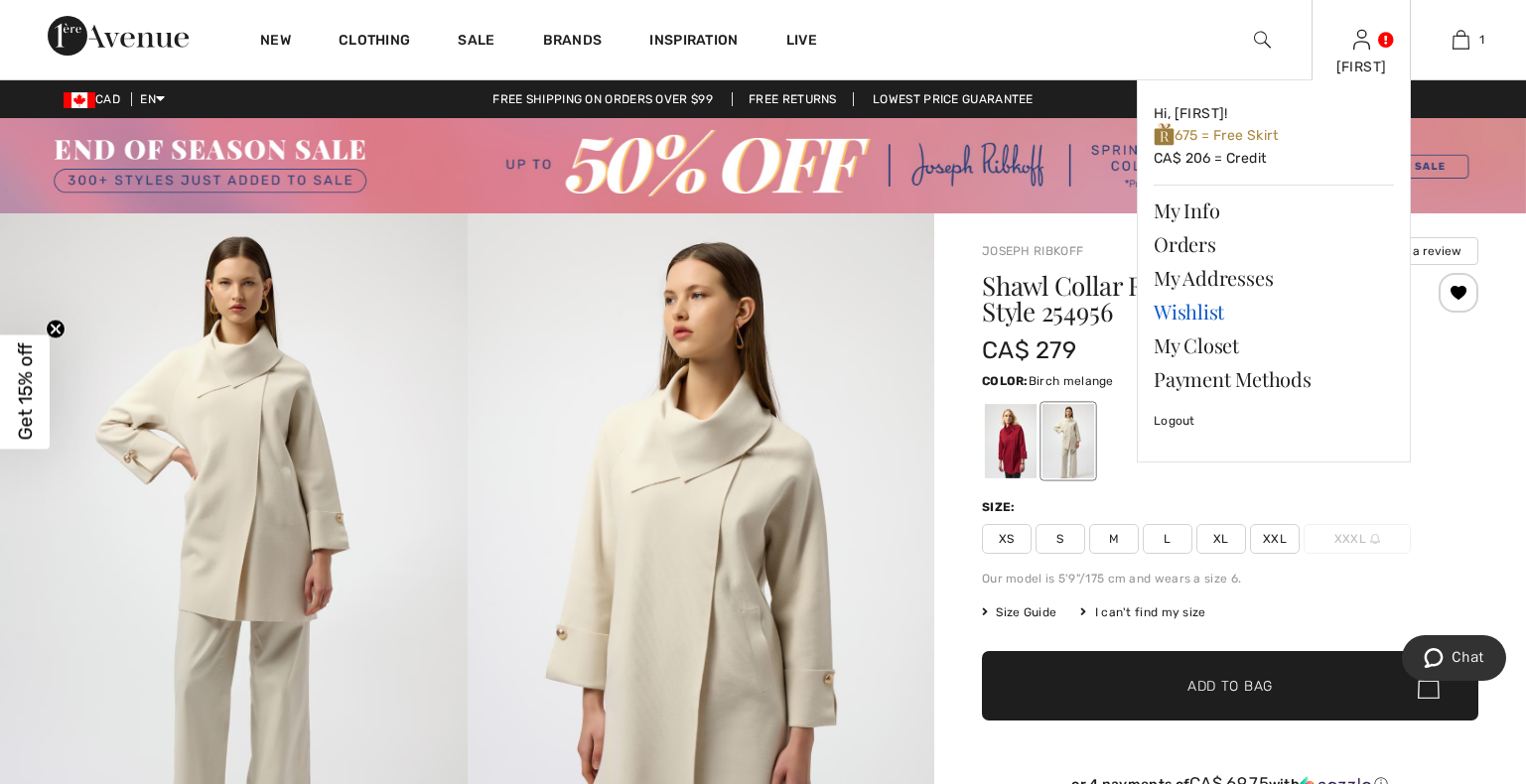 click on "Wishlist" at bounding box center (1274, 312) 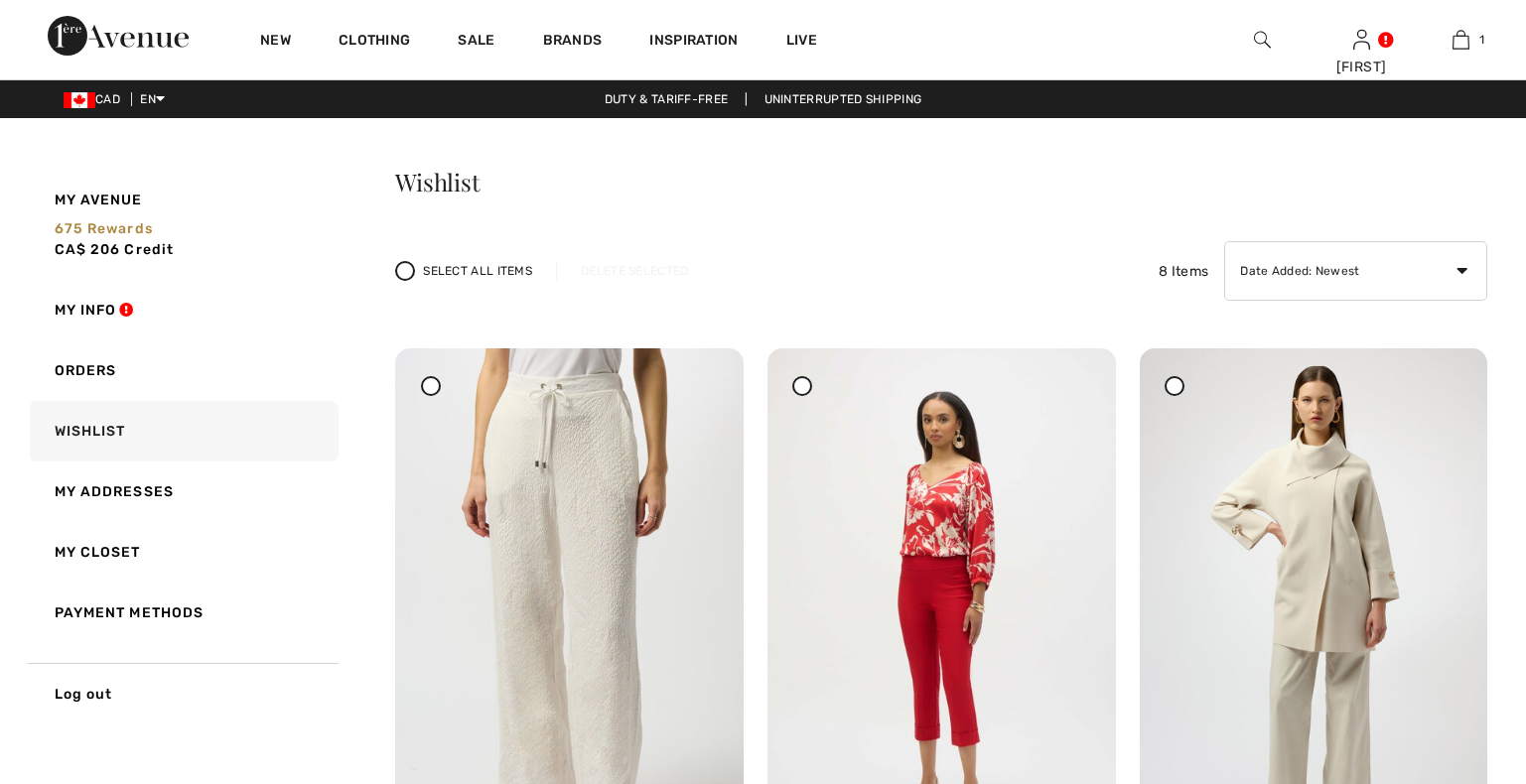 scroll, scrollTop: 0, scrollLeft: 0, axis: both 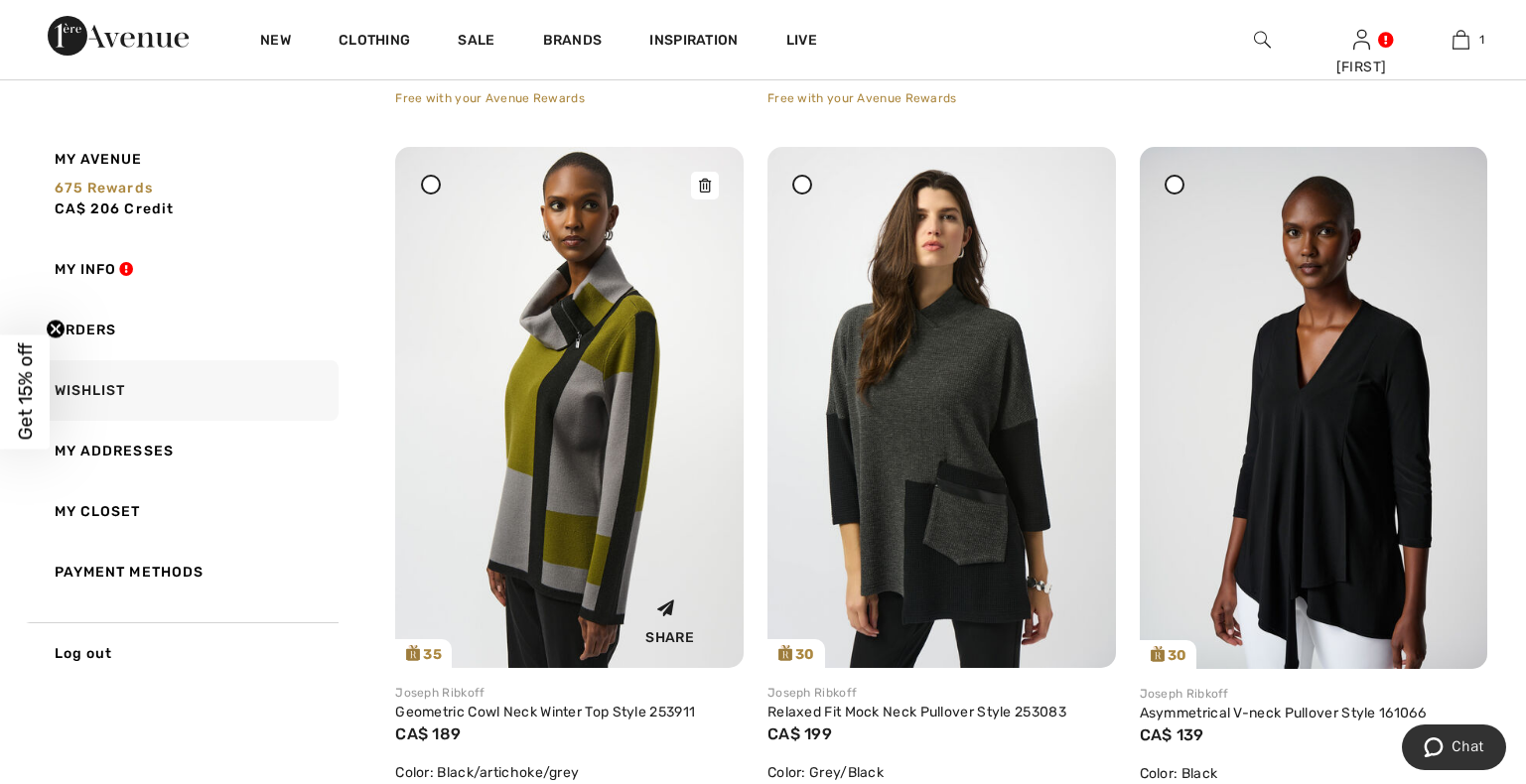 click at bounding box center (569, 407) 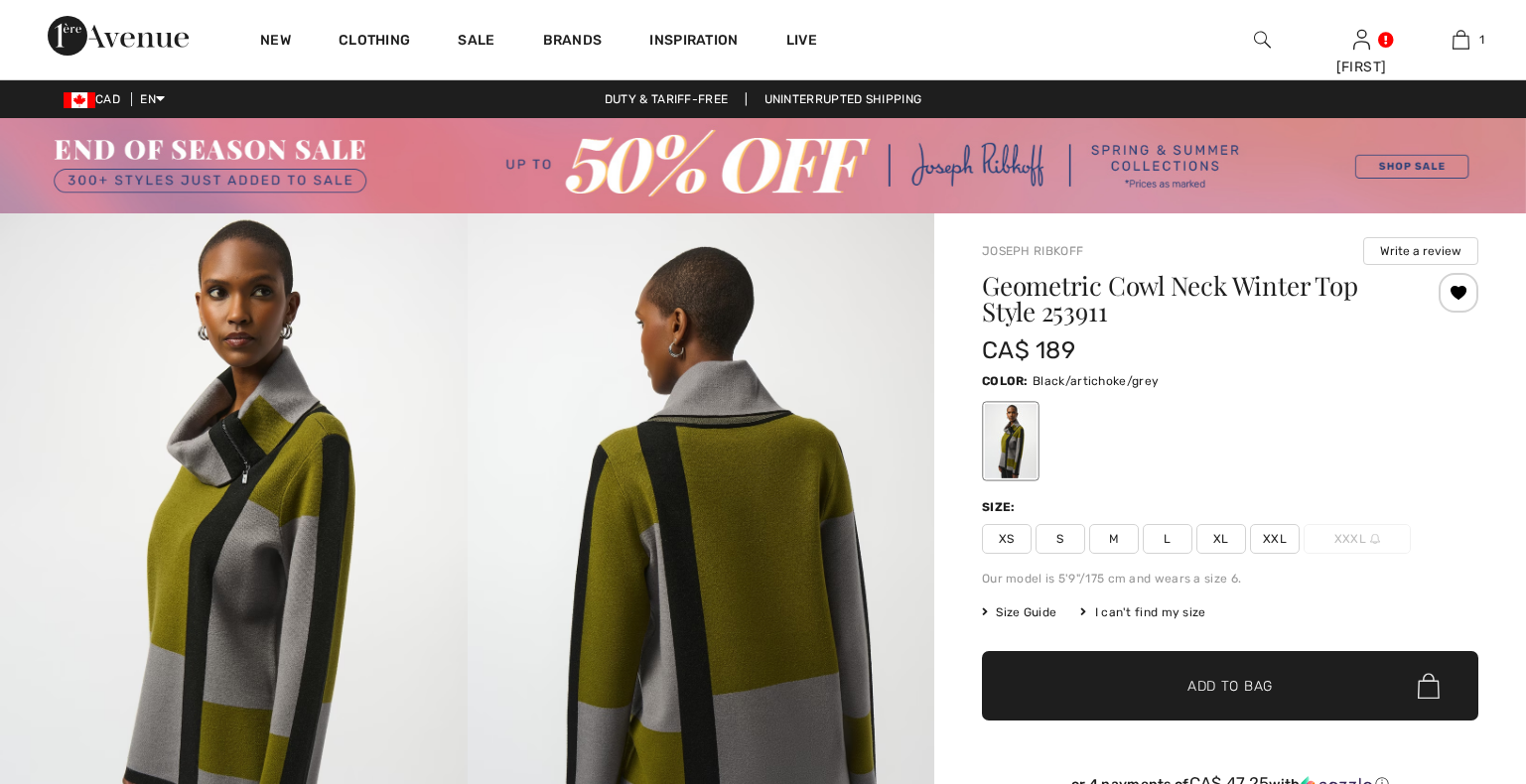 scroll, scrollTop: 0, scrollLeft: 0, axis: both 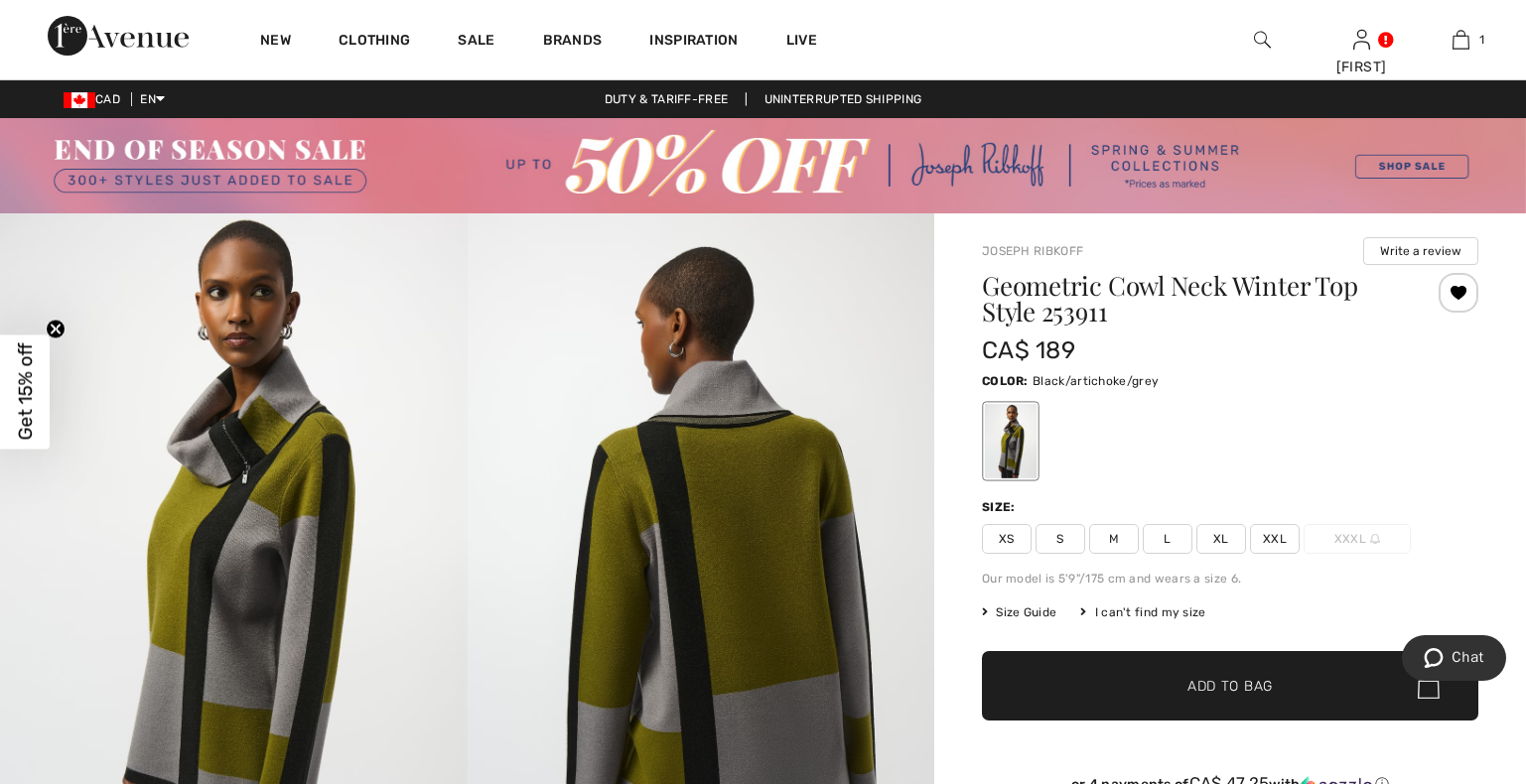 click on "Size Guide" at bounding box center [1019, 612] 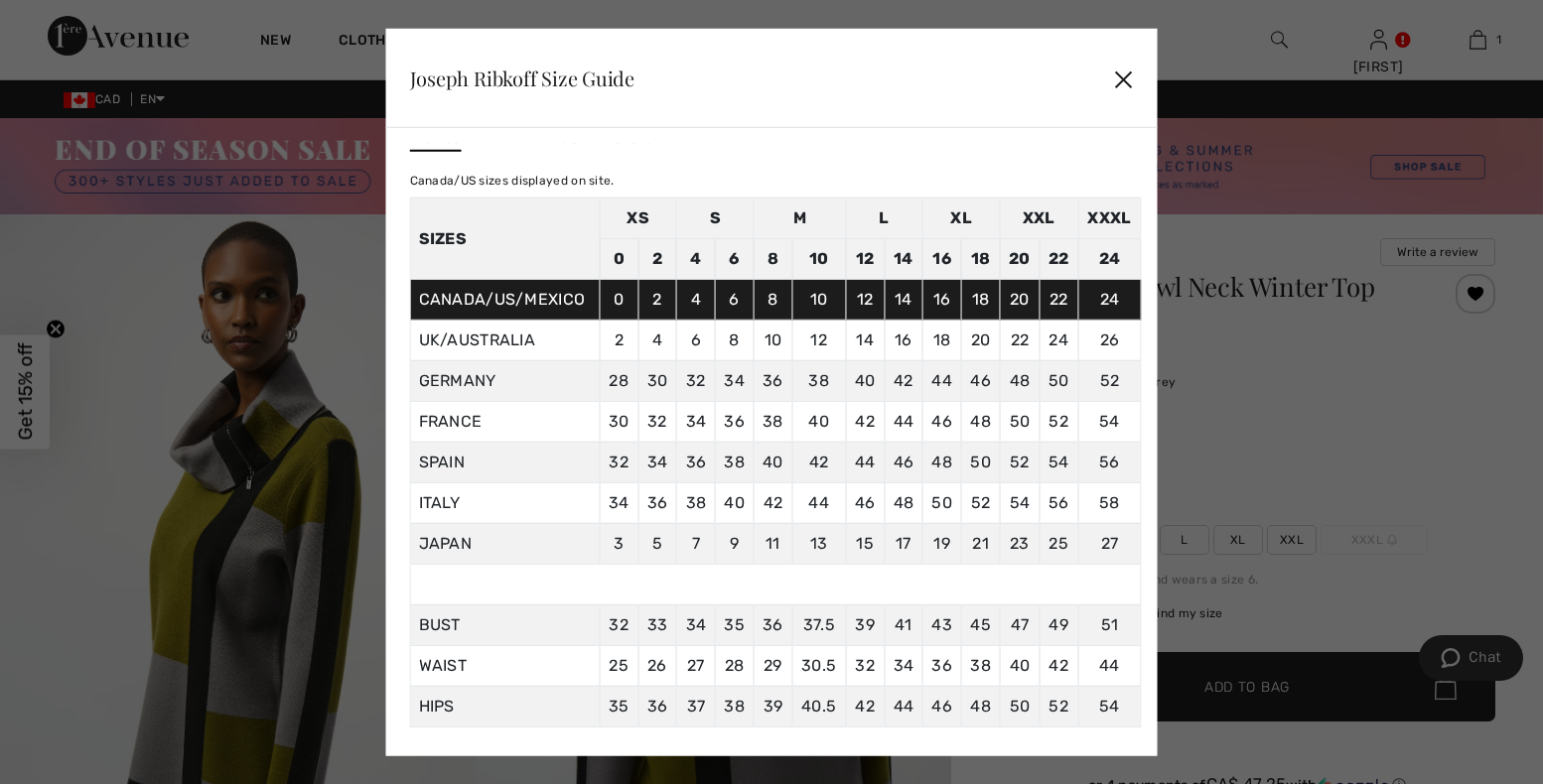 scroll, scrollTop: 68, scrollLeft: 0, axis: vertical 